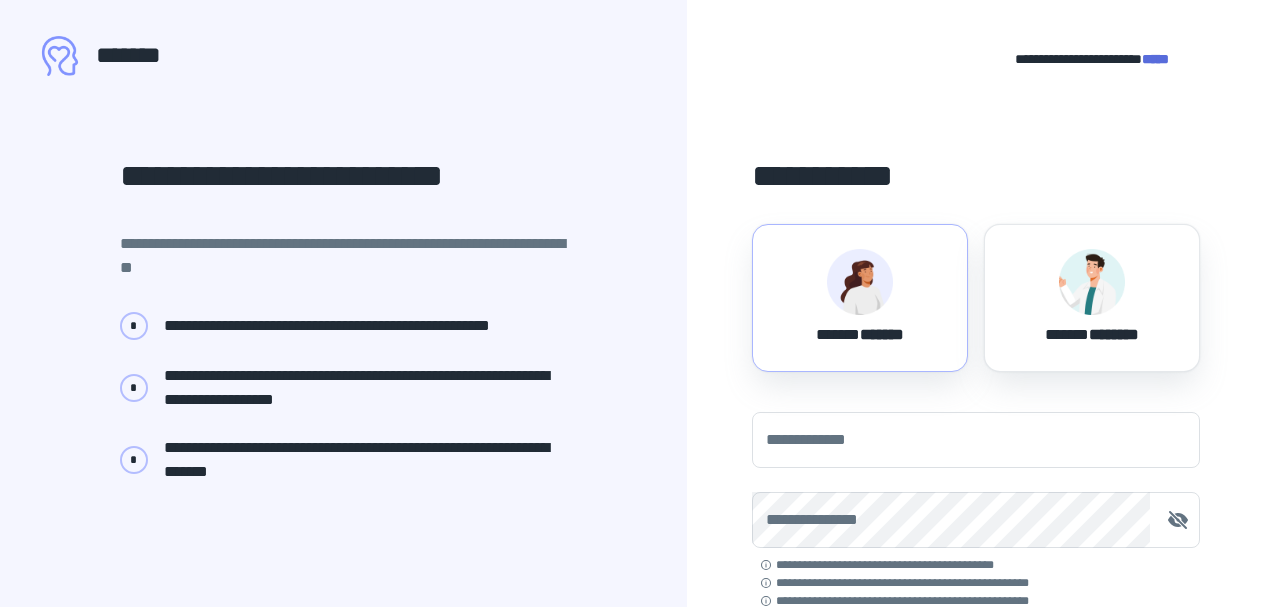 scroll, scrollTop: 0, scrollLeft: 0, axis: both 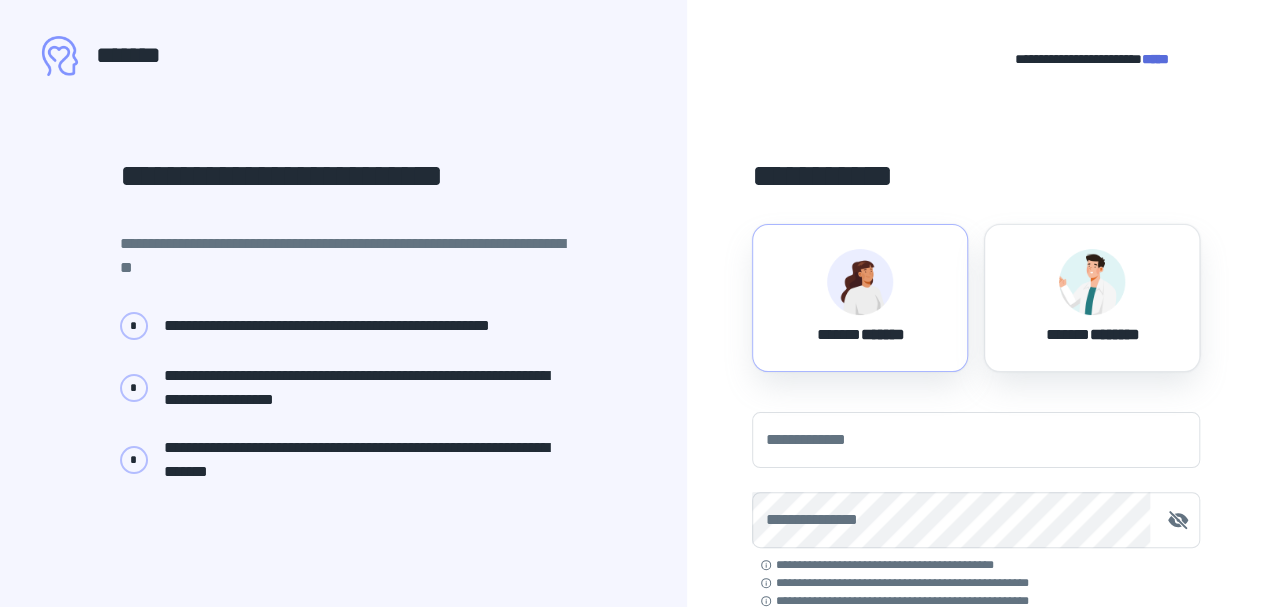 click on "*******" at bounding box center (882, 334) 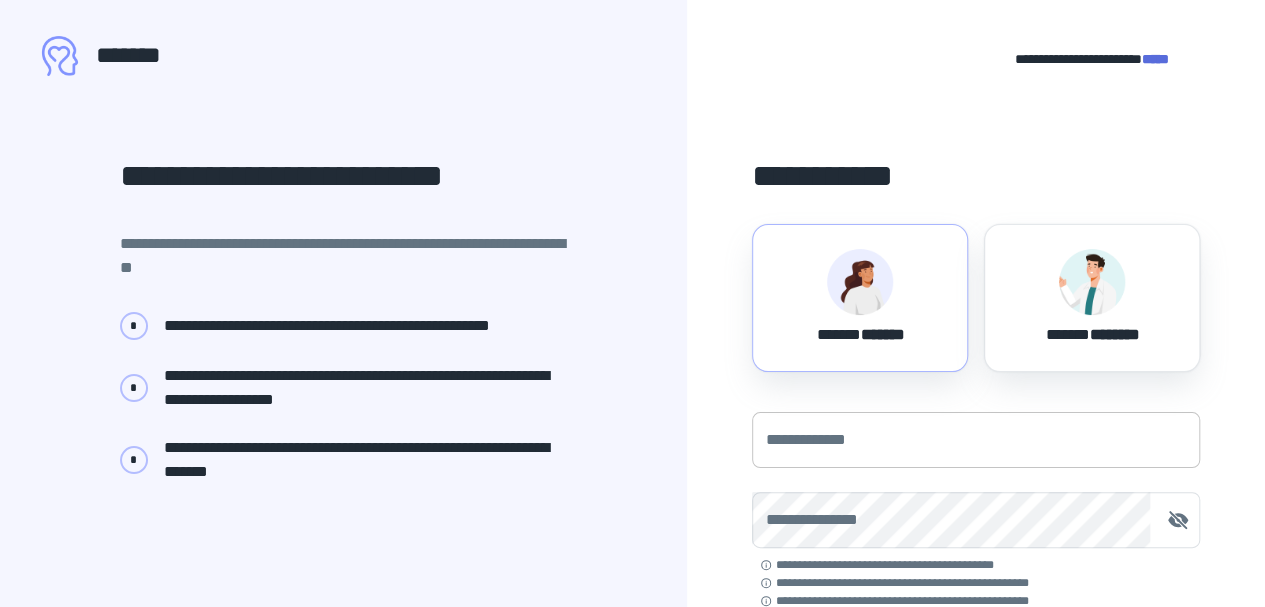 click on "**********" at bounding box center (976, 440) 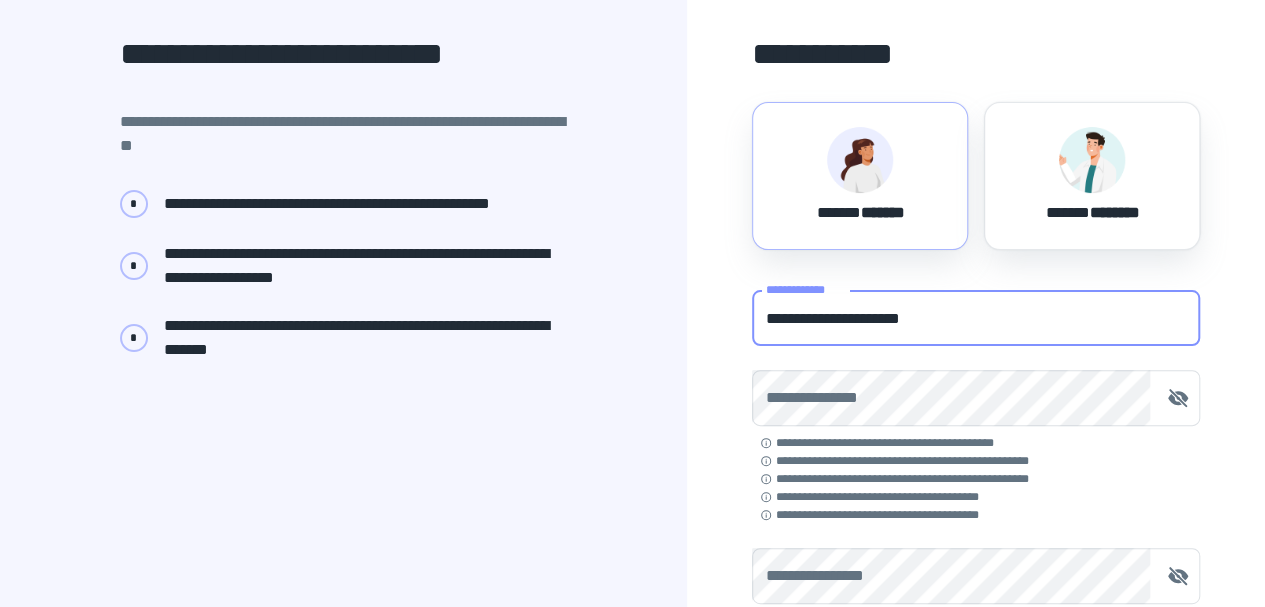 scroll, scrollTop: 132, scrollLeft: 0, axis: vertical 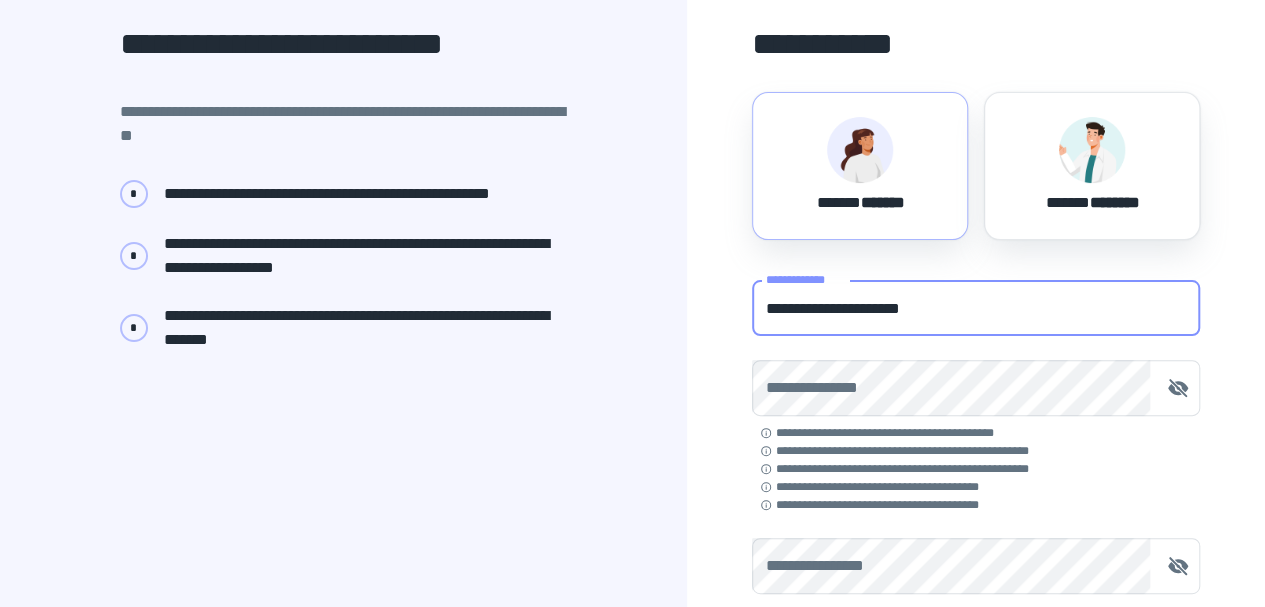 type on "**********" 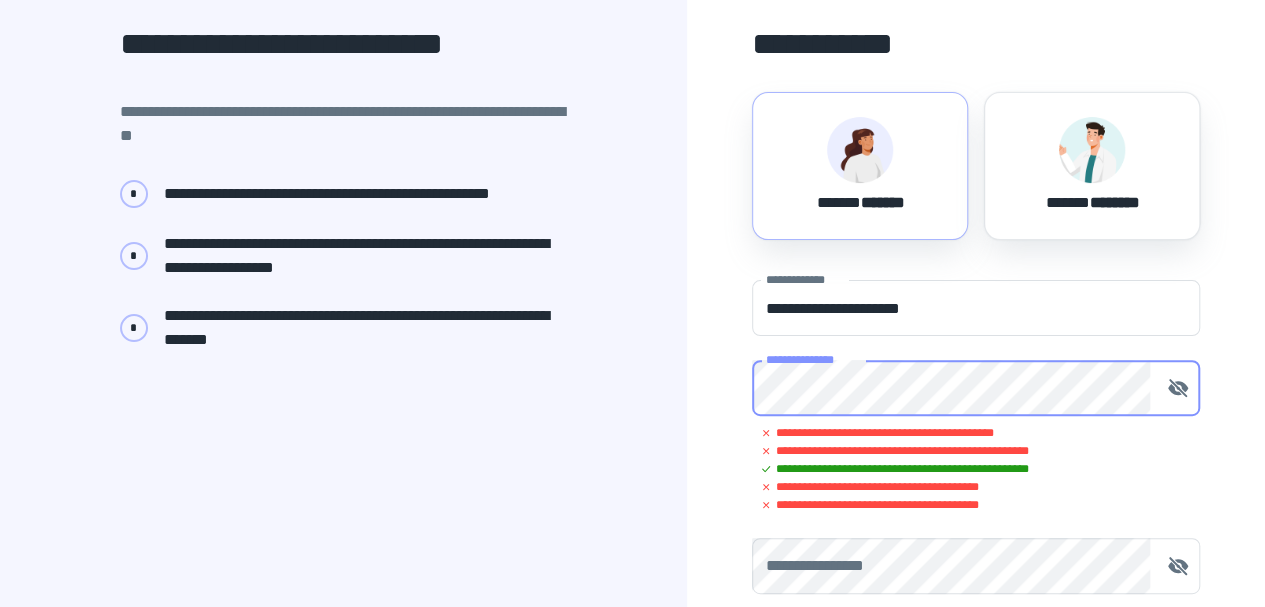 click 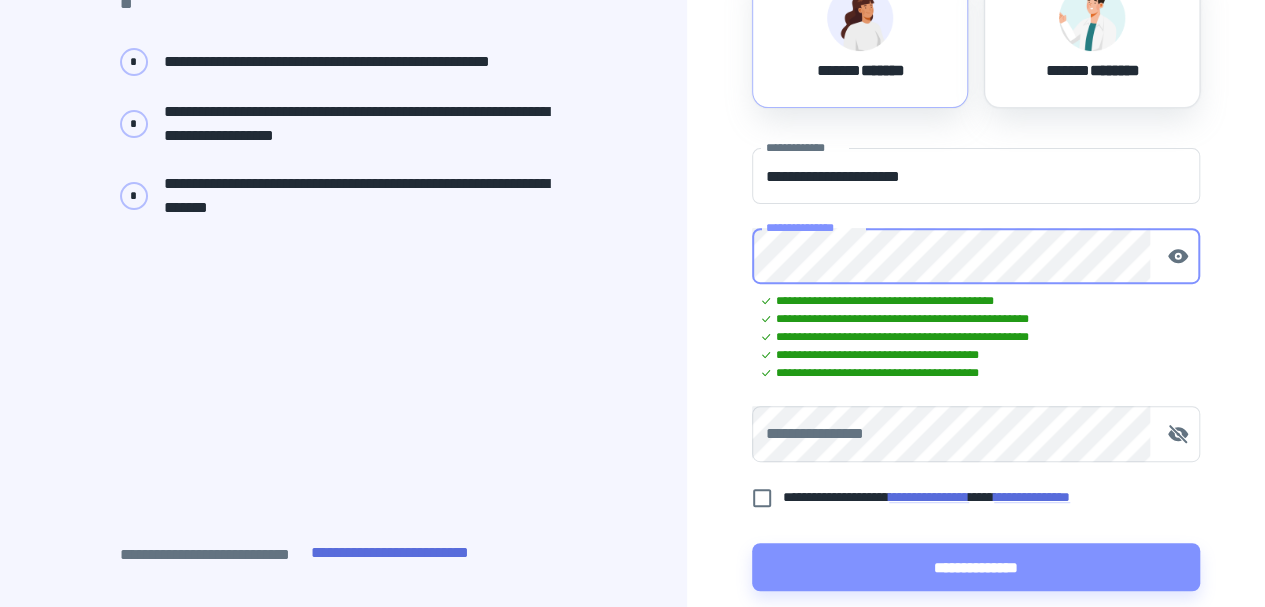 scroll, scrollTop: 288, scrollLeft: 0, axis: vertical 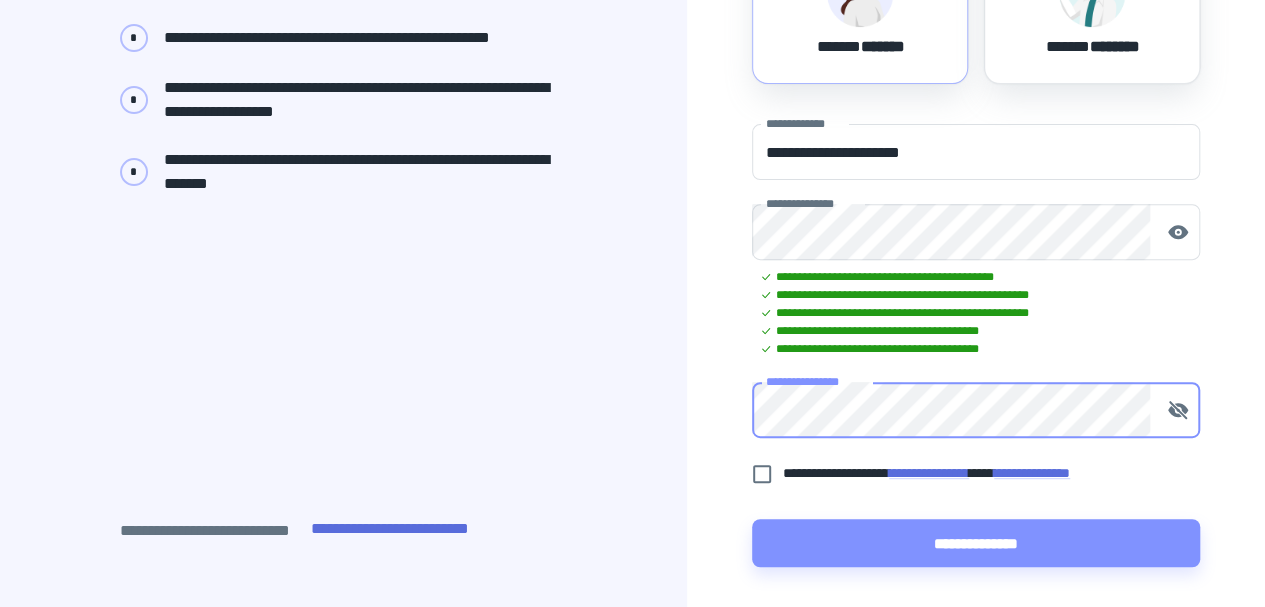 click 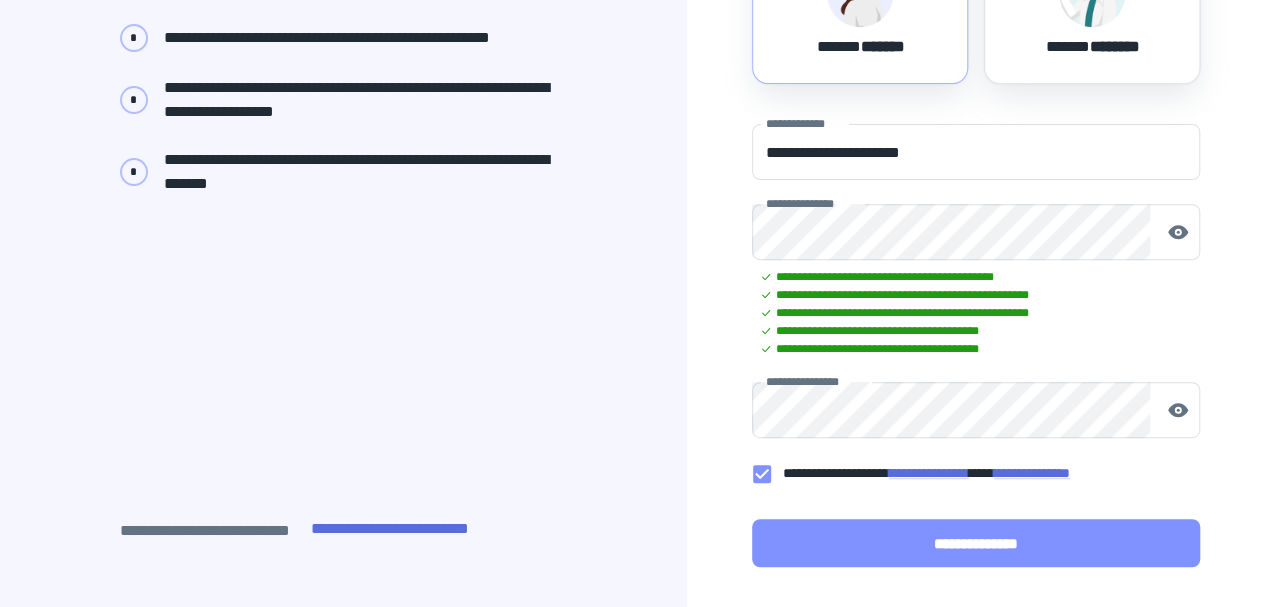click on "**********" at bounding box center (976, 543) 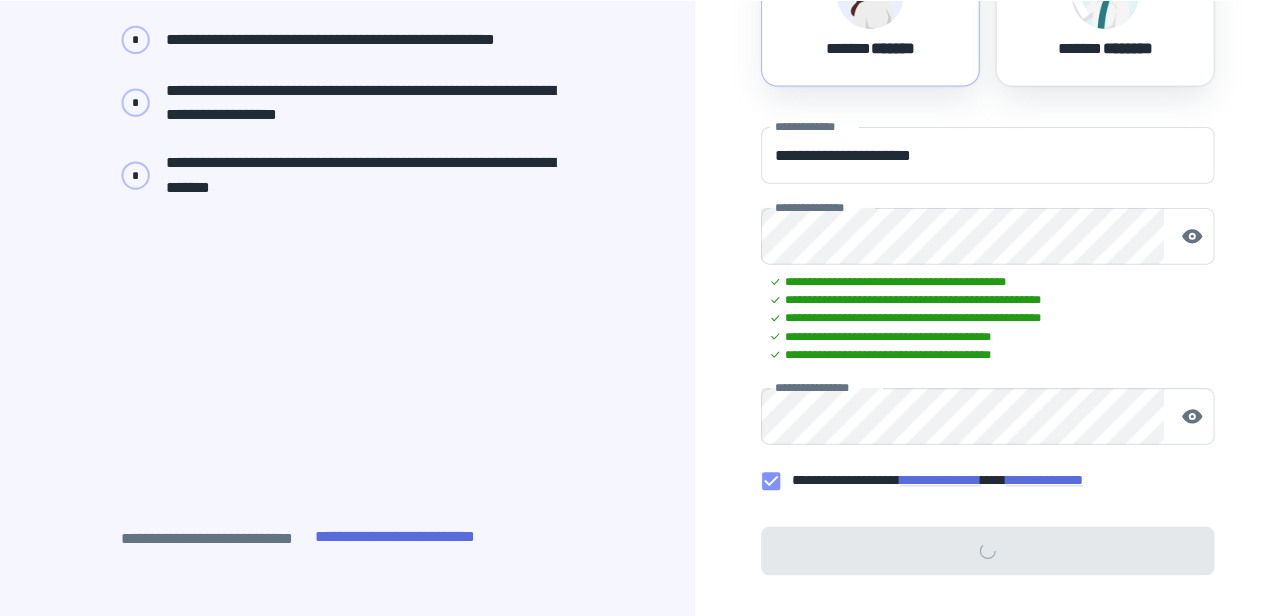 scroll, scrollTop: 0, scrollLeft: 0, axis: both 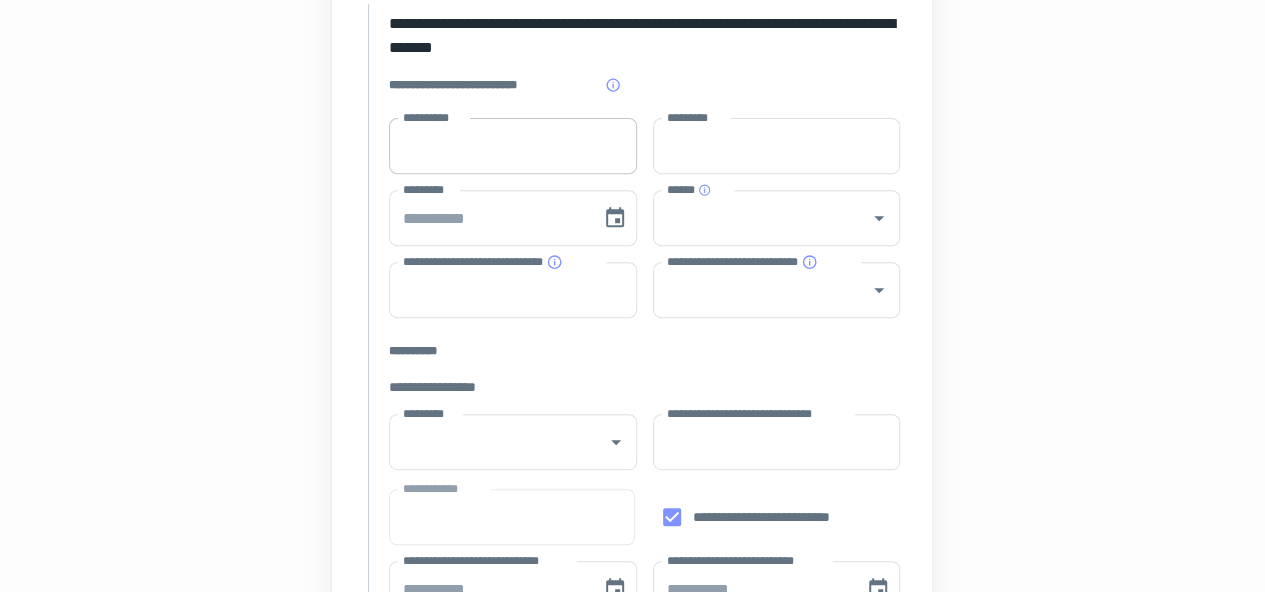 click on "**********" at bounding box center [513, 146] 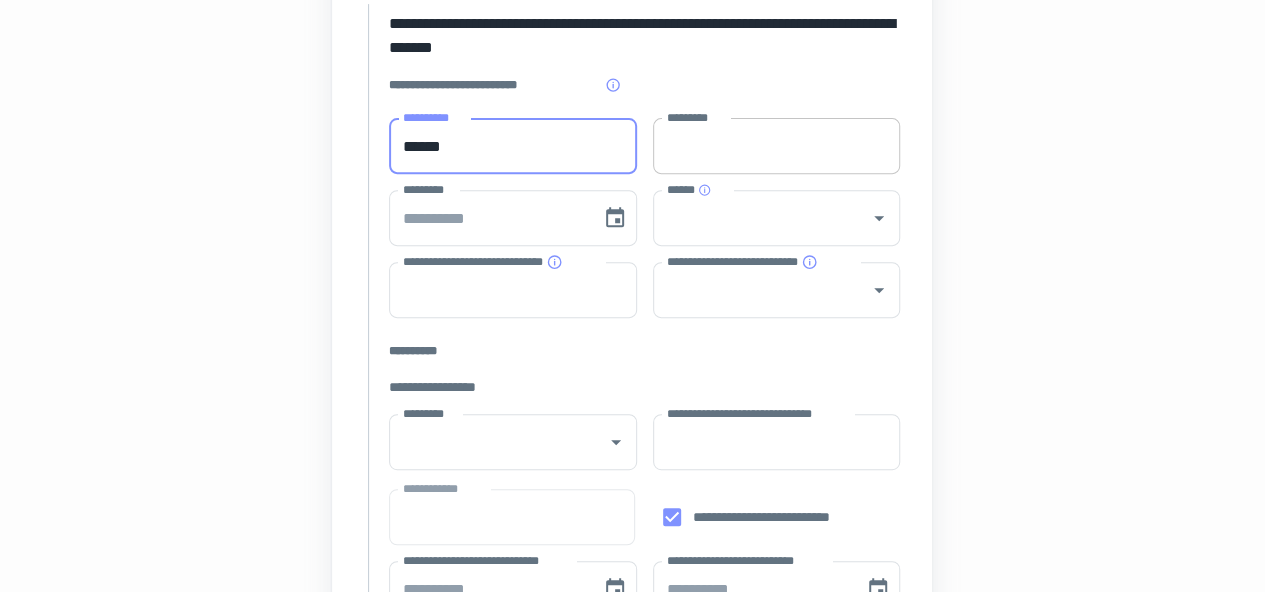 type on "******" 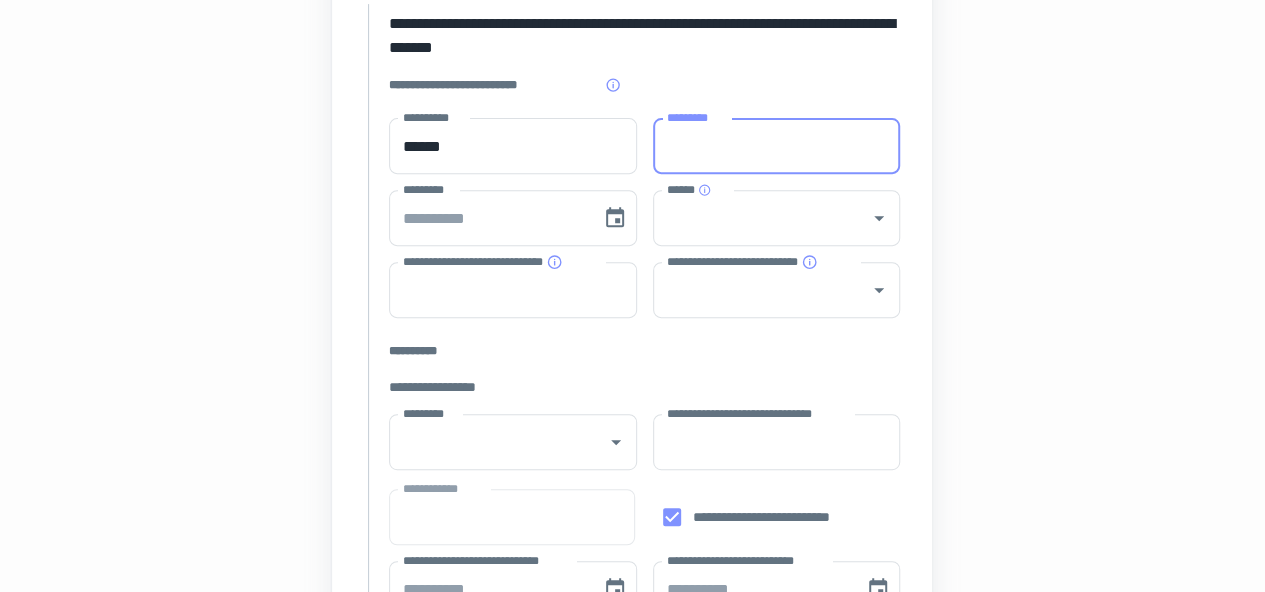 click on "*********" at bounding box center [777, 146] 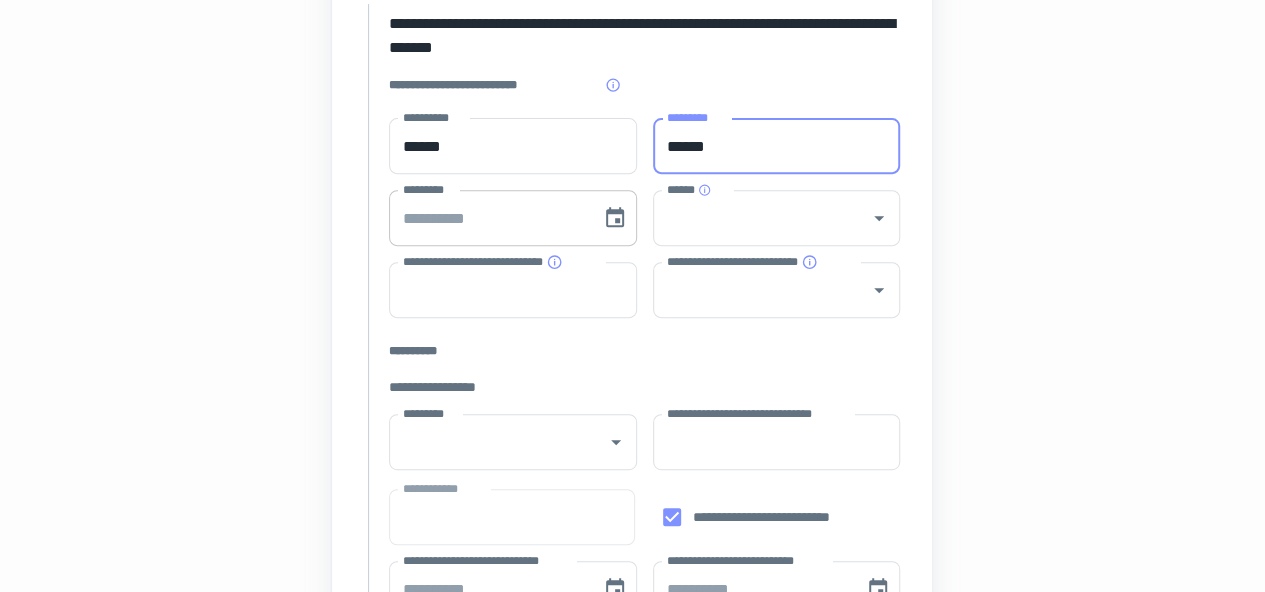 type on "******" 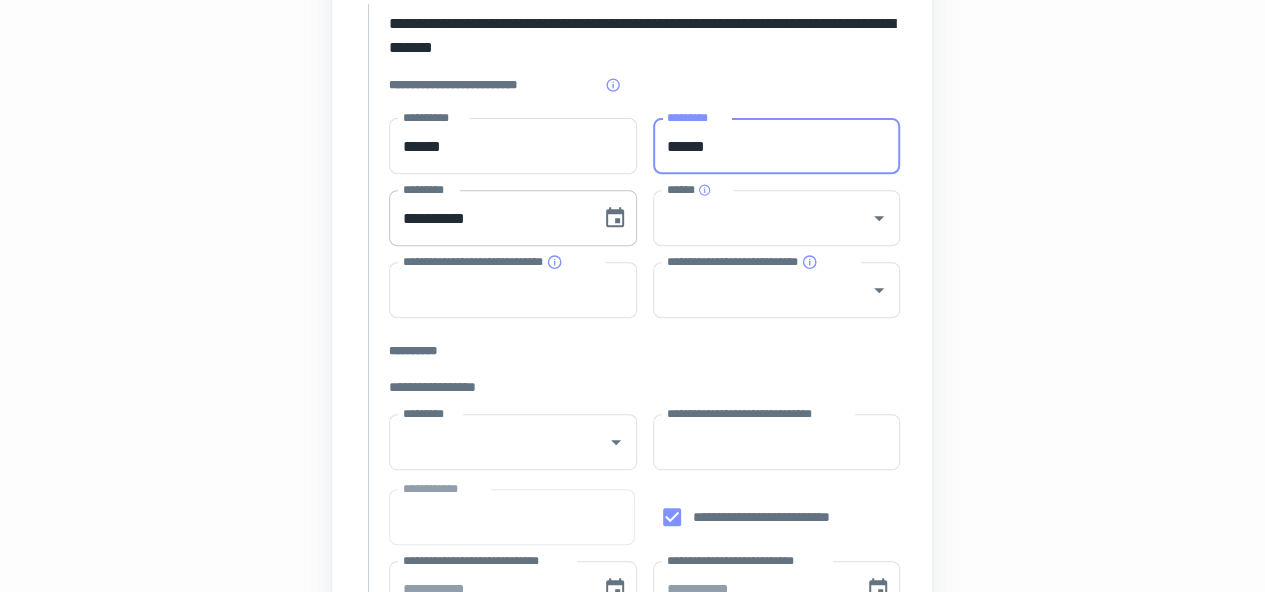 click on "**********" at bounding box center [488, 218] 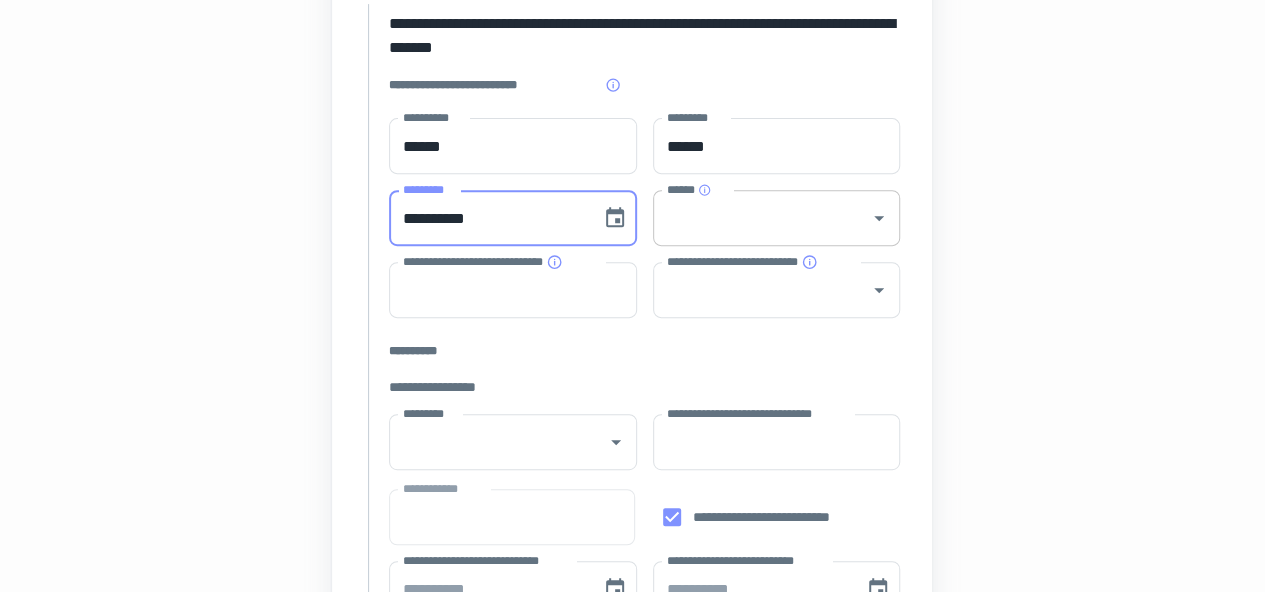 click on "******" at bounding box center (777, 218) 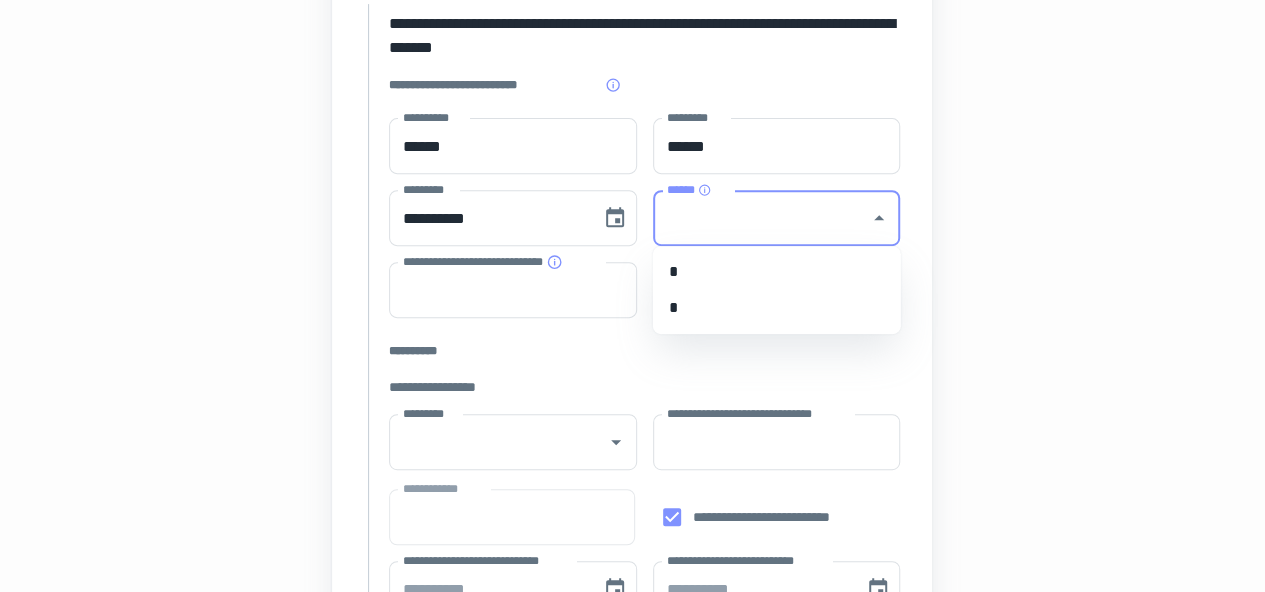 click on "*" at bounding box center (777, 308) 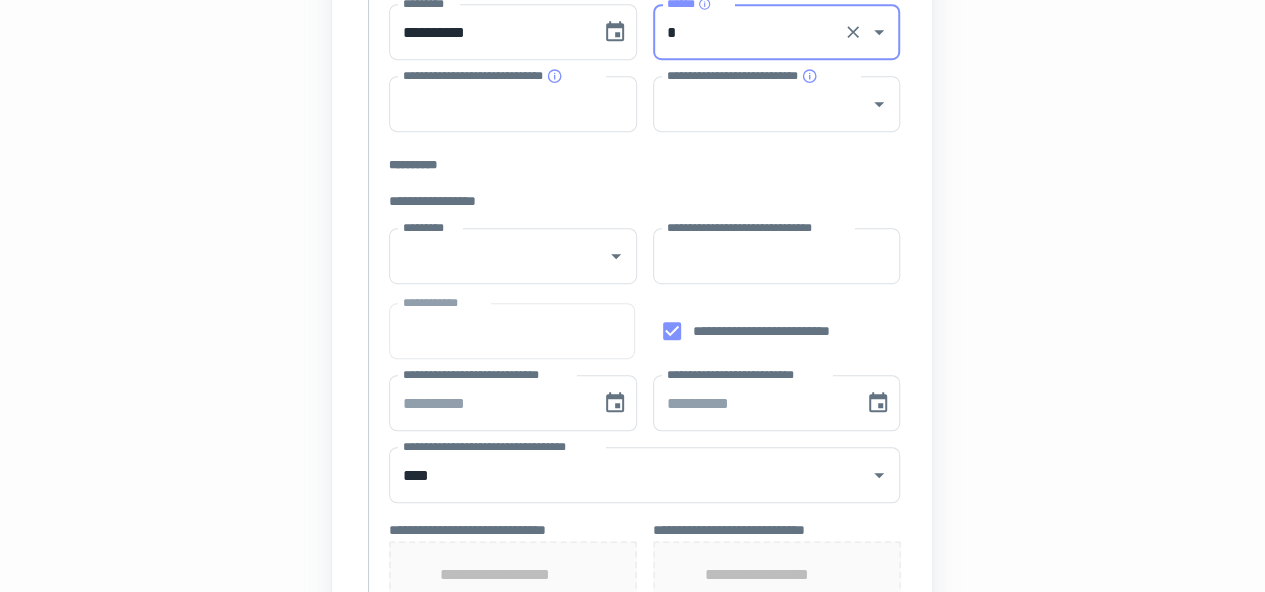 scroll, scrollTop: 494, scrollLeft: 0, axis: vertical 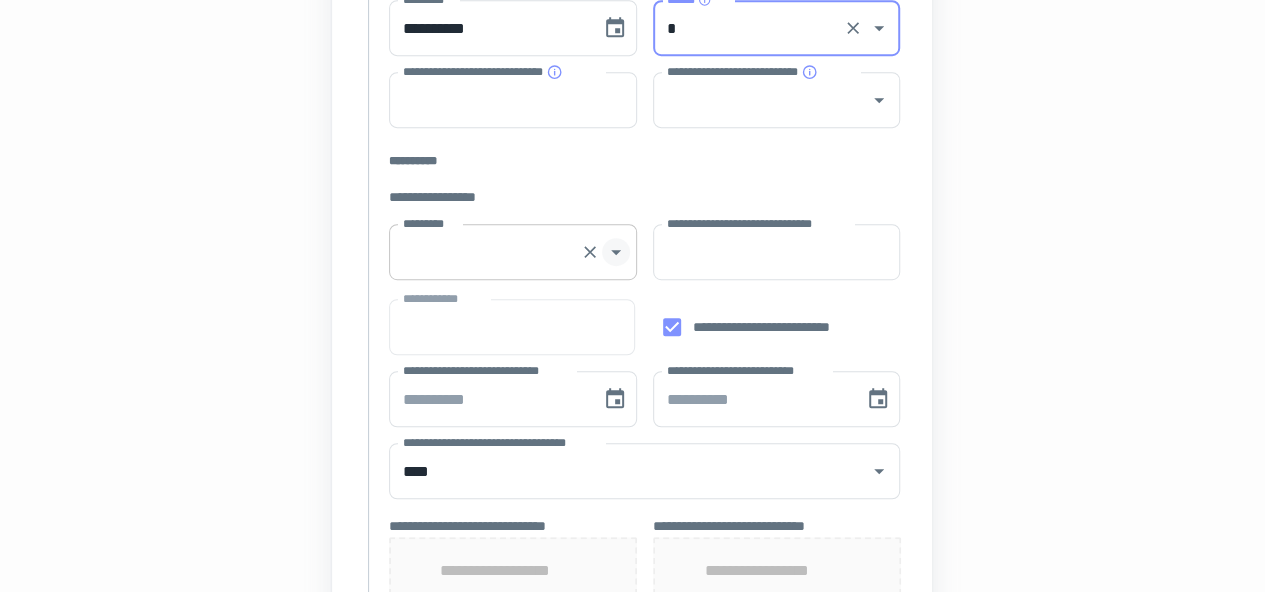 click 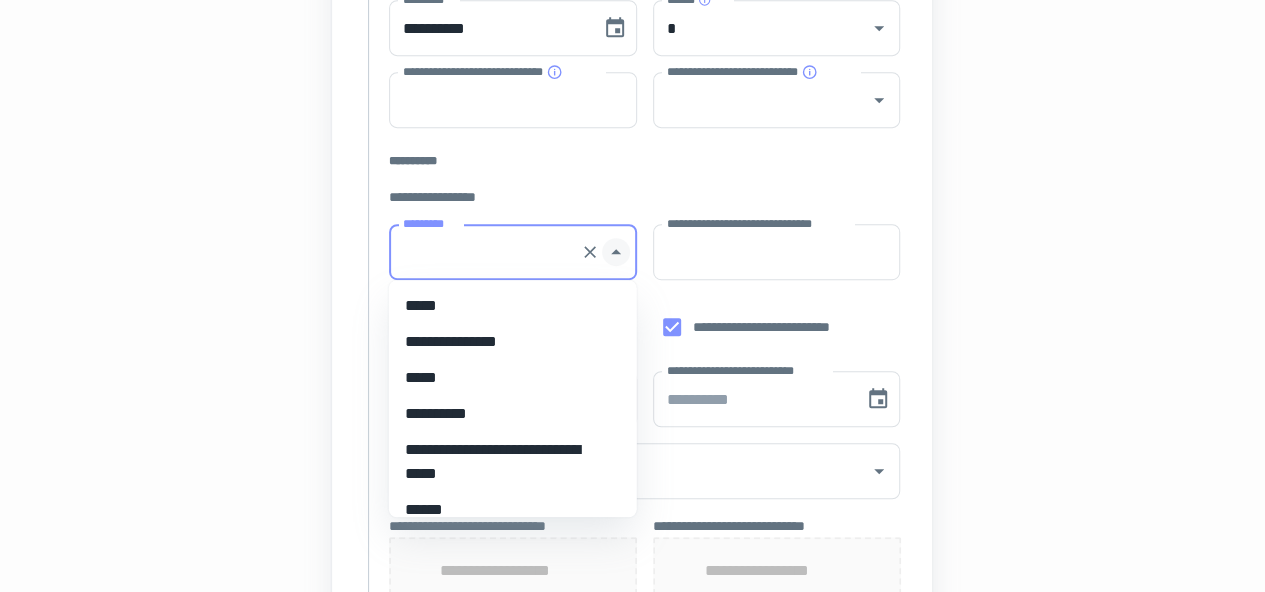 scroll, scrollTop: 12341, scrollLeft: 0, axis: vertical 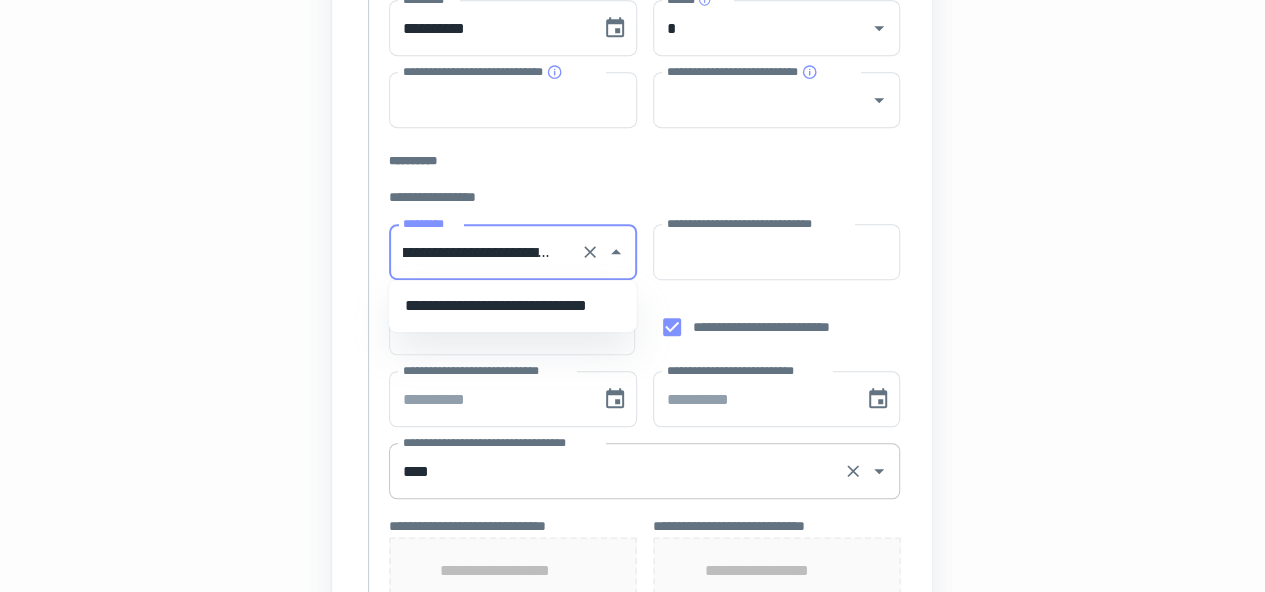 type on "**********" 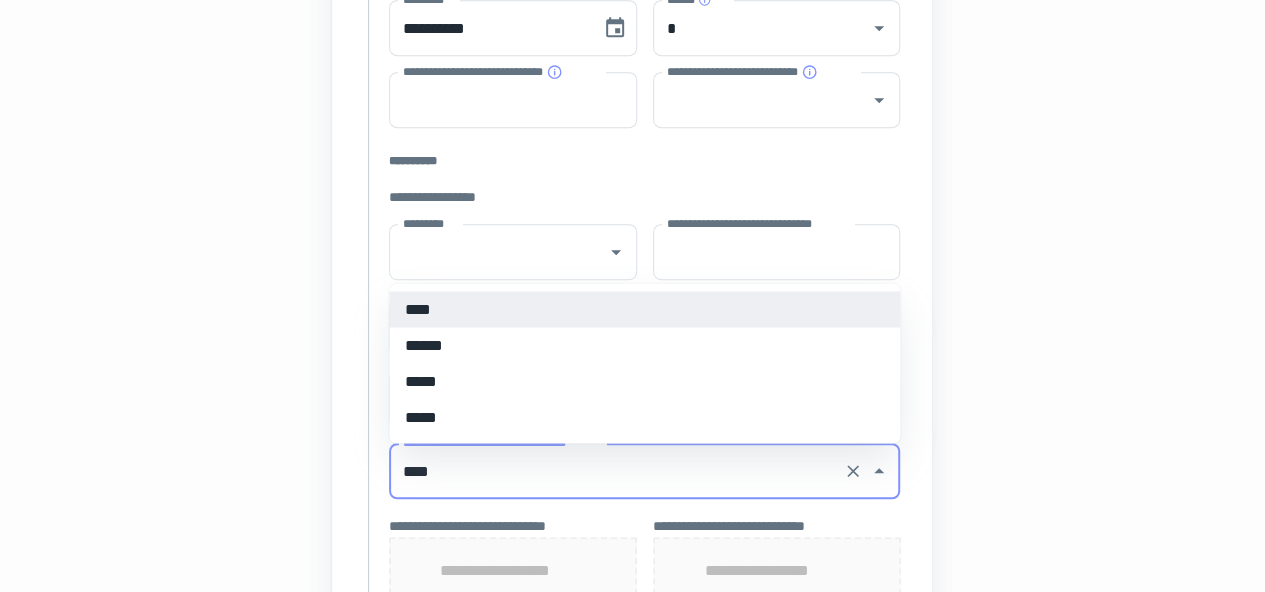 click on "****" at bounding box center [616, 471] 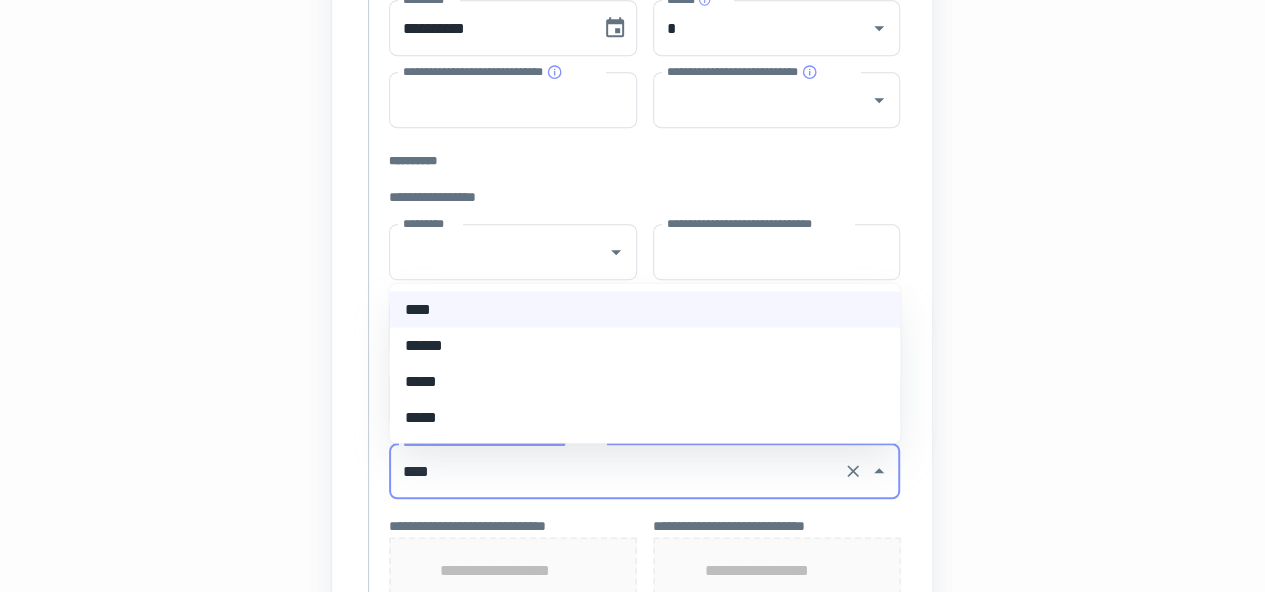 click on "*****" at bounding box center [644, 381] 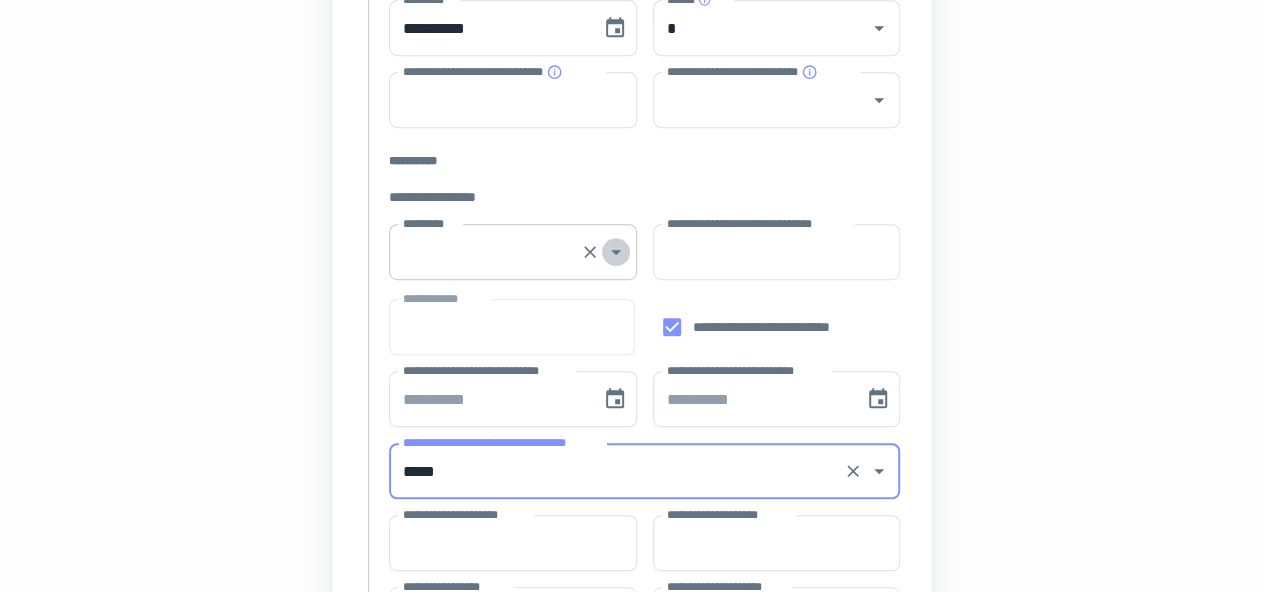 click 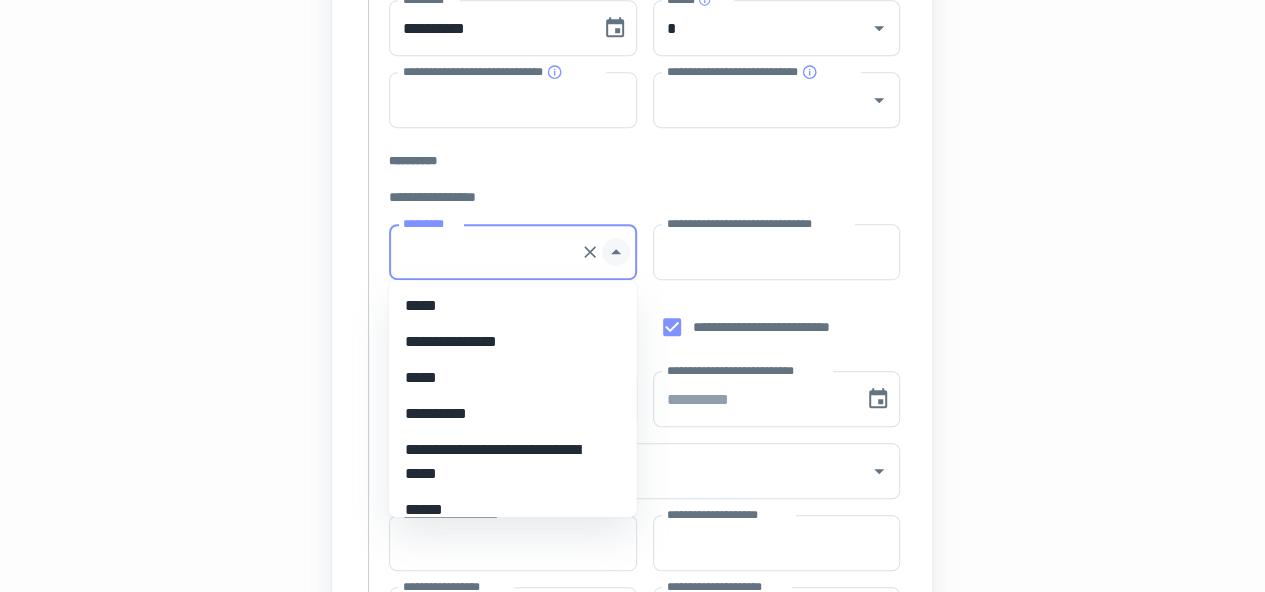 scroll, scrollTop: 12341, scrollLeft: 0, axis: vertical 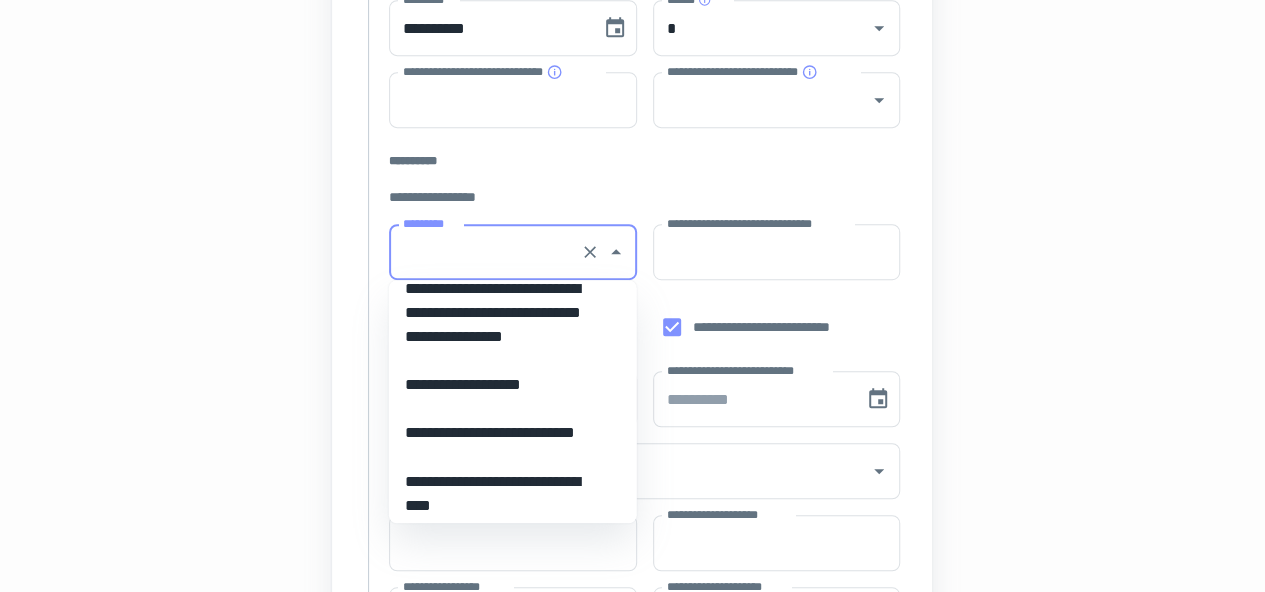 click on "**********" at bounding box center [505, 493] 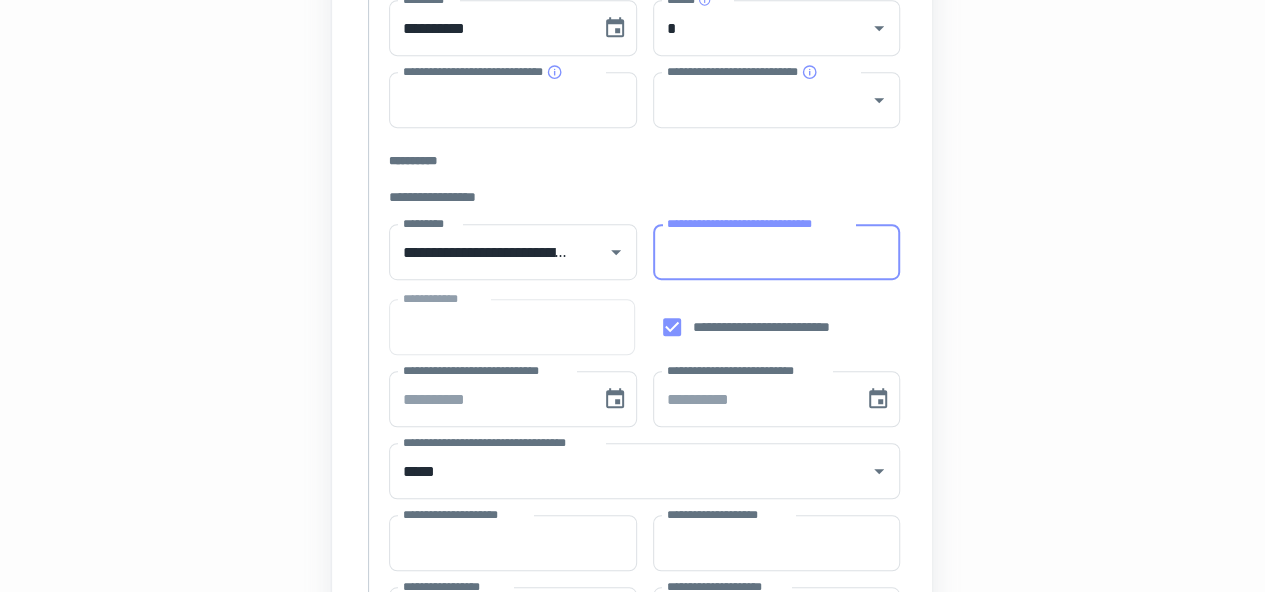 click on "**********" at bounding box center [776, 252] 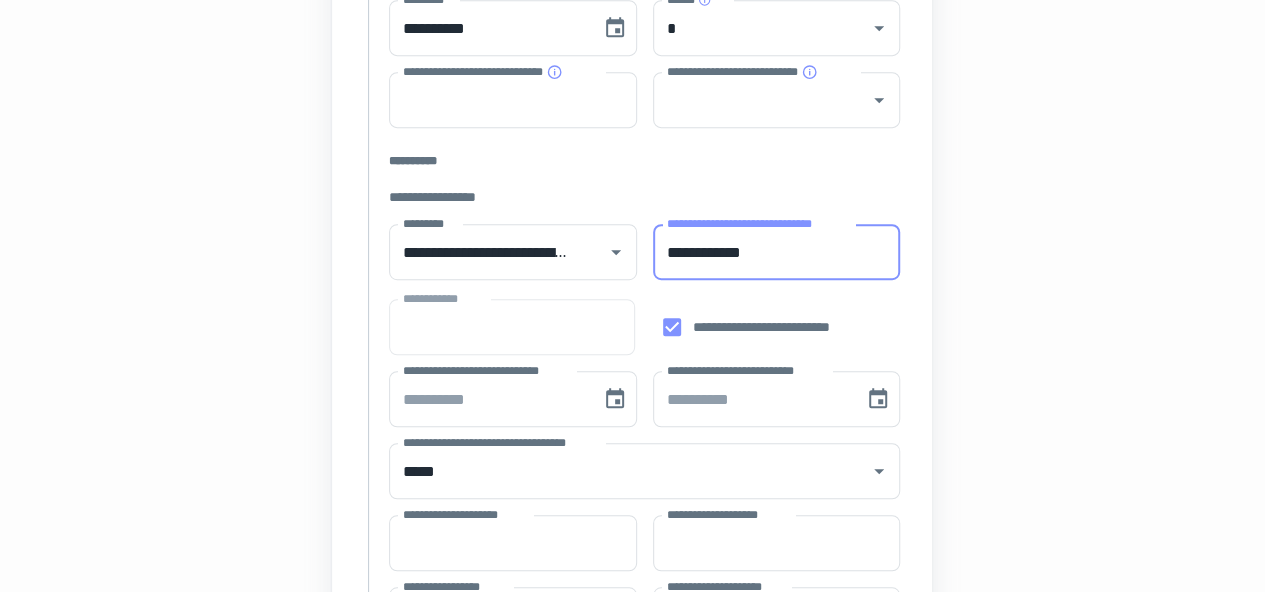 type on "**********" 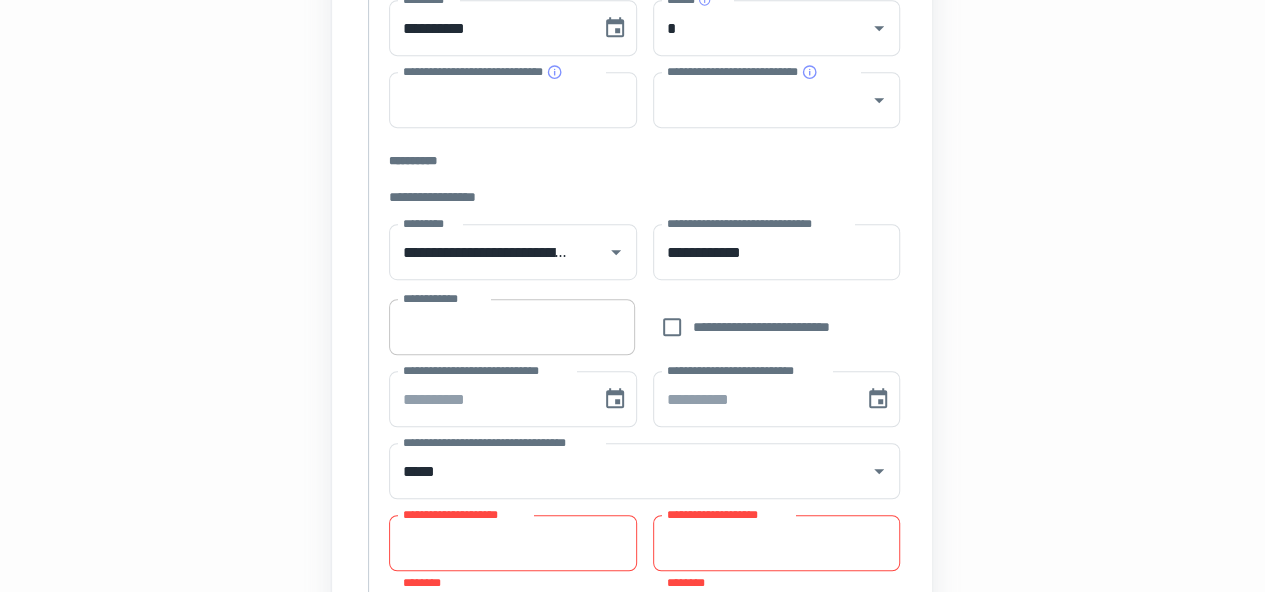 click on "**********" at bounding box center (511, 327) 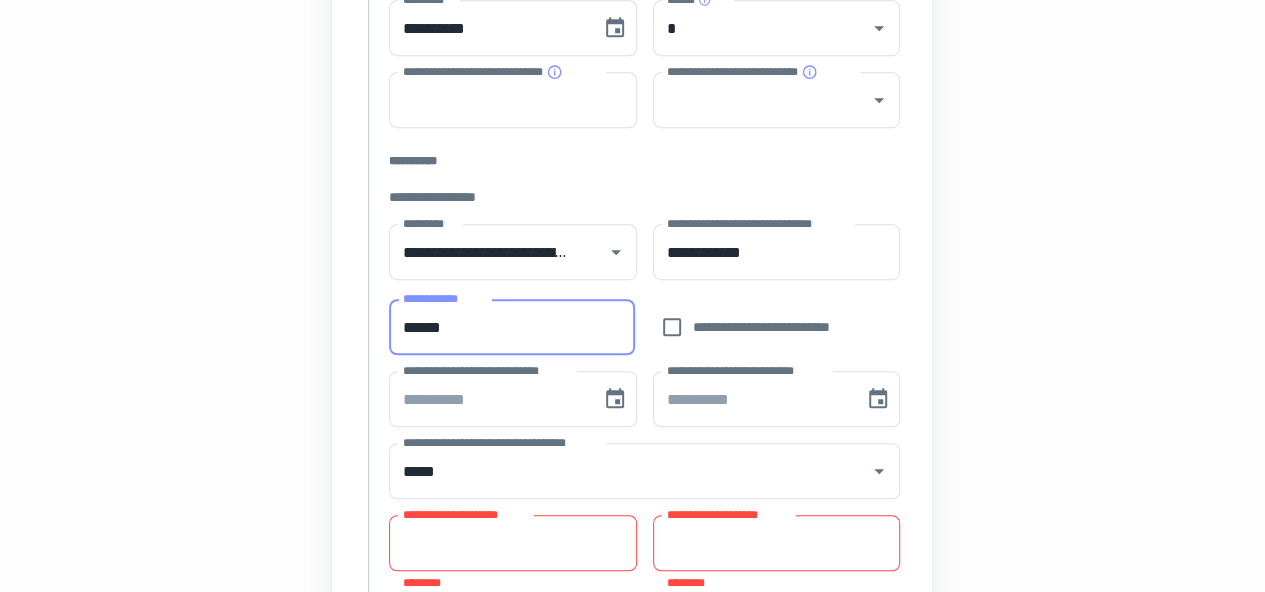 type on "******" 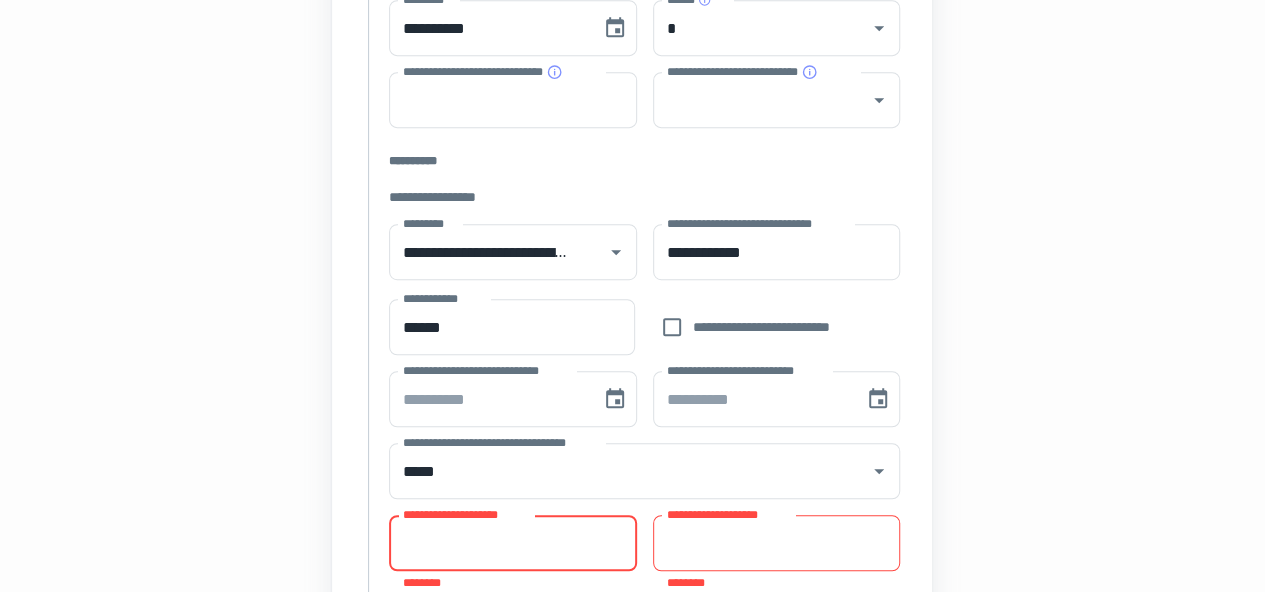 click on "**********" at bounding box center (513, 543) 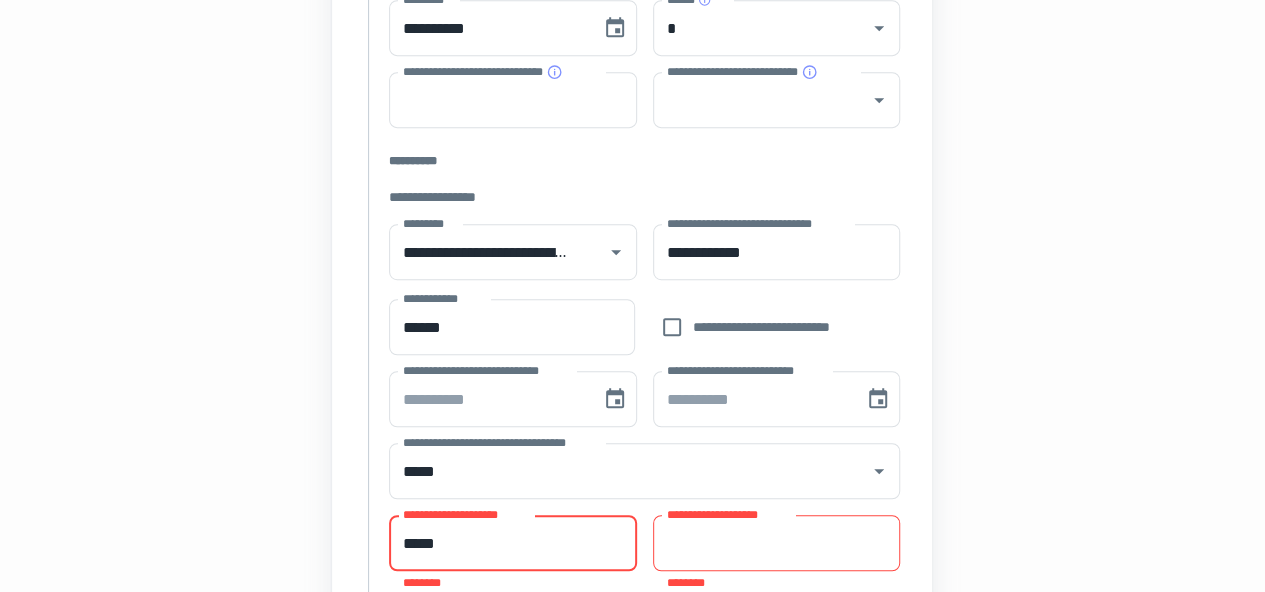 type on "*****" 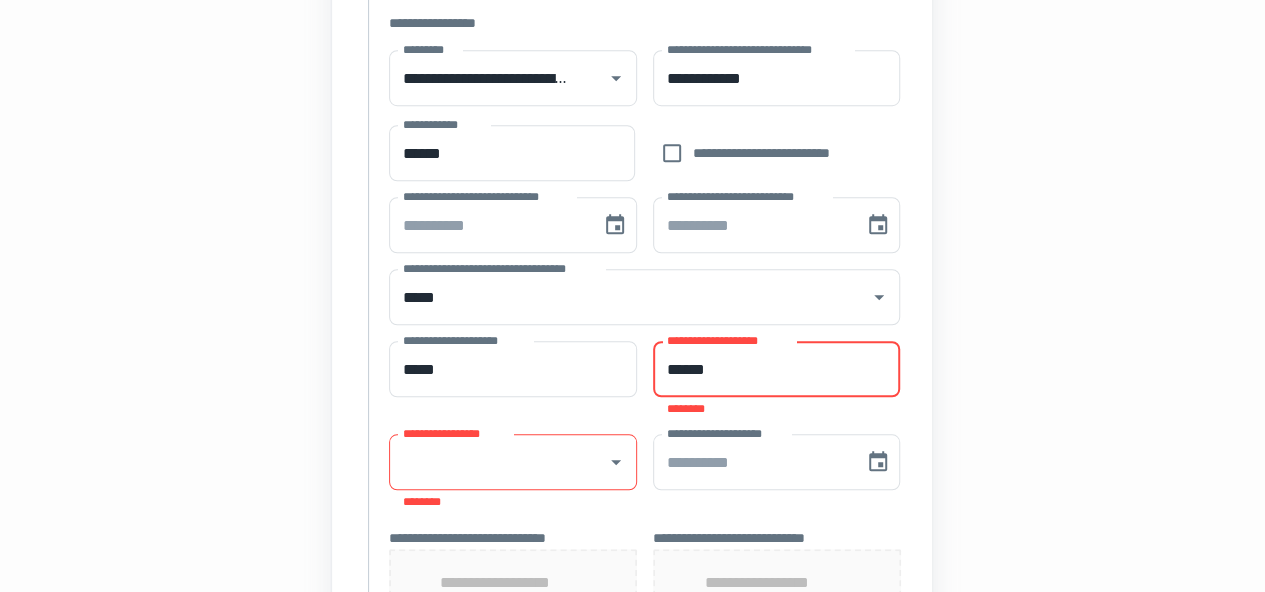 scroll, scrollTop: 673, scrollLeft: 0, axis: vertical 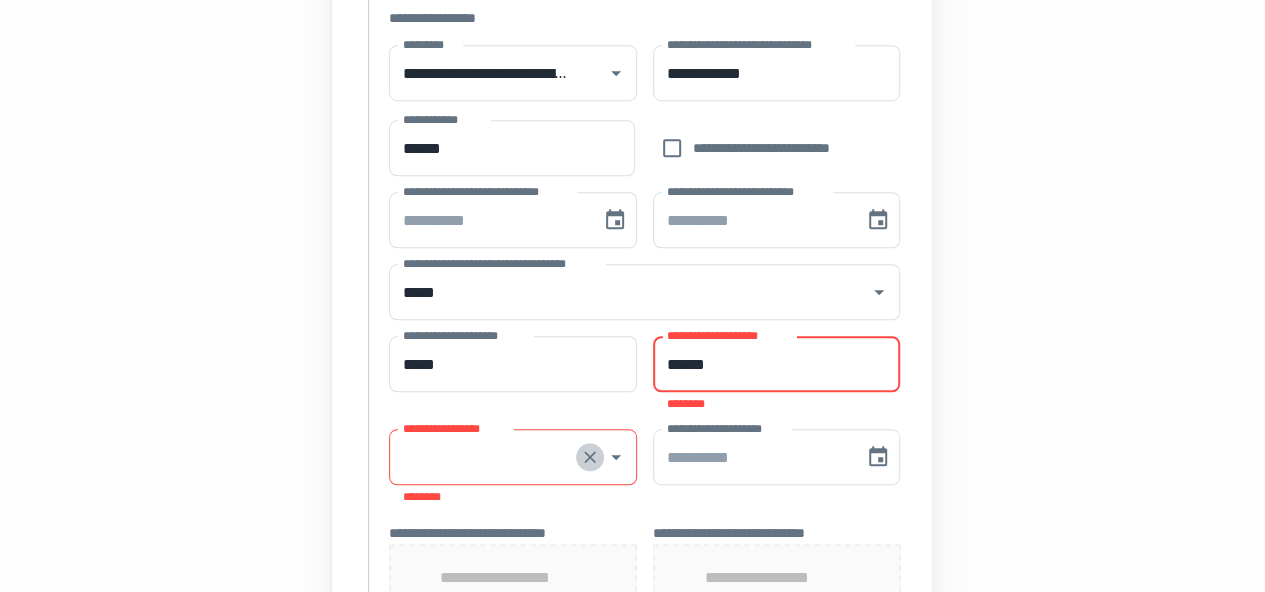 click 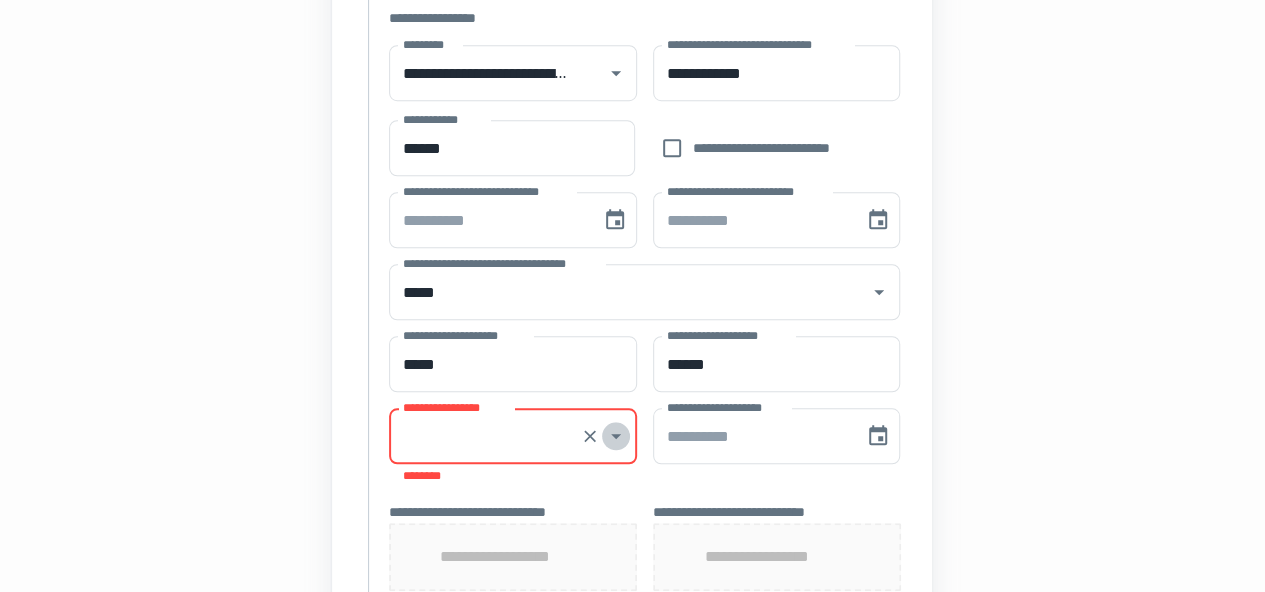 click 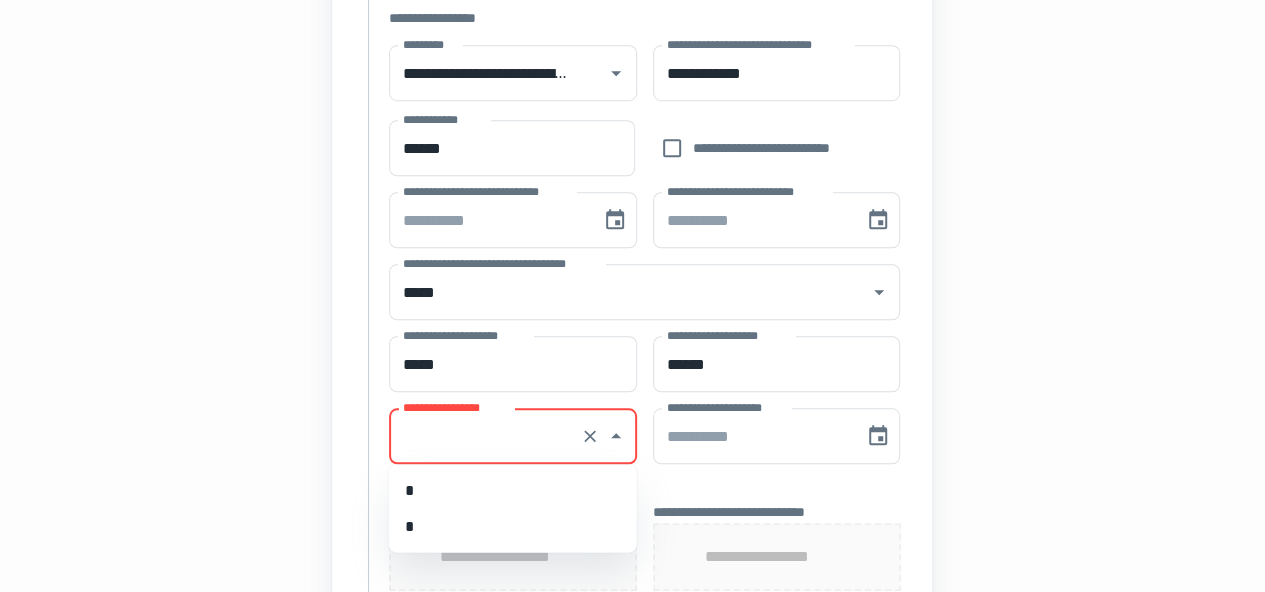 click on "*" at bounding box center (513, 490) 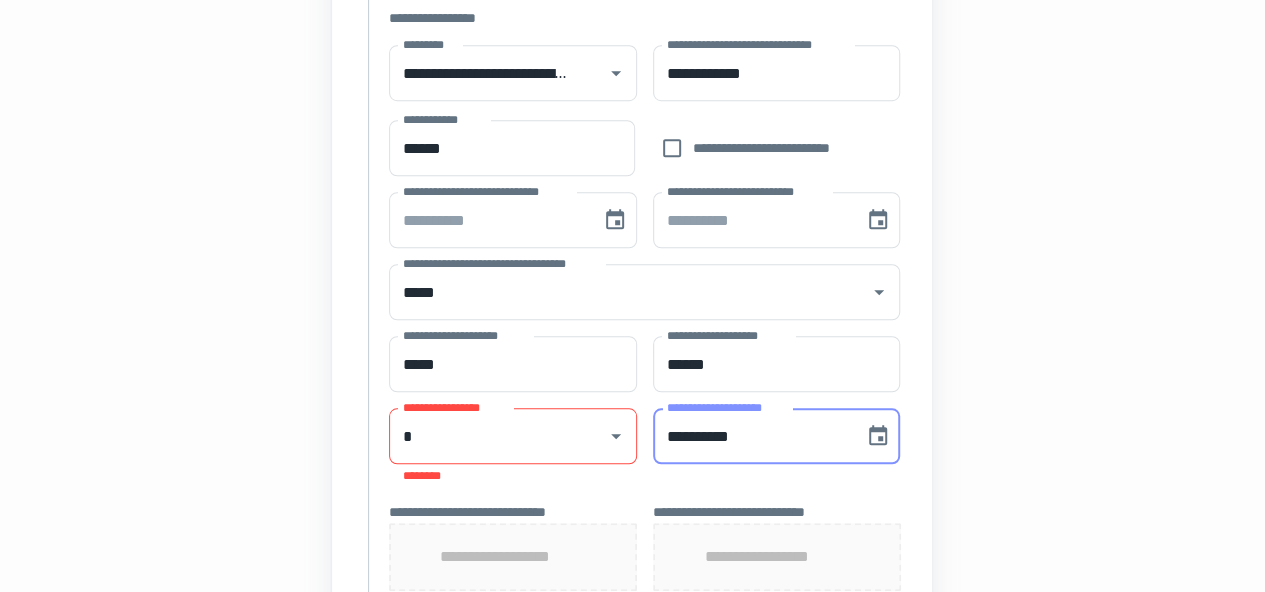 click on "**********" at bounding box center (751, 436) 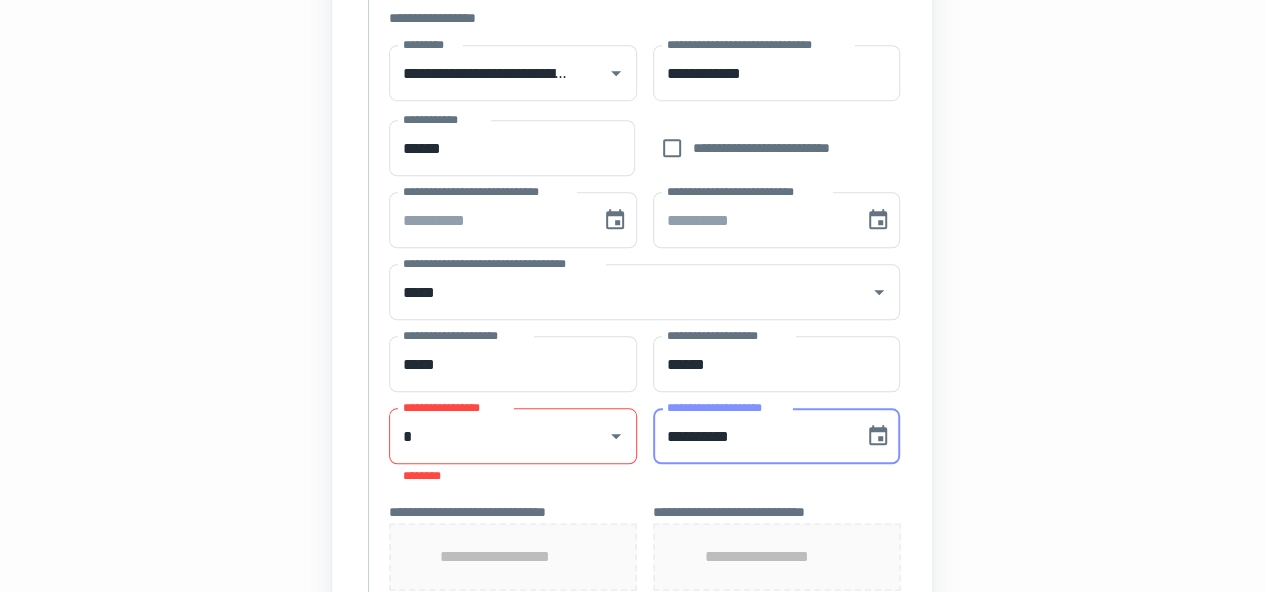 type on "**********" 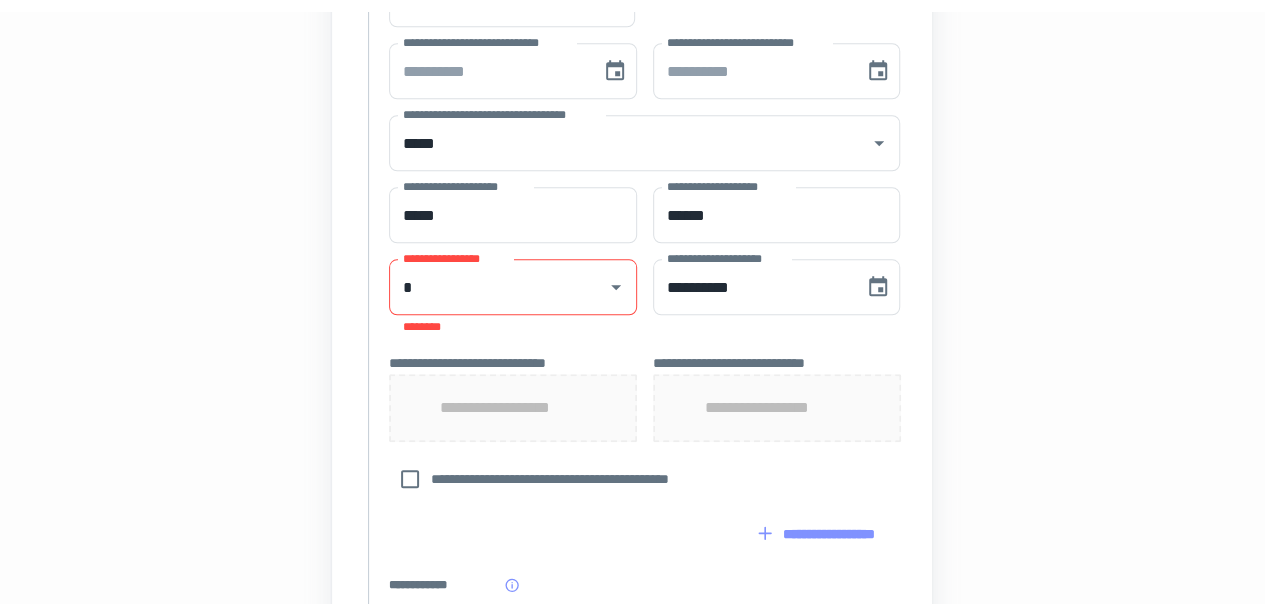 scroll, scrollTop: 885, scrollLeft: 0, axis: vertical 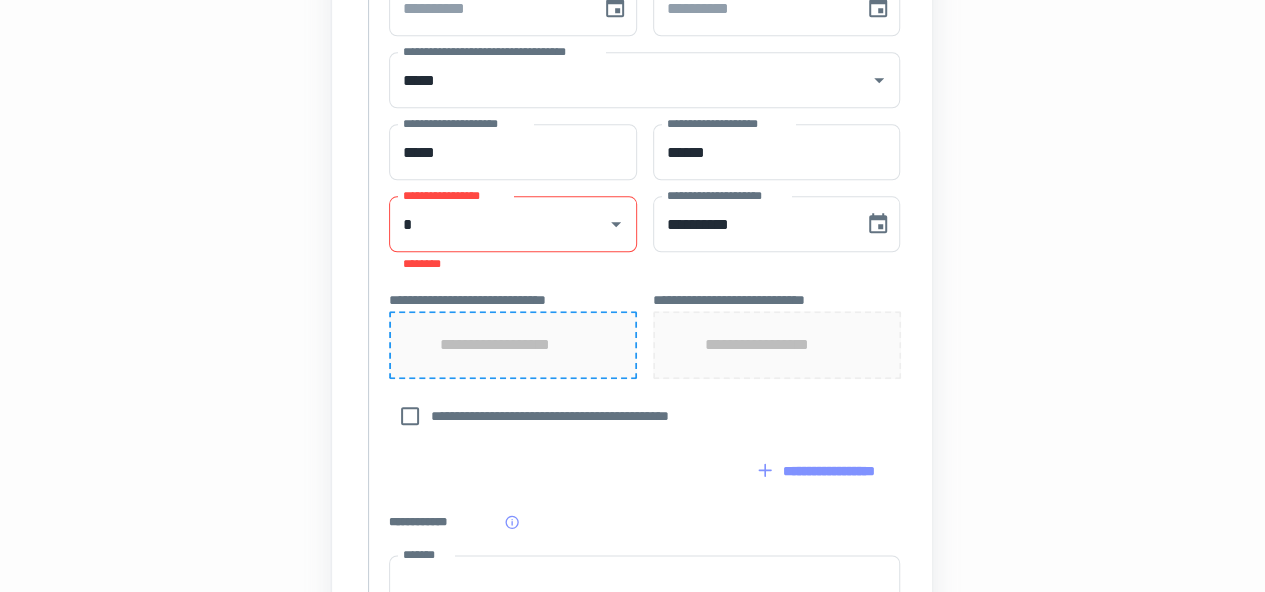 click on "**********" at bounding box center [513, 345] 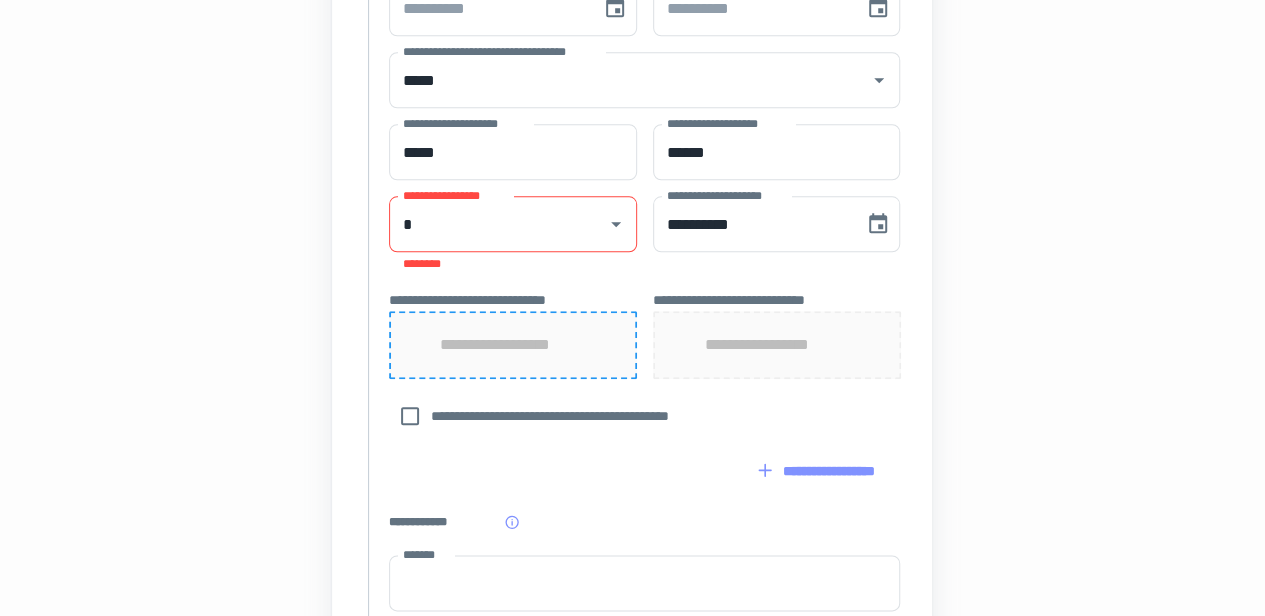 click on "**********" at bounding box center [513, 345] 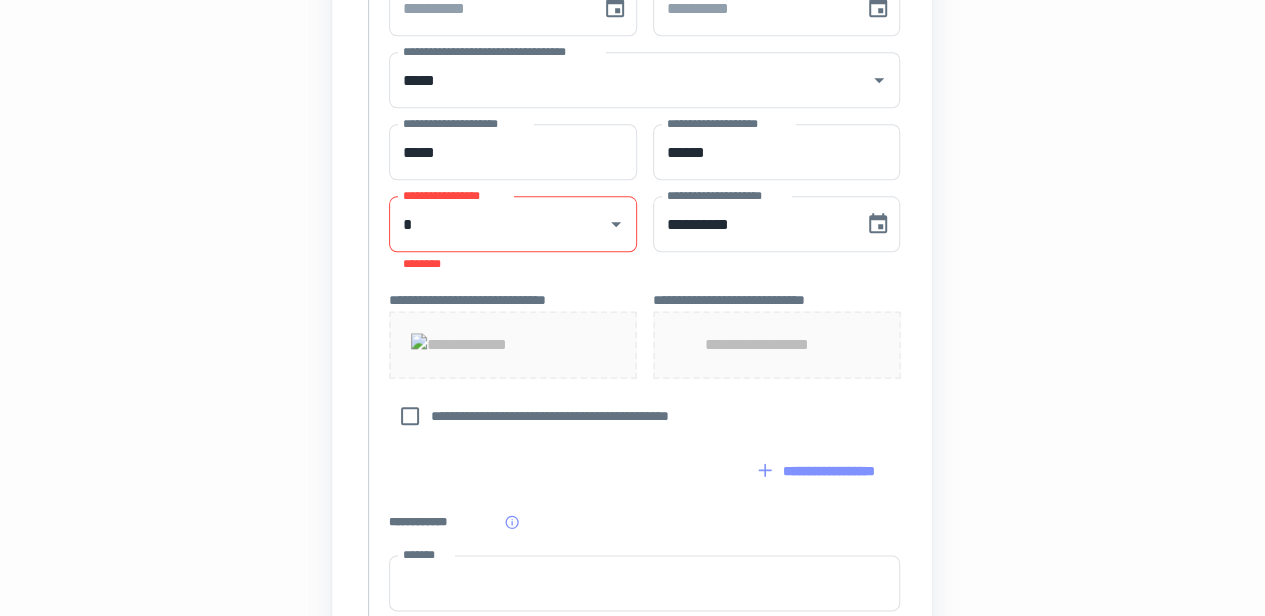 click on "**********" at bounding box center (776, 345) 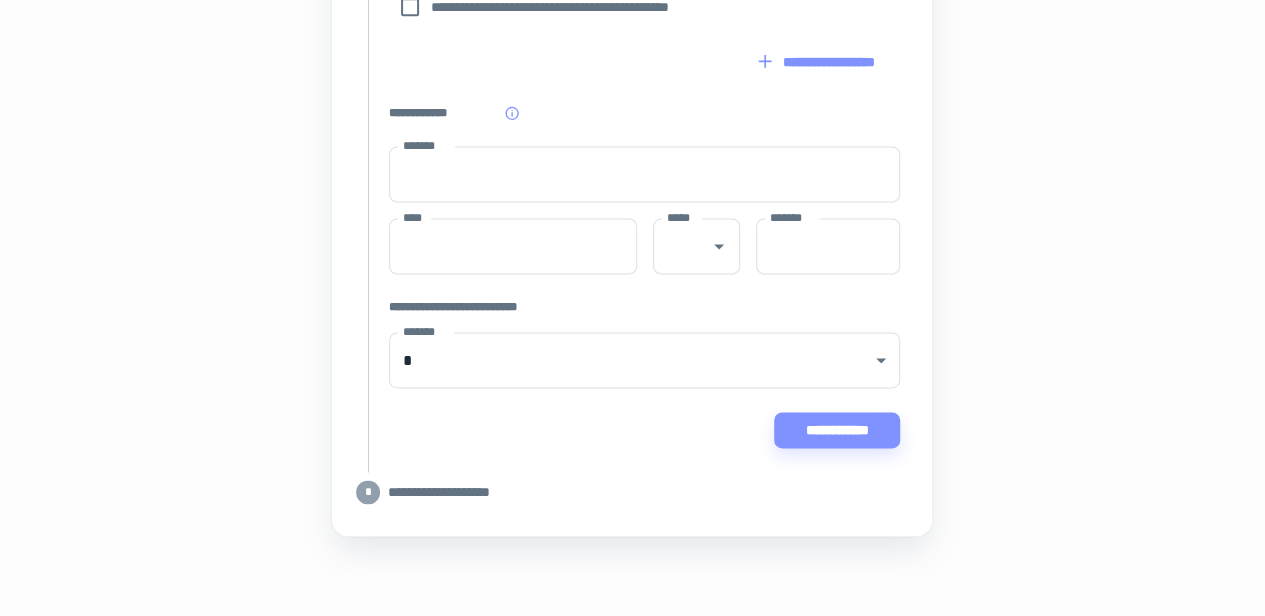 scroll, scrollTop: 1375, scrollLeft: 0, axis: vertical 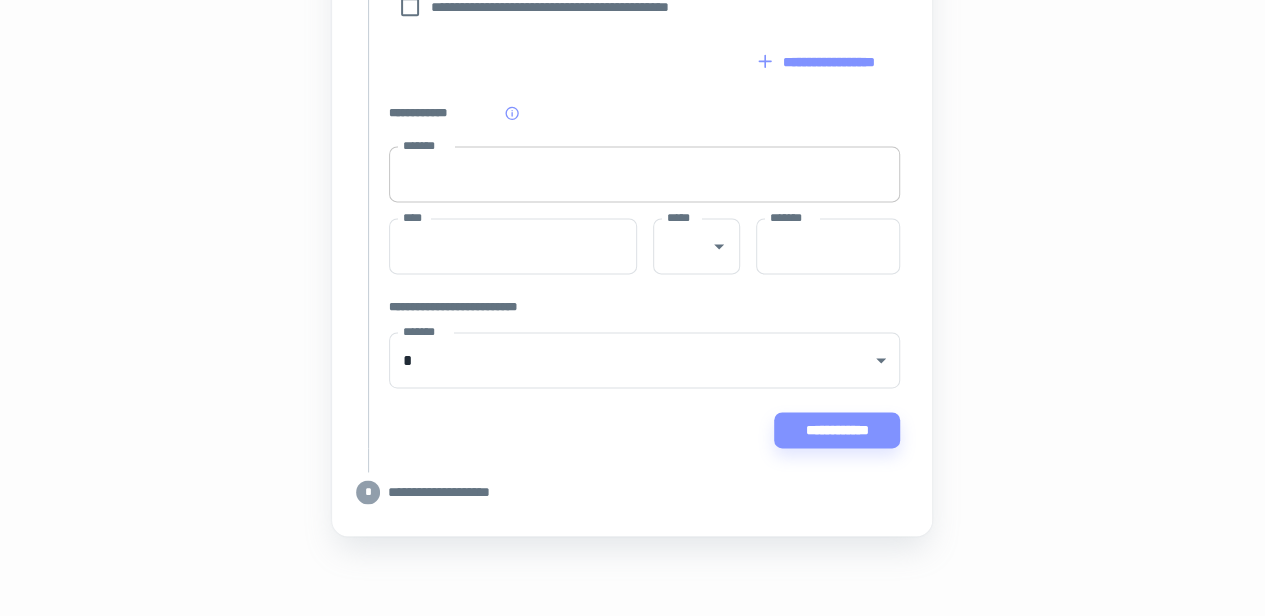 click on "*******" at bounding box center (644, 174) 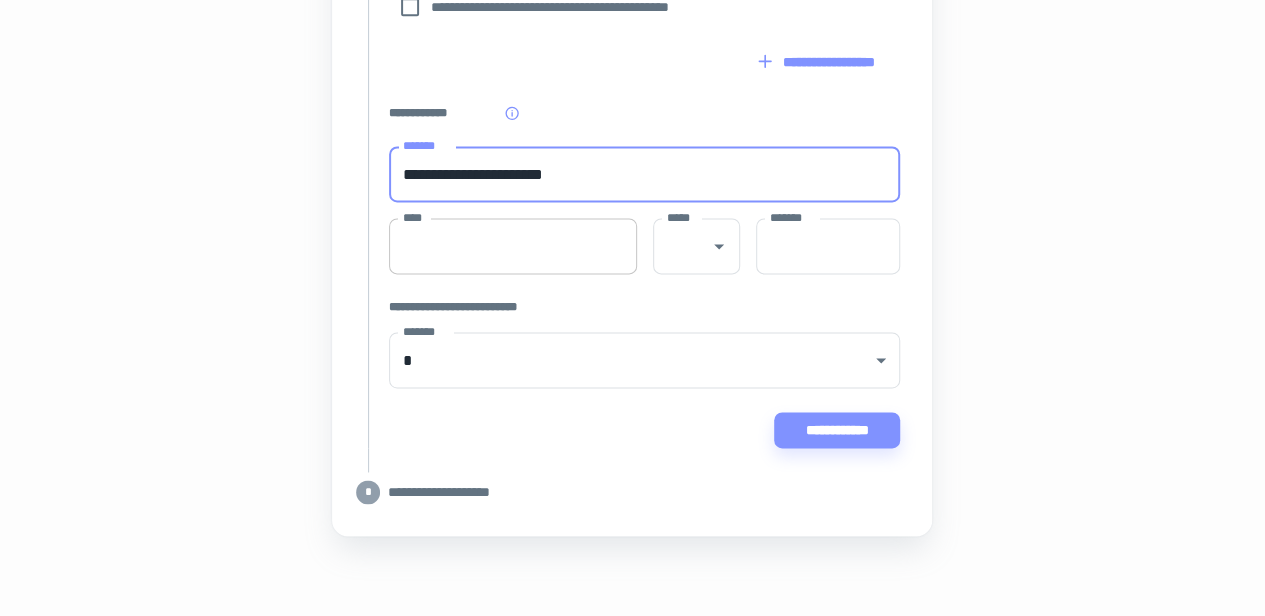 type on "**********" 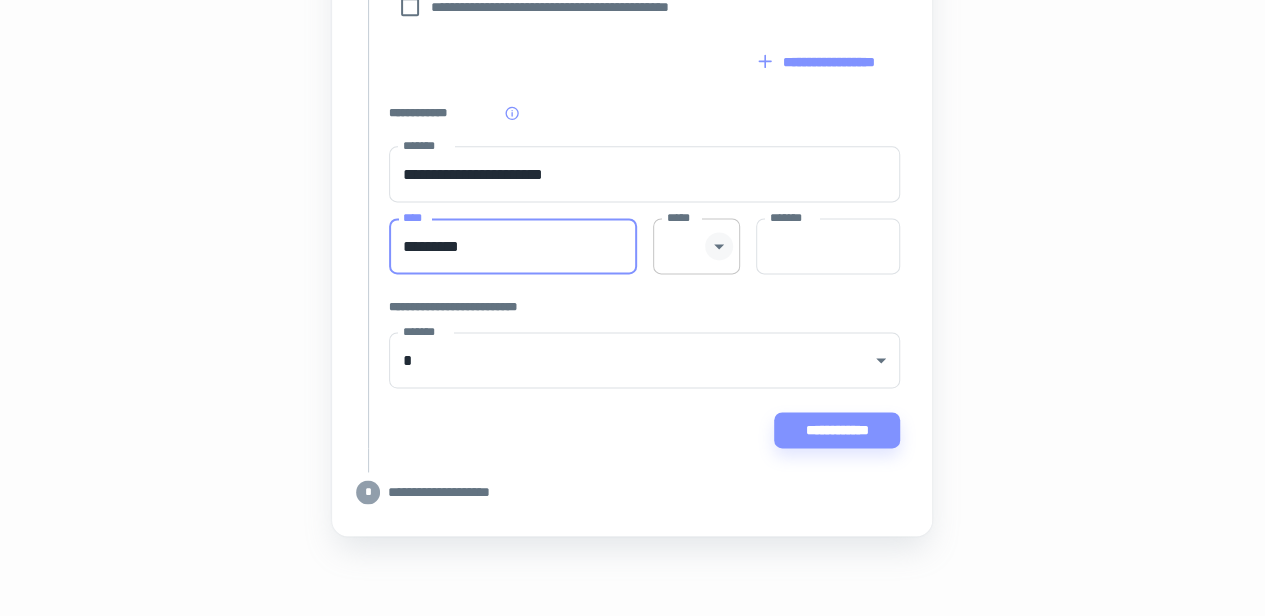 click 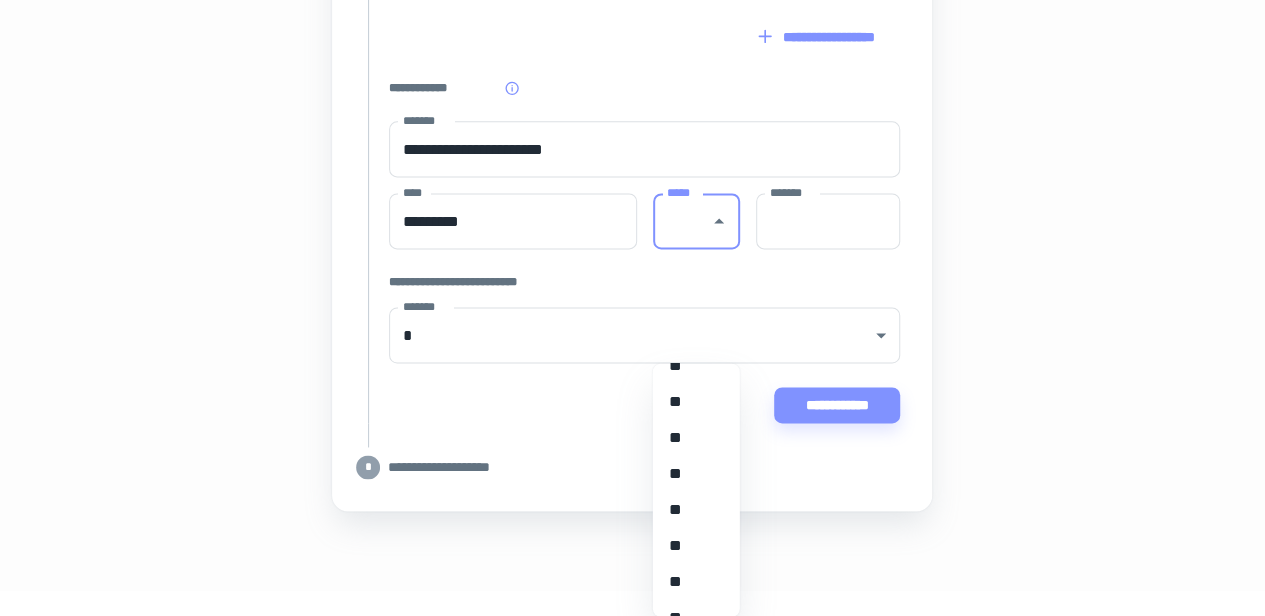 scroll, scrollTop: 411, scrollLeft: 0, axis: vertical 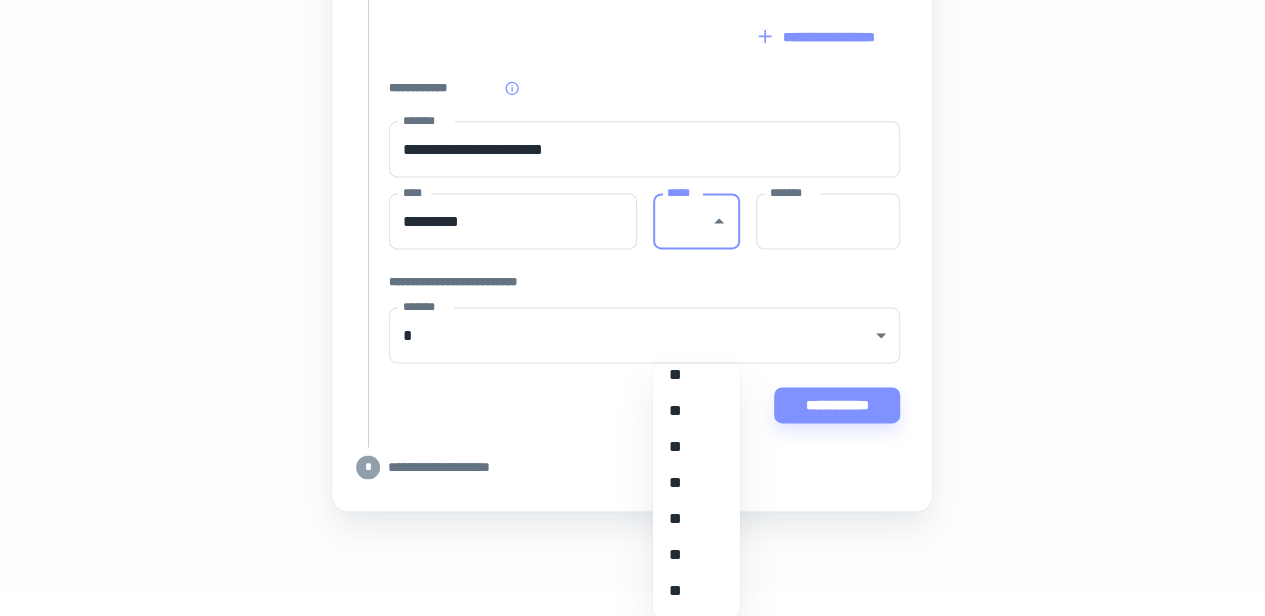 click on "**" at bounding box center (689, 482) 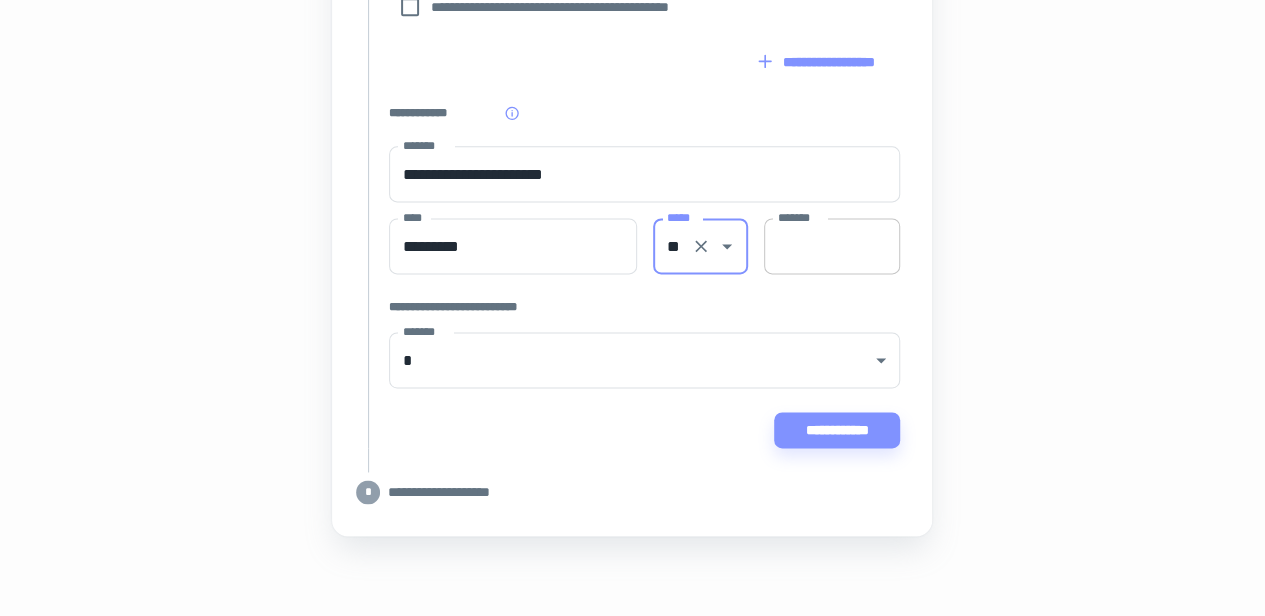 click on "*******" at bounding box center (832, 246) 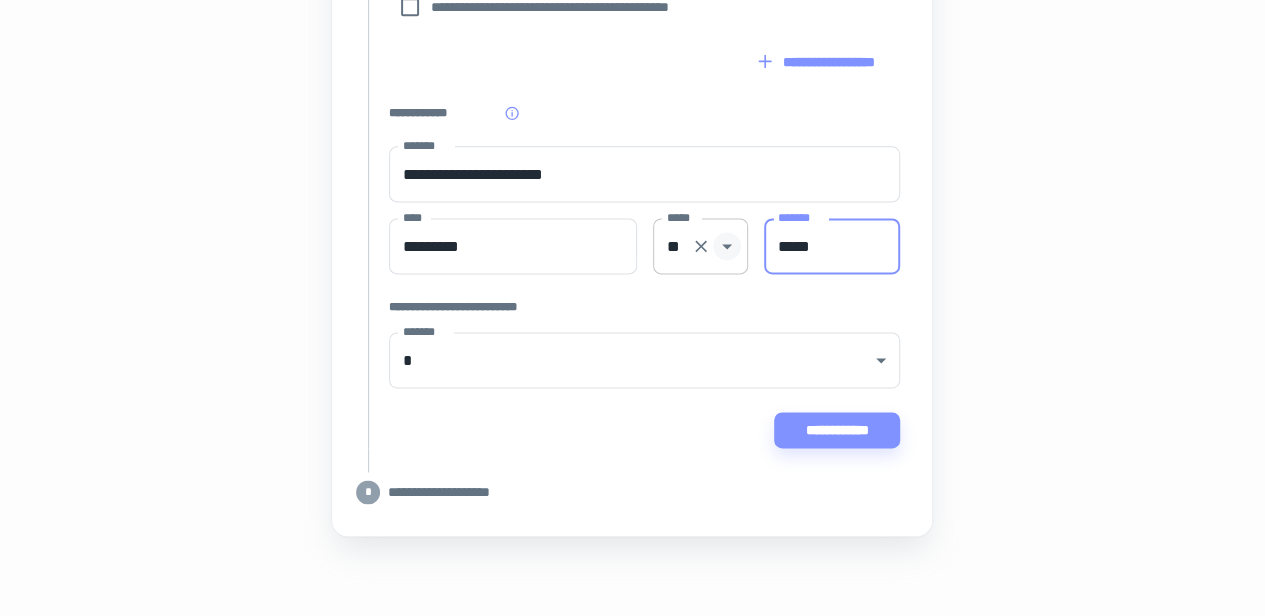 click 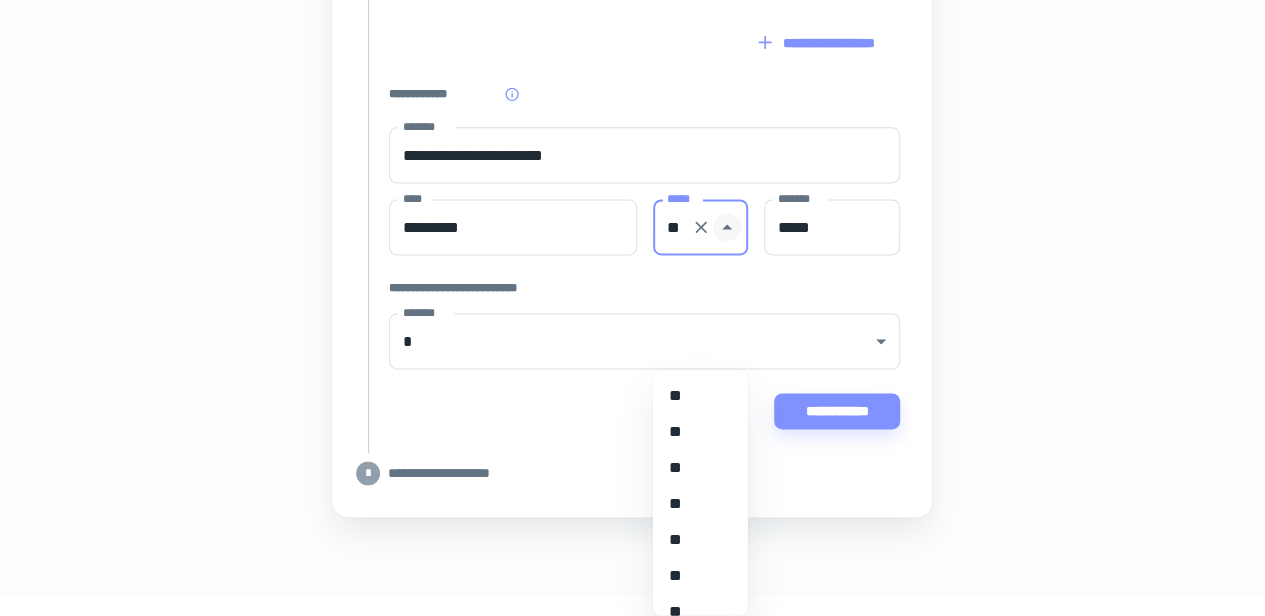 scroll, scrollTop: 295, scrollLeft: 0, axis: vertical 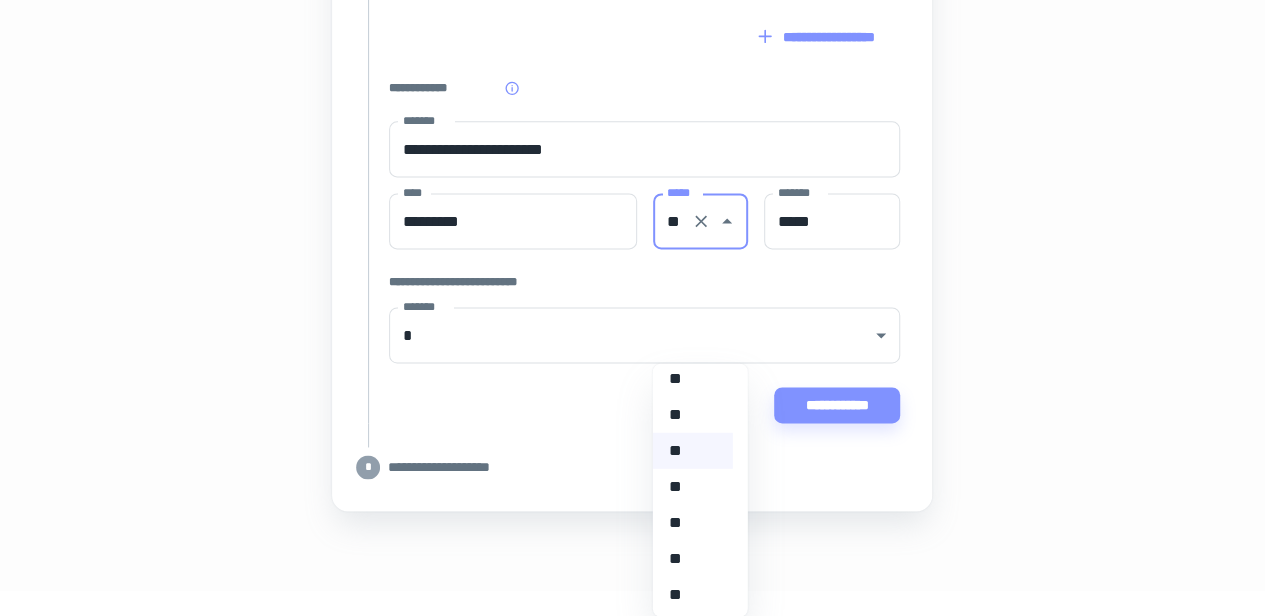 click on "**" at bounding box center (693, 522) 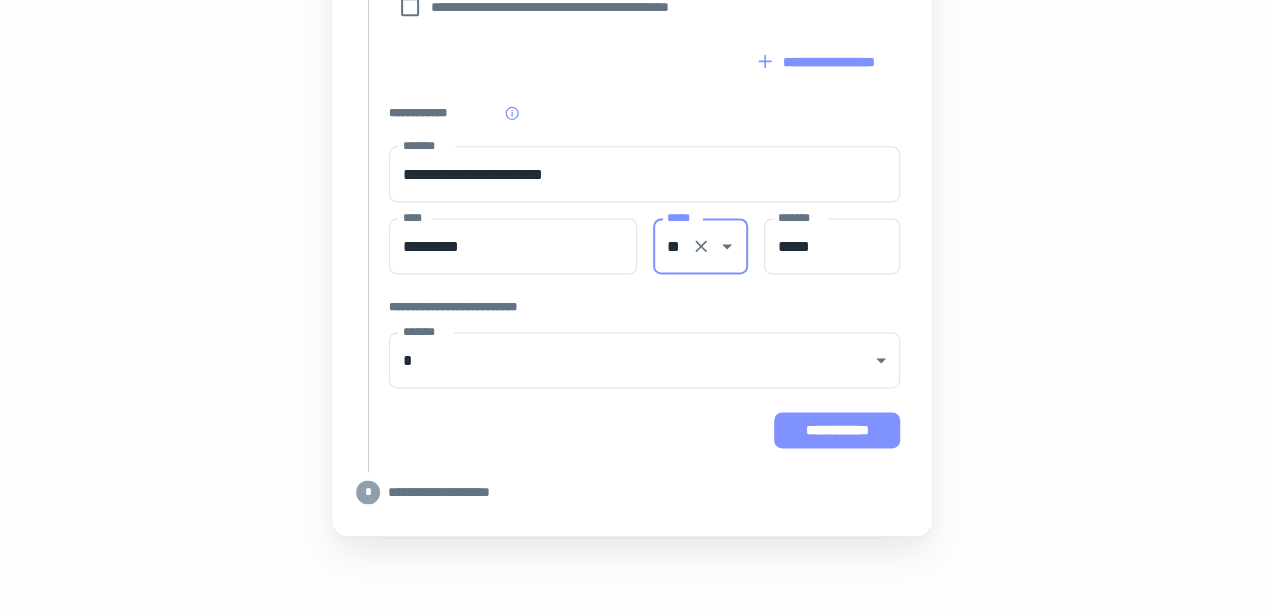 click on "**********" at bounding box center (837, 430) 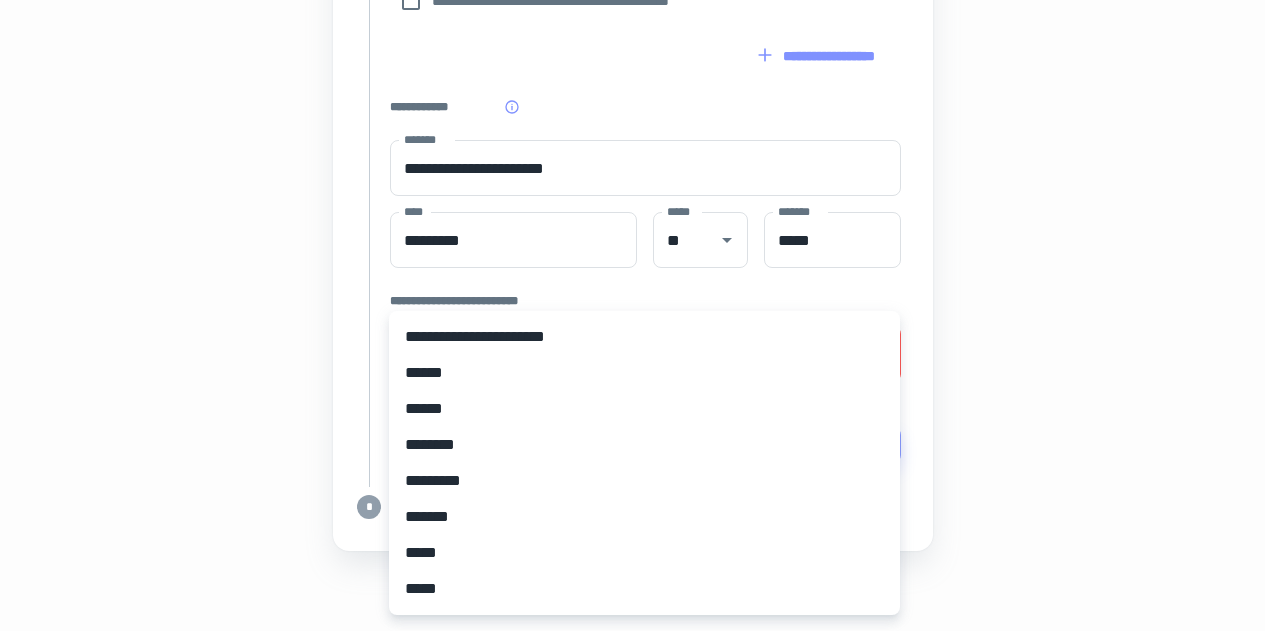 click on "[FIRST] [LAST] [STREET] [CITY], [STATE] [POSTAL_CODE] [PHONE] [EMAIL] [CREDIT_CARD] [EXPIRY] [CVV] [NAME] [ADDRESS] [CITY] [STATE] [POSTAL_CODE] [COUNTRY] [DOB] [AGE] [GENDER] [OCCUPATION] [NATIONALITY] [PASSPORT_NUMBER] [DRIVER_LICENSE] [SSN] [FIRST] [POSTAL_CODE] [PHONE]" at bounding box center [640, -964] 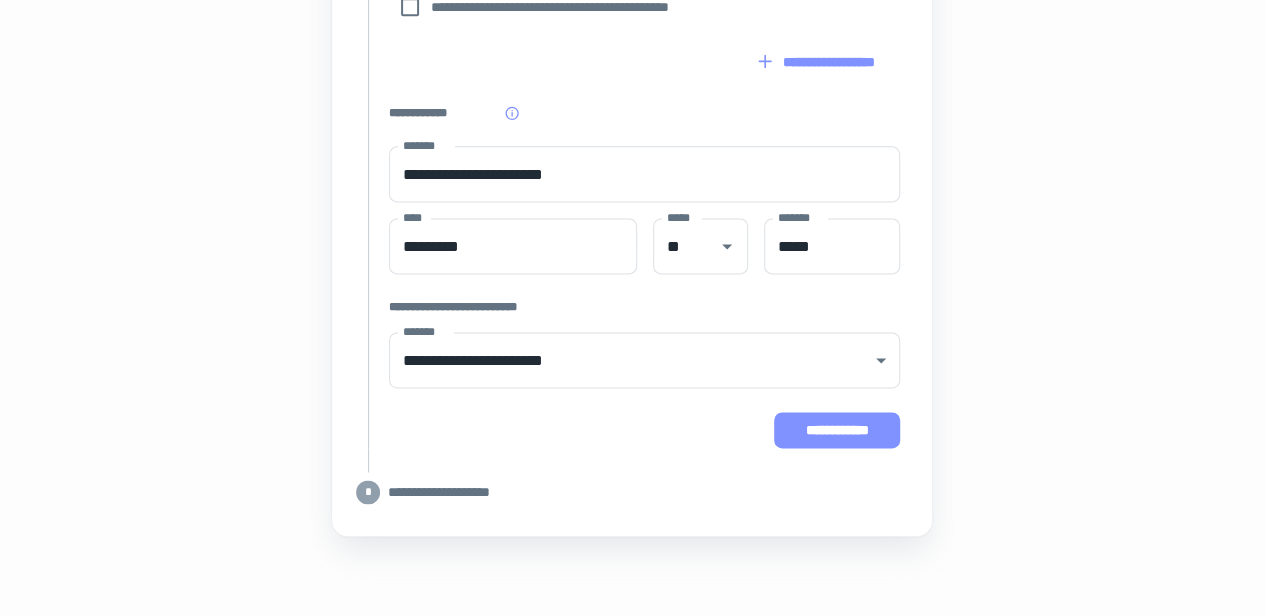 click on "[FIRST] [LAST] [STREET] [CITY], [STATE] [POSTAL_CODE] [PHONE] [EMAIL] [CREDIT_CARD] [EXPIRY] [CVV] [NAME] [ADDRESS] [CITY] [STATE] [POSTAL_CODE] [COUNTRY] [DOB] [AGE] [GENDER] [OCCUPATION] [NATIONALITY] [PASSPORT_NUMBER] [DRIVER_LICENSE] [SSN] [FIRST] [LAST] [POSTAL_CODE] [STREET]" at bounding box center [632, -247] 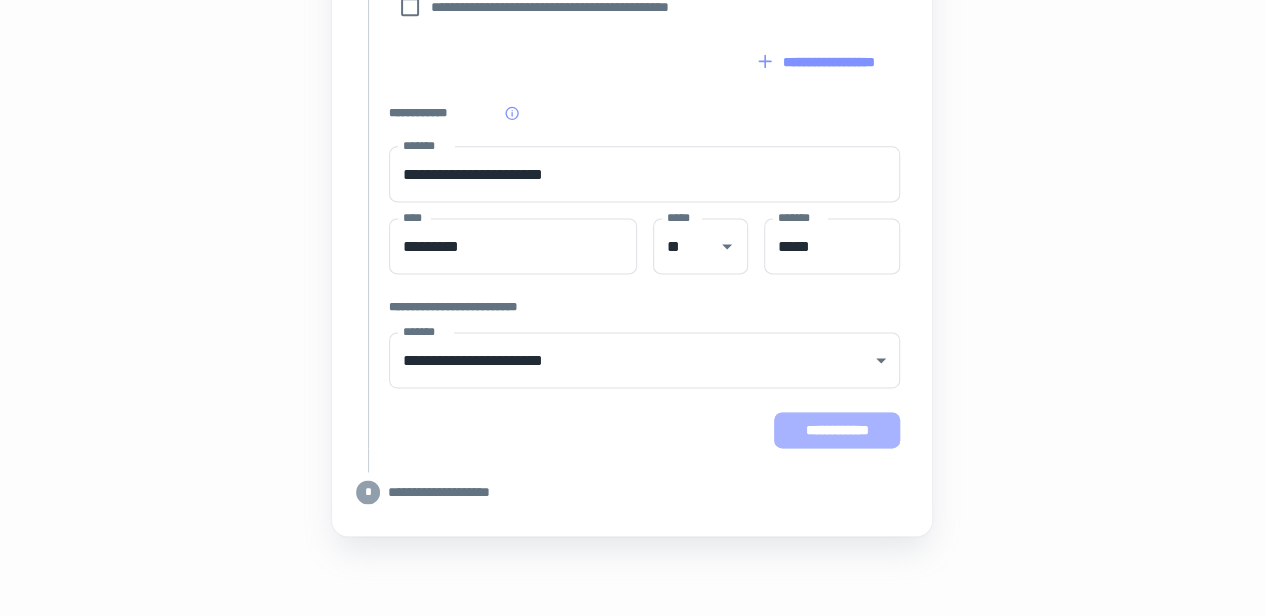 click on "**********" at bounding box center (837, 430) 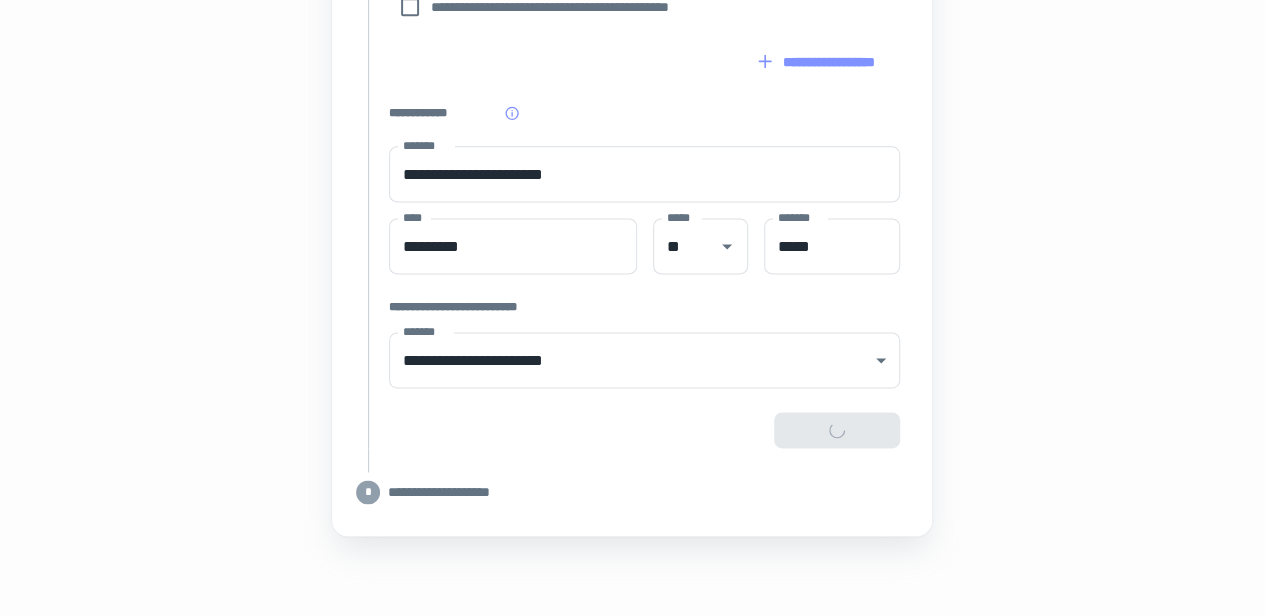 type on "**********" 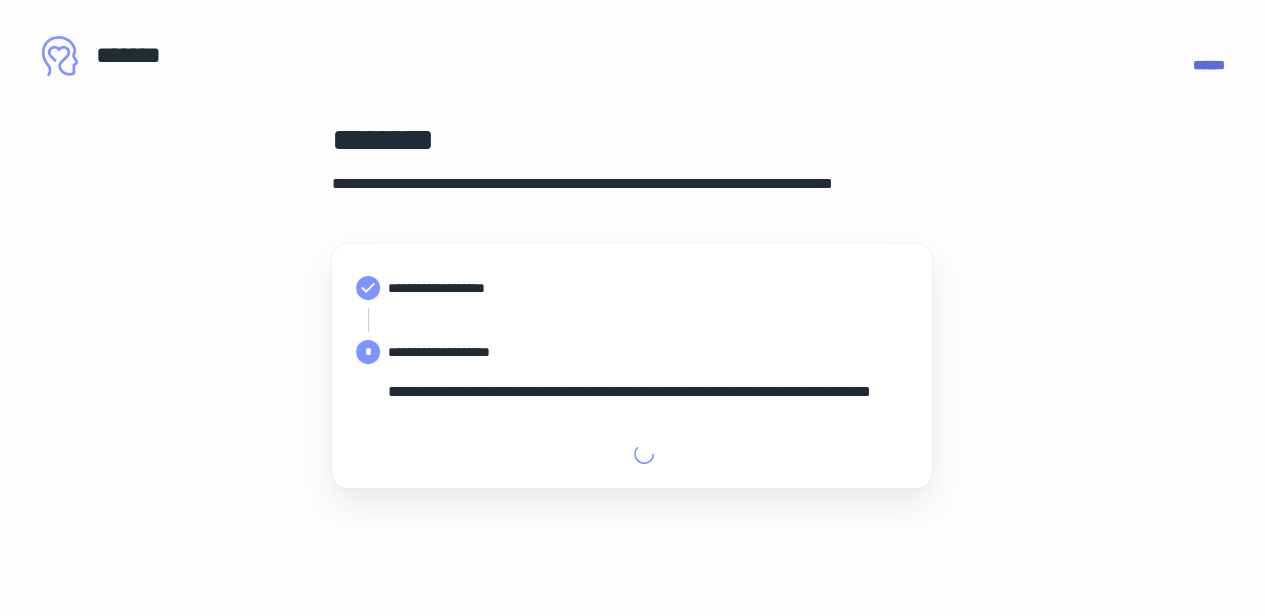 scroll, scrollTop: 0, scrollLeft: 0, axis: both 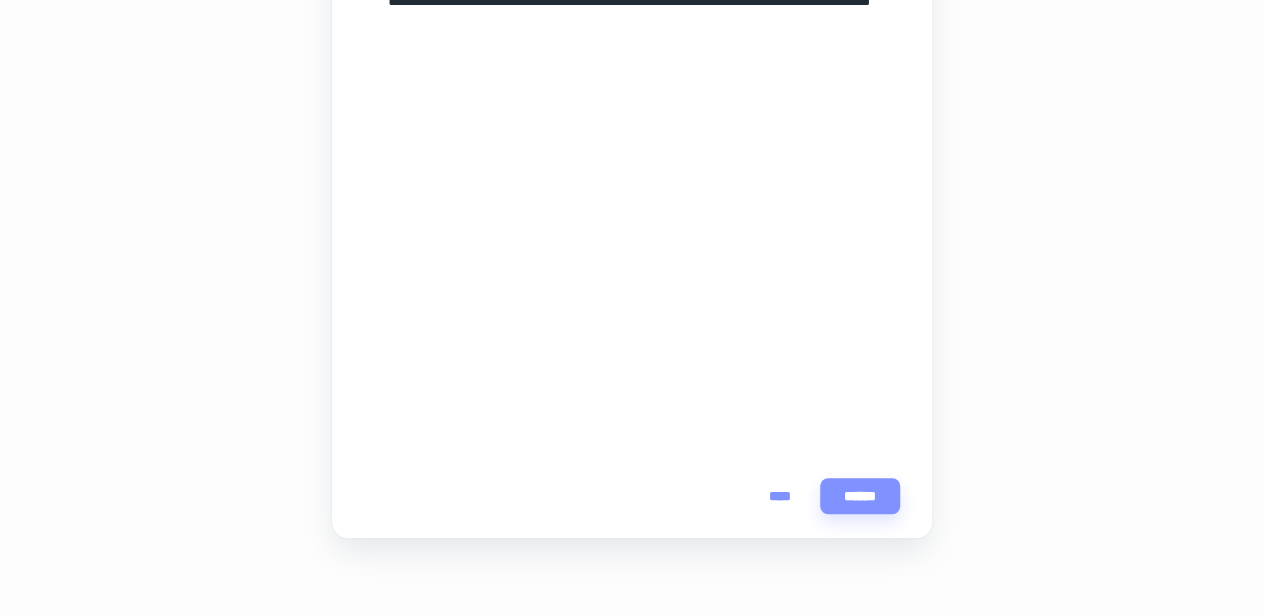 click on "****" at bounding box center [780, 496] 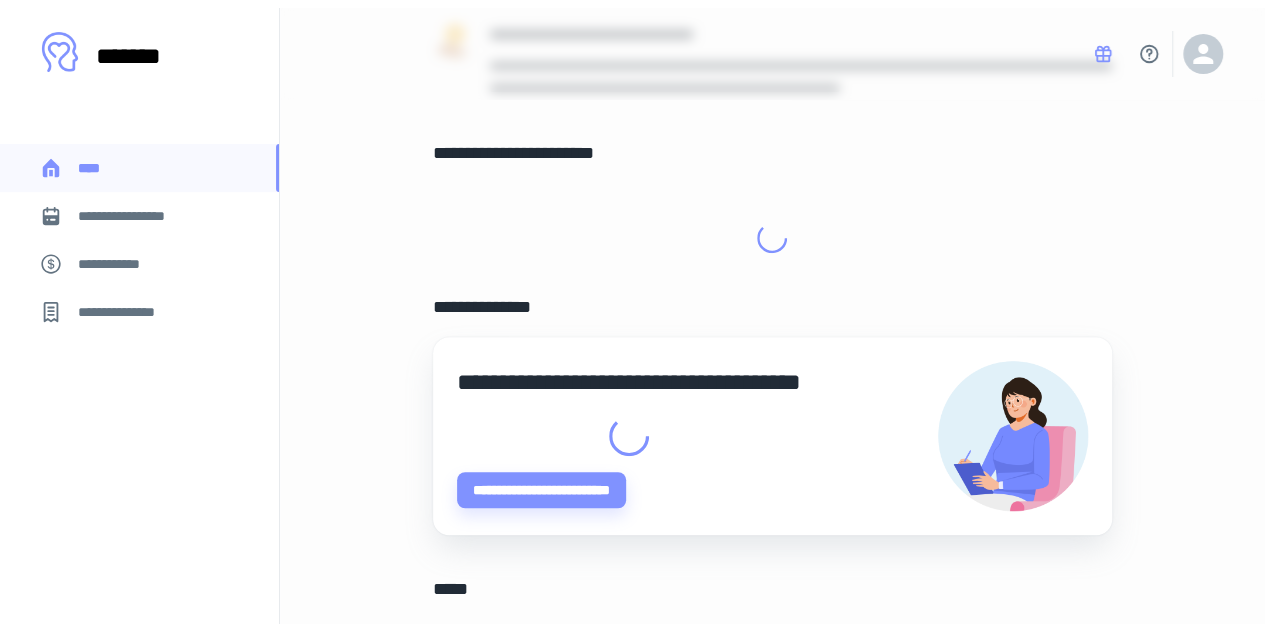 scroll, scrollTop: 0, scrollLeft: 0, axis: both 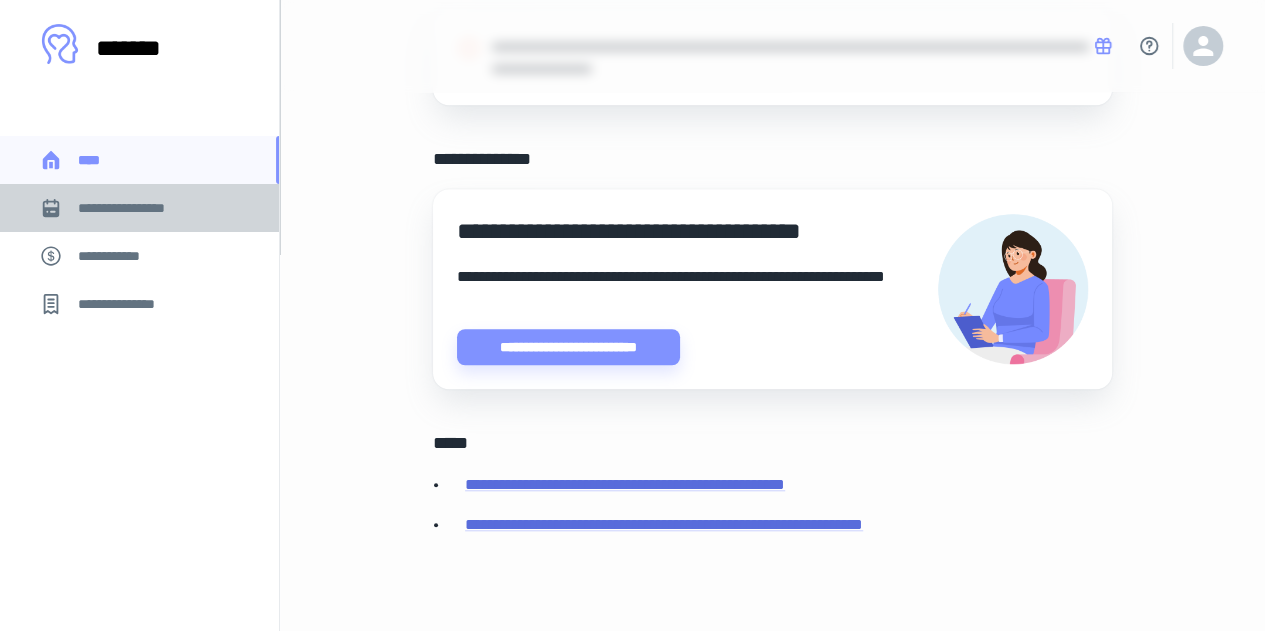 click on "**********" at bounding box center (136, 208) 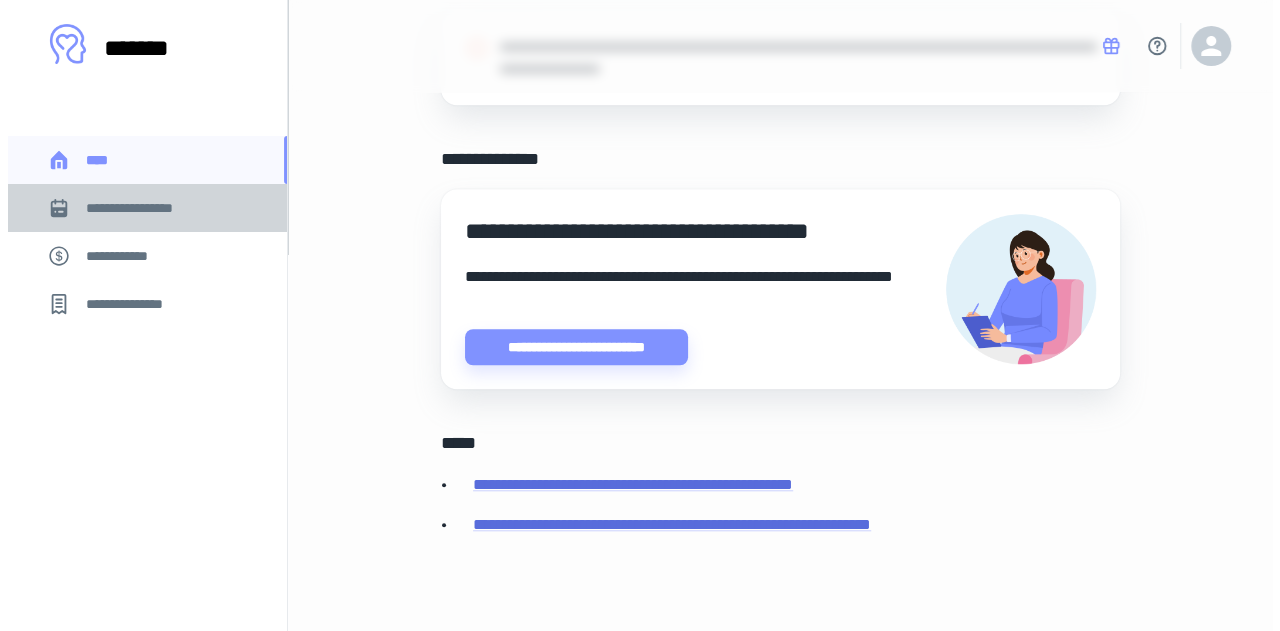 scroll, scrollTop: 0, scrollLeft: 0, axis: both 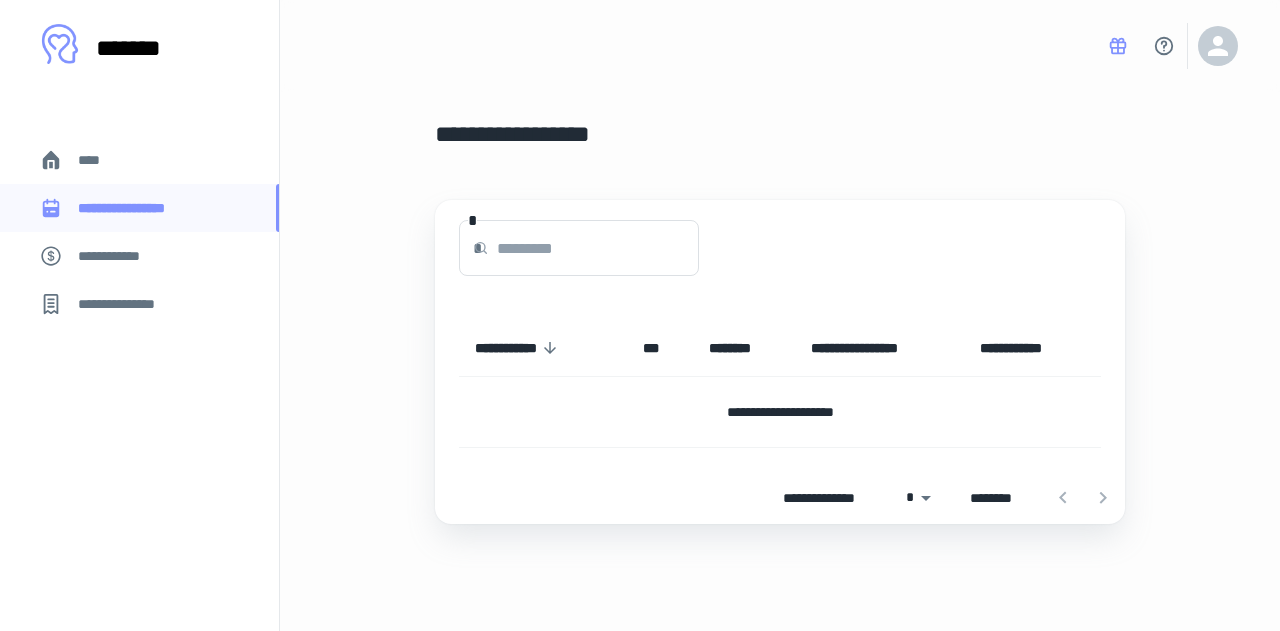 click on "**********" at bounding box center [119, 256] 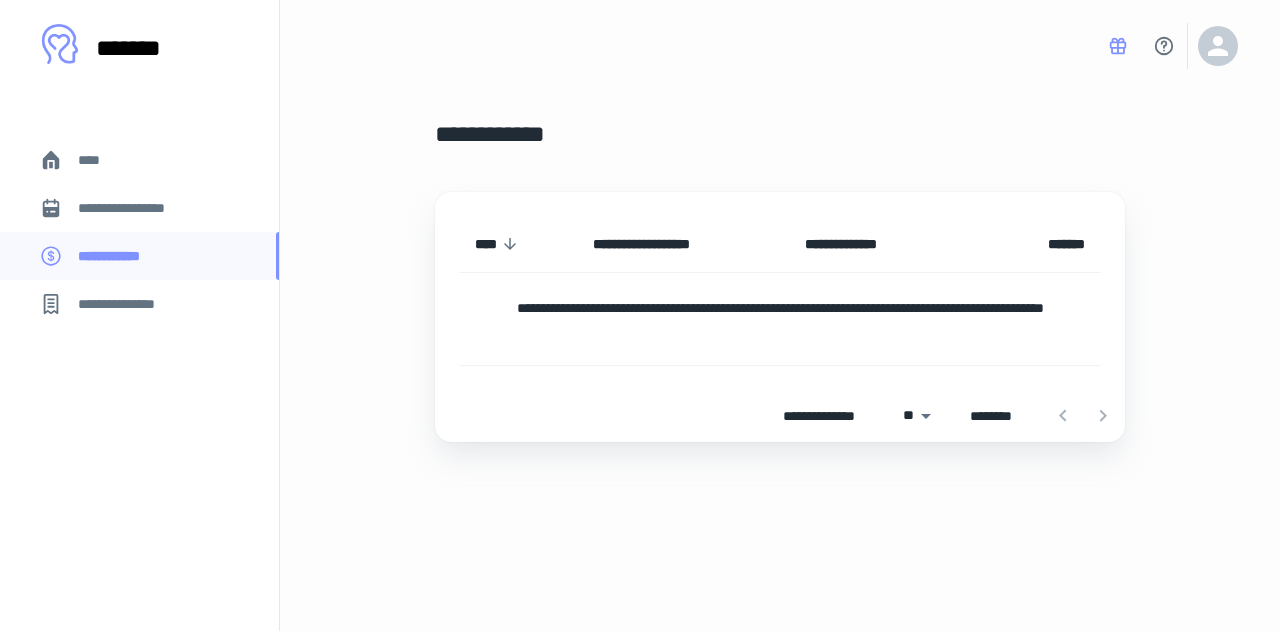 click on "**********" at bounding box center [127, 304] 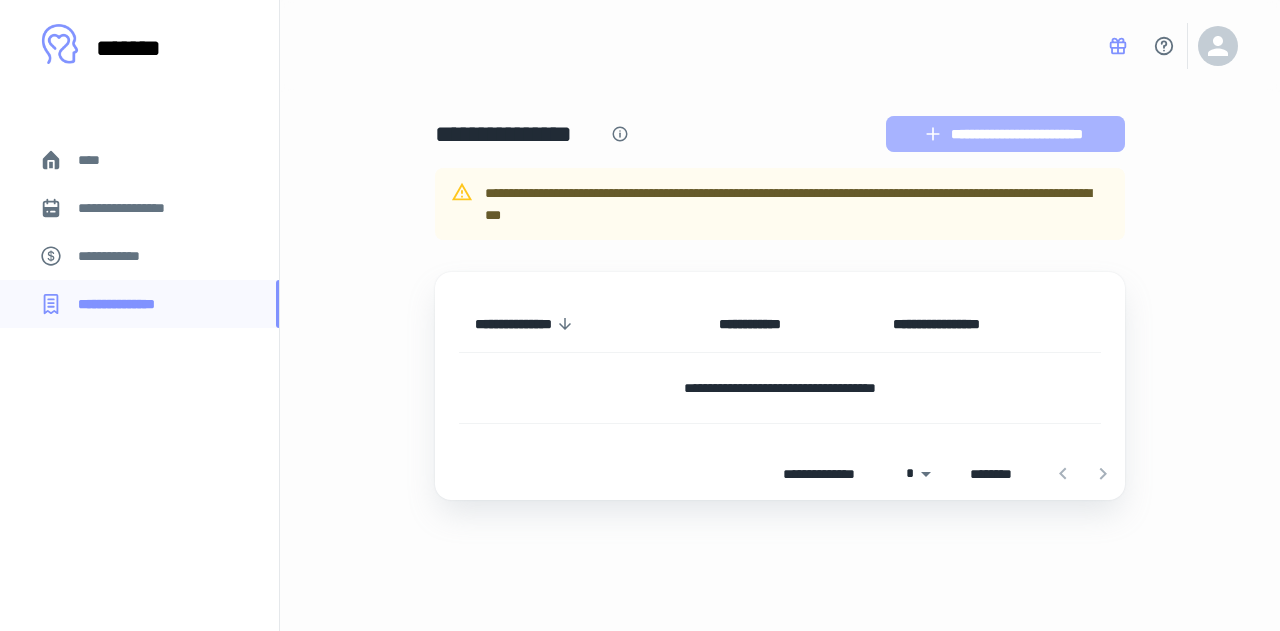 click on "**********" at bounding box center (1005, 134) 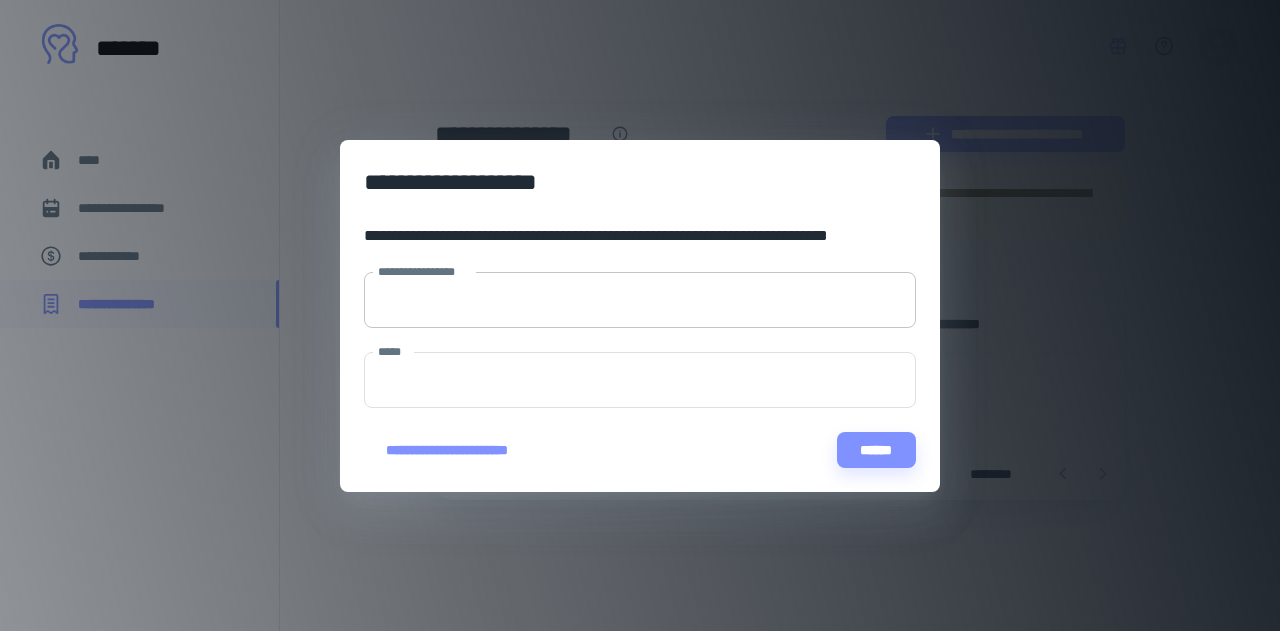 click on "**********" at bounding box center [640, 300] 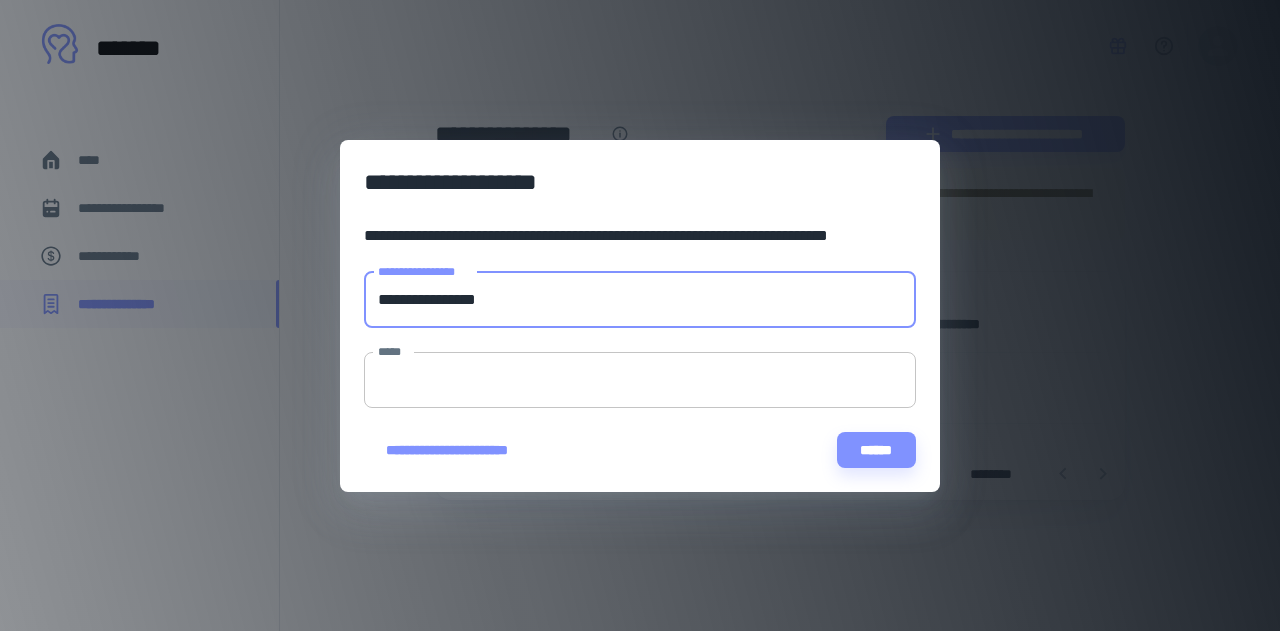 type on "**********" 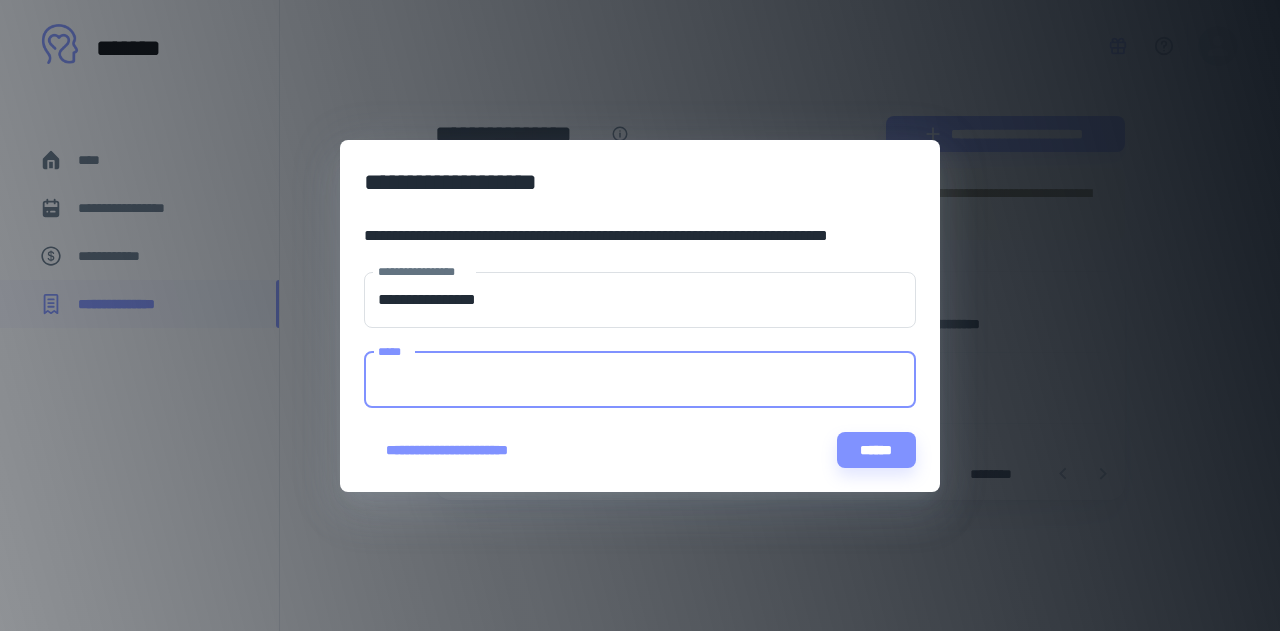 click on "*****" at bounding box center (640, 380) 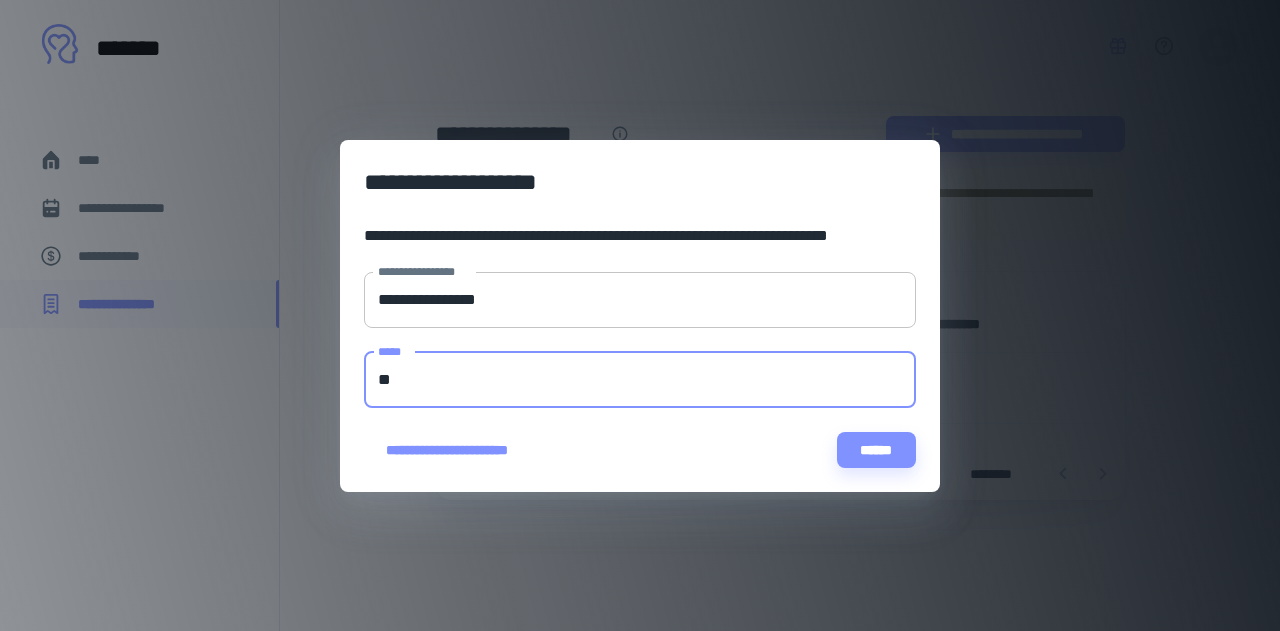 type on "*" 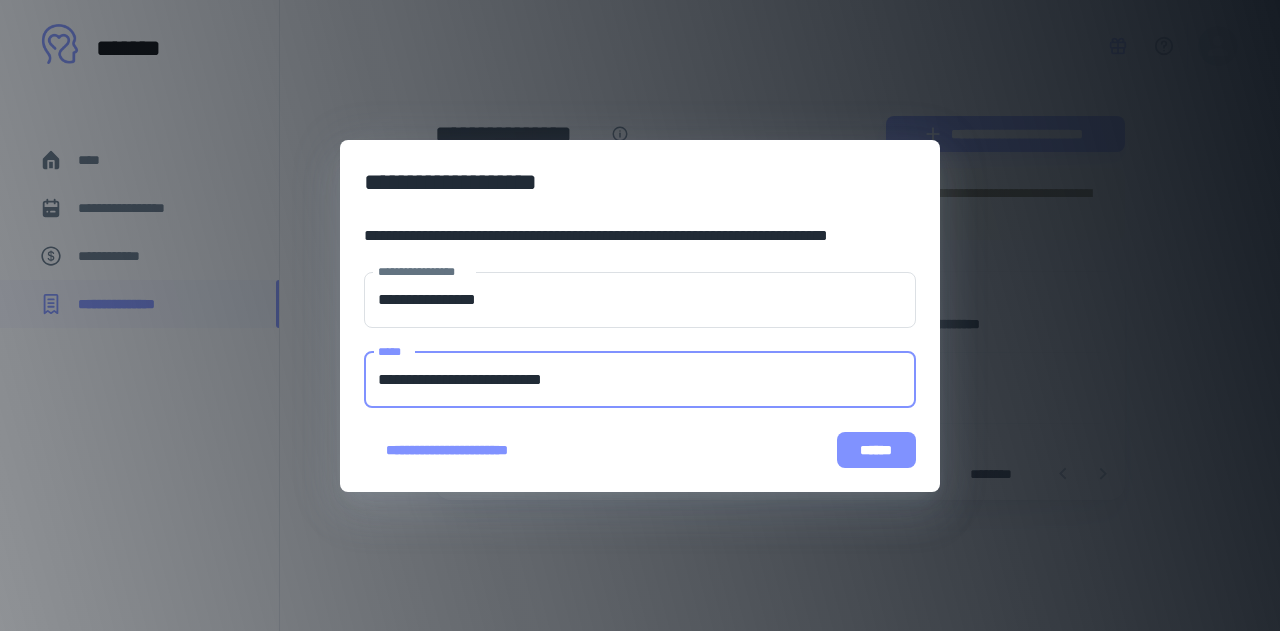 type on "**********" 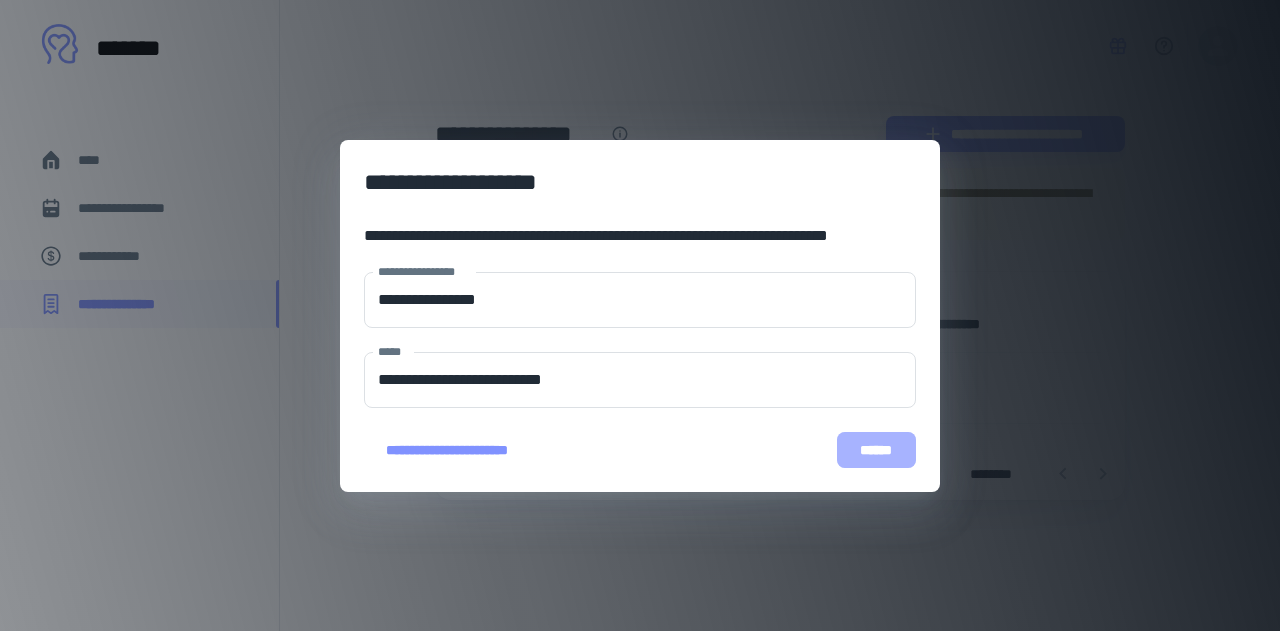click on "******" at bounding box center (876, 450) 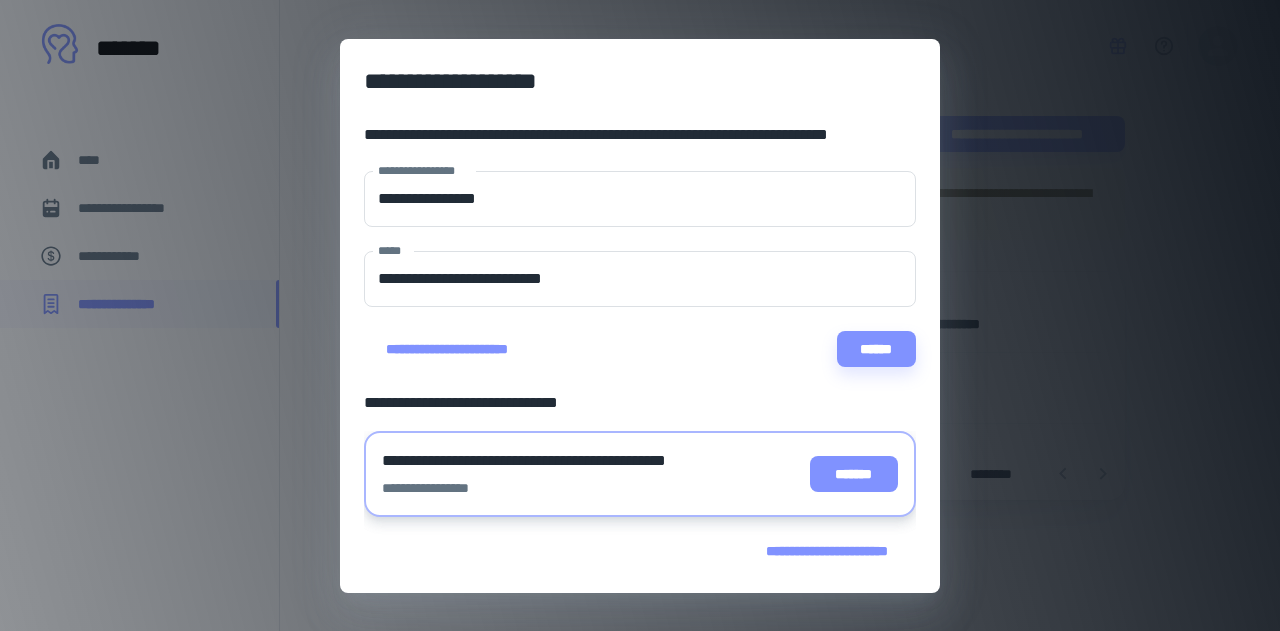 click on "*******" at bounding box center (854, 474) 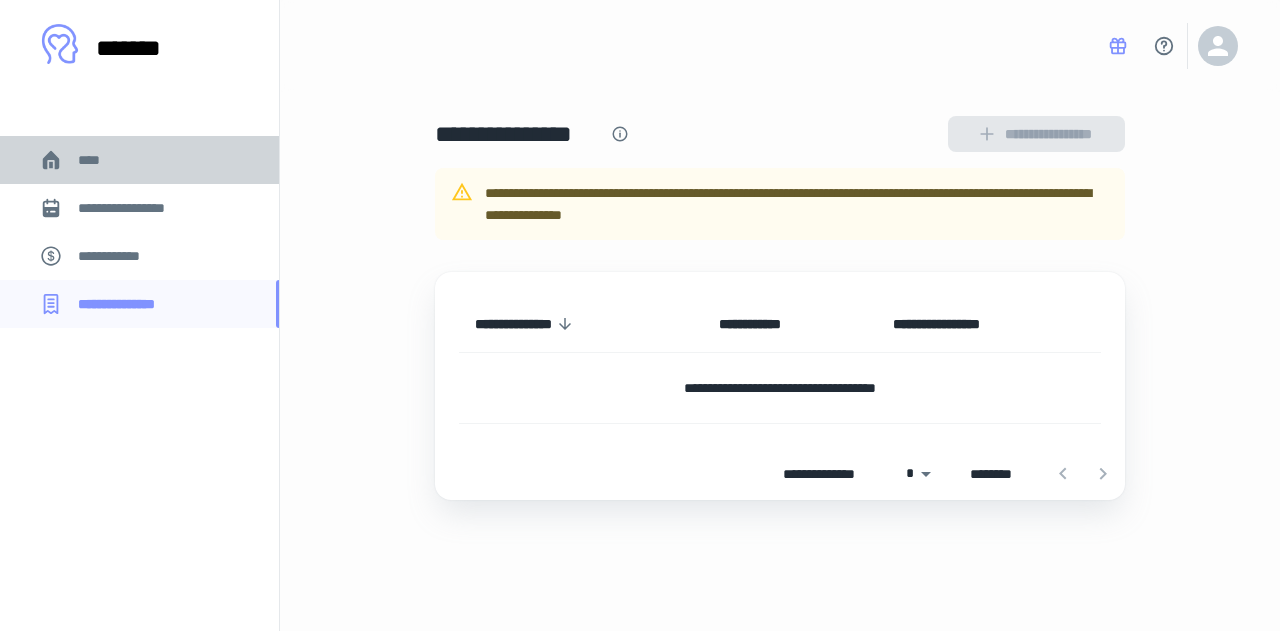 click on "****" at bounding box center [97, 160] 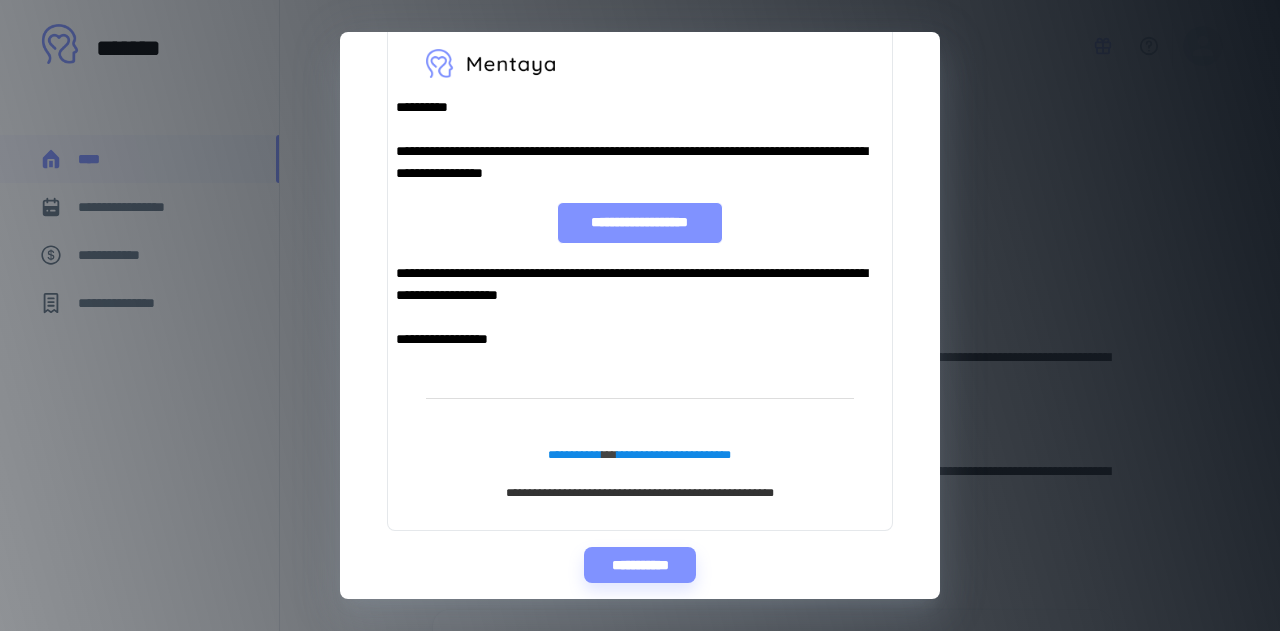 scroll, scrollTop: 200, scrollLeft: 0, axis: vertical 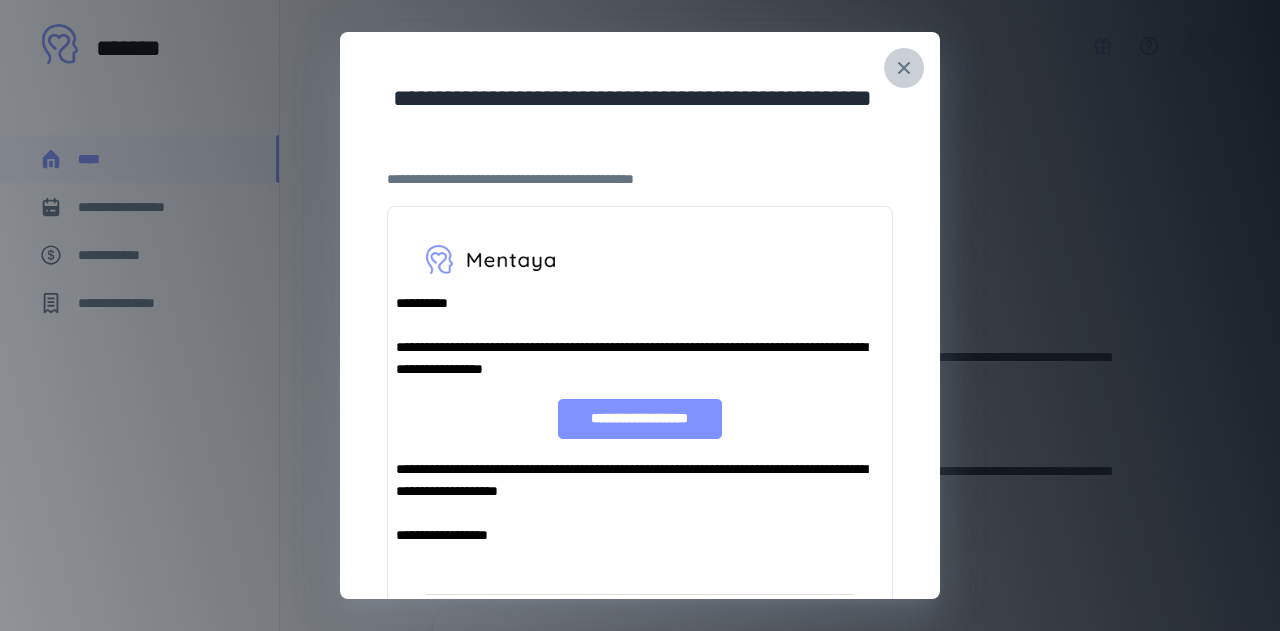 click 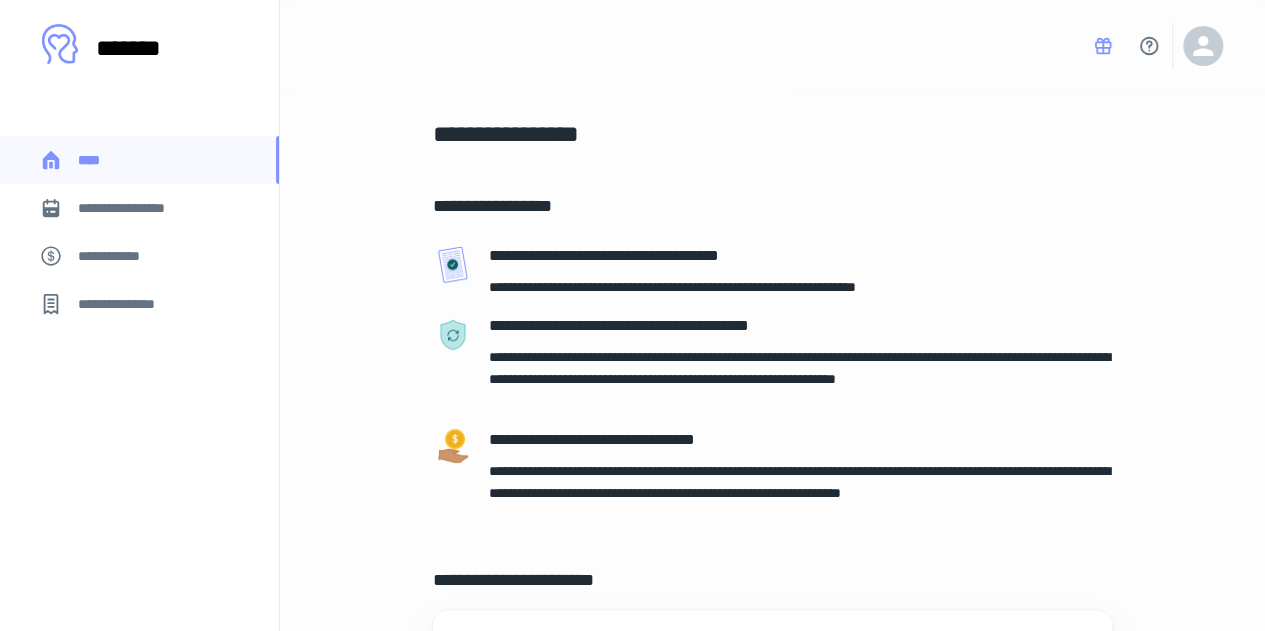 click on "**********" at bounding box center [136, 208] 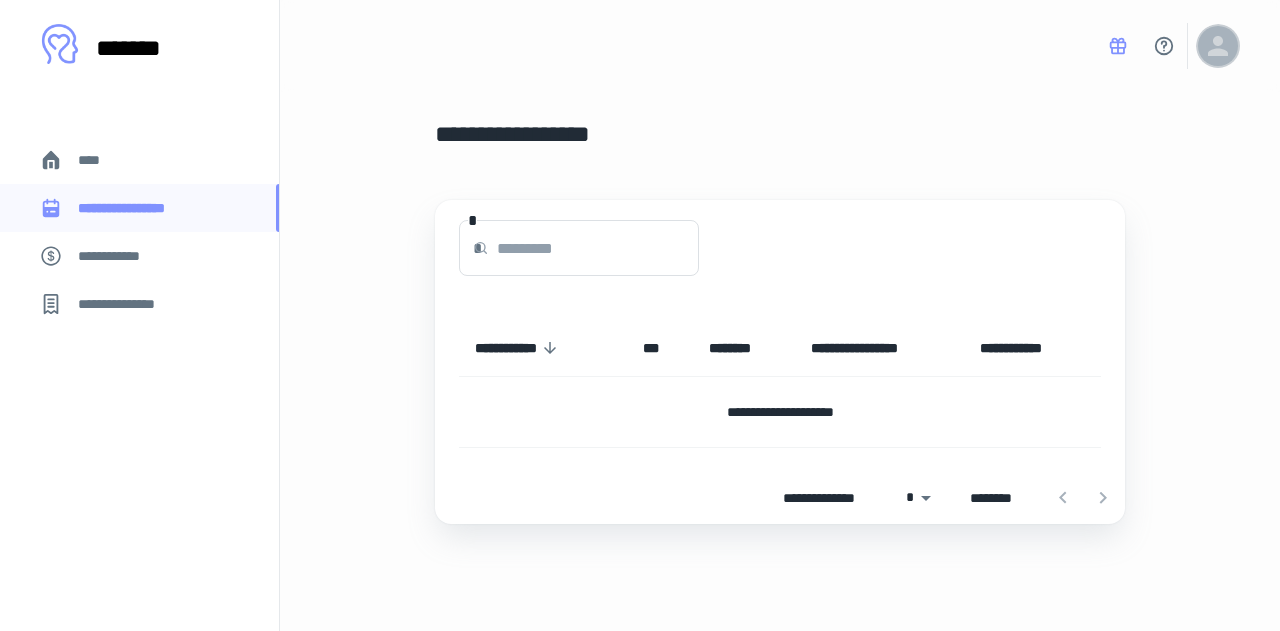 click 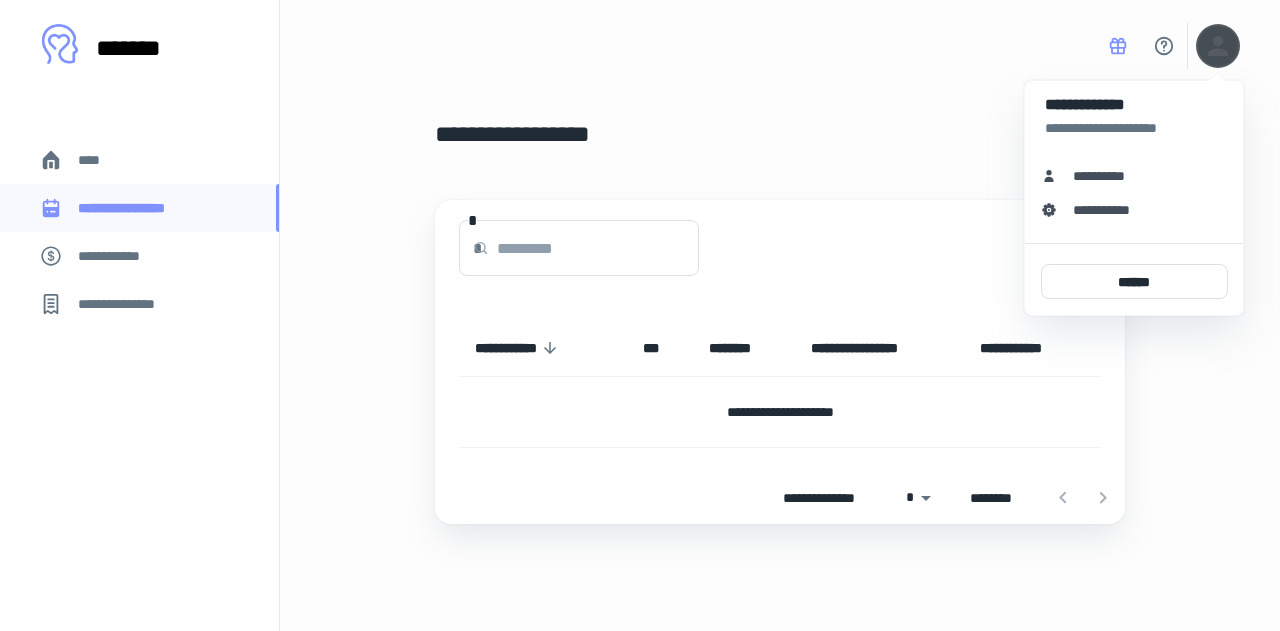 click on "**********" at bounding box center [1106, 176] 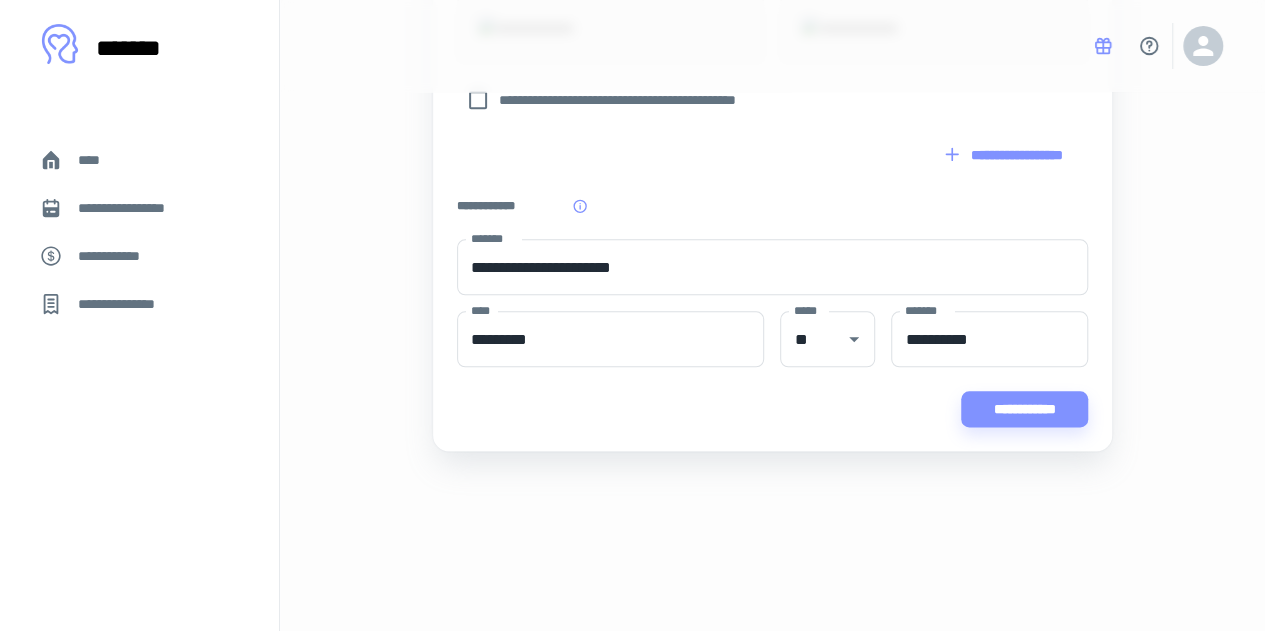 scroll, scrollTop: 1072, scrollLeft: 0, axis: vertical 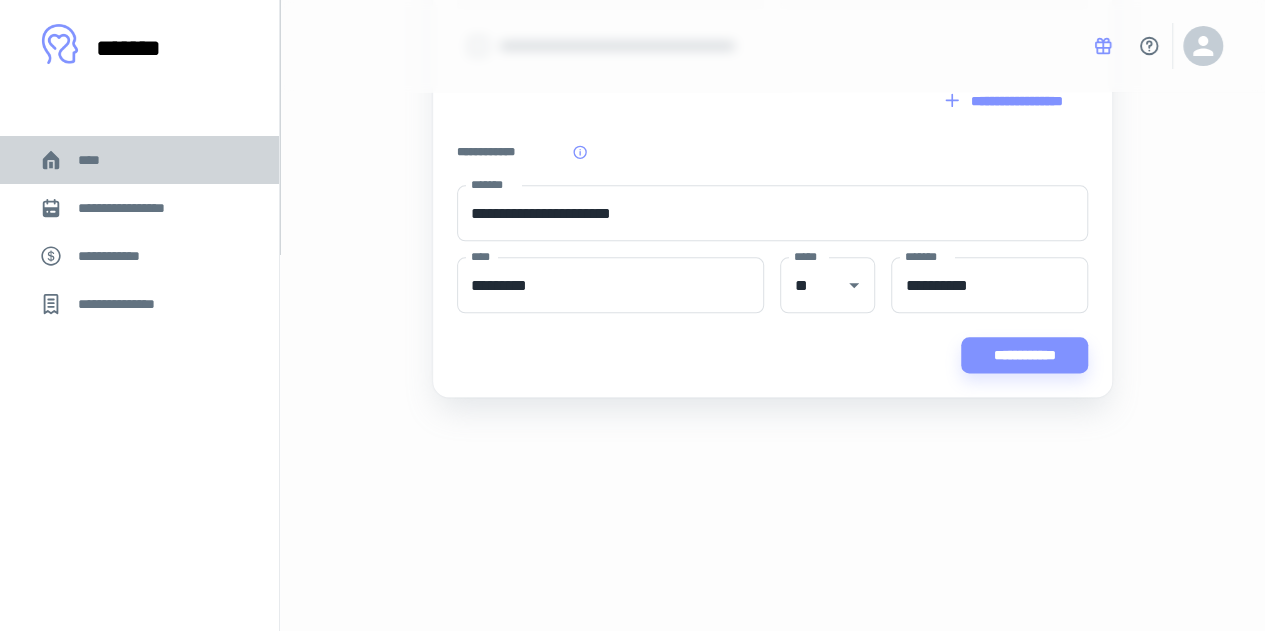 click on "****" at bounding box center (97, 160) 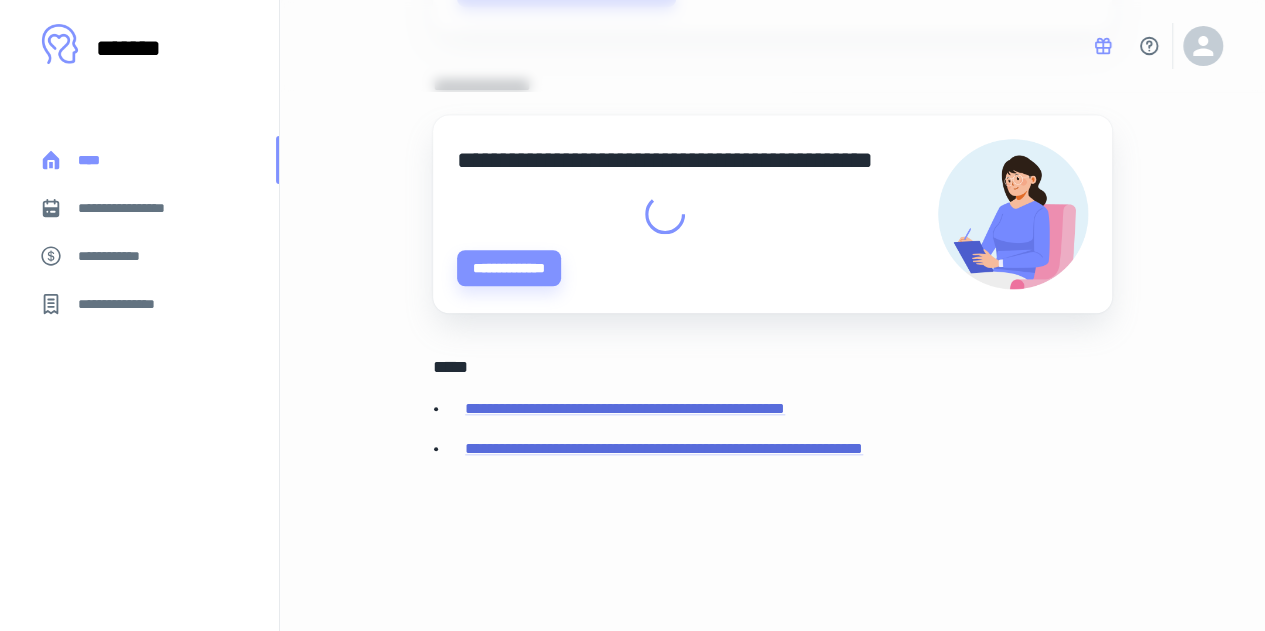 scroll, scrollTop: 0, scrollLeft: 0, axis: both 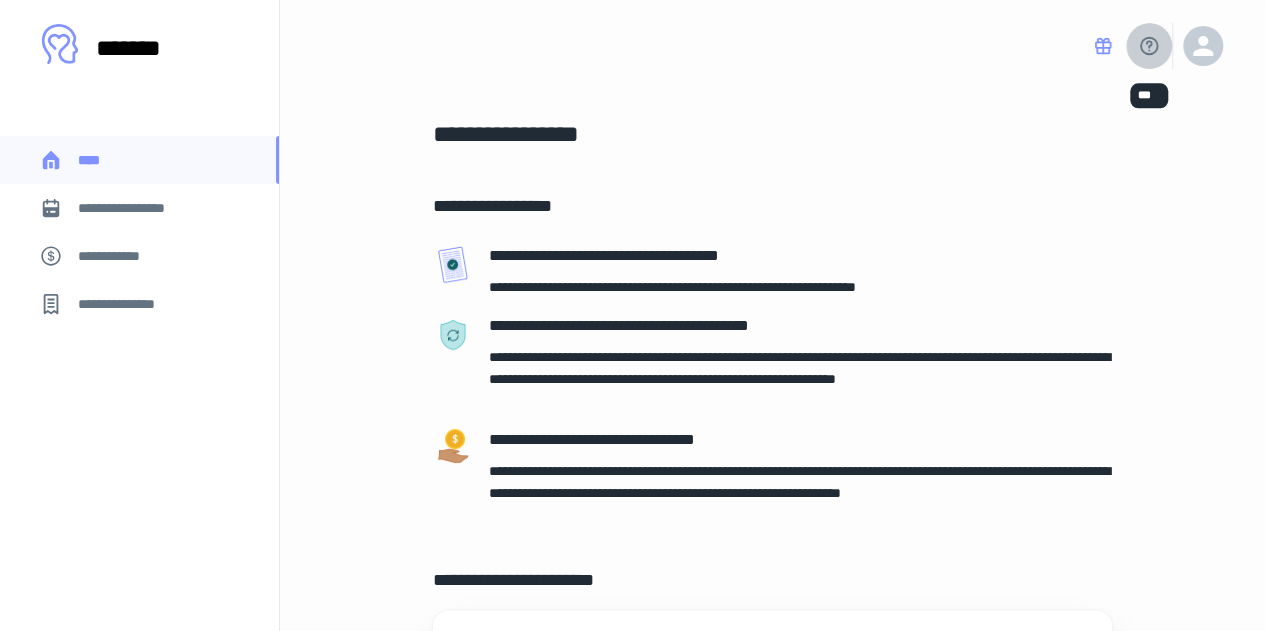 click 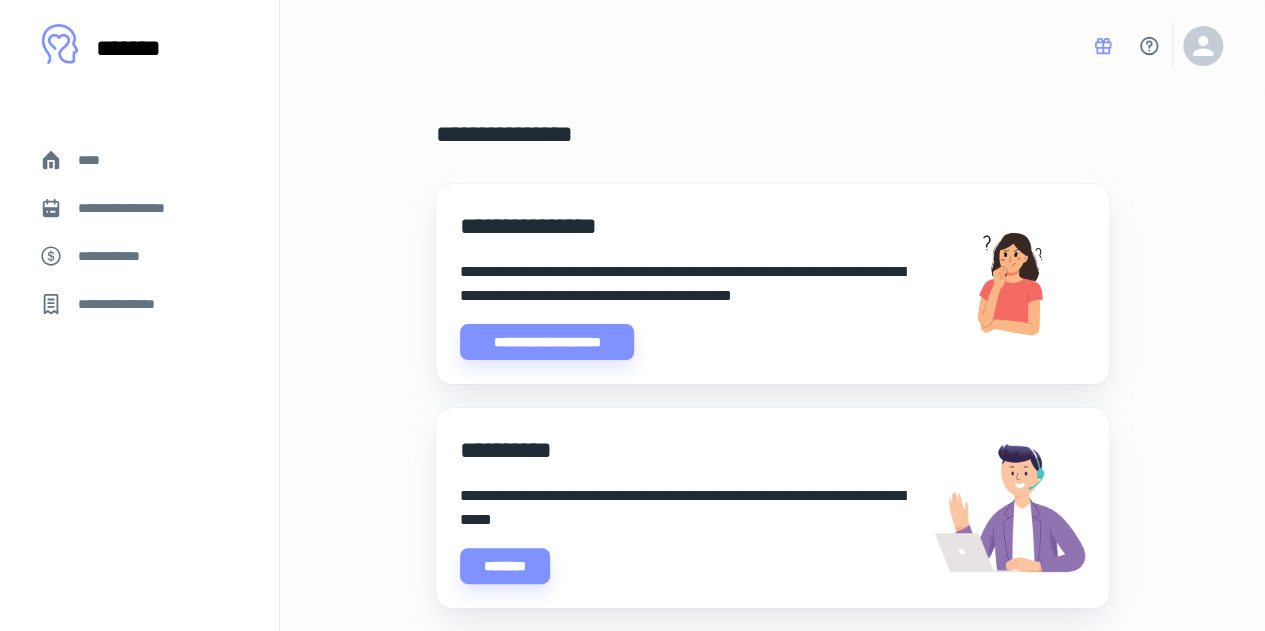 scroll, scrollTop: 56, scrollLeft: 0, axis: vertical 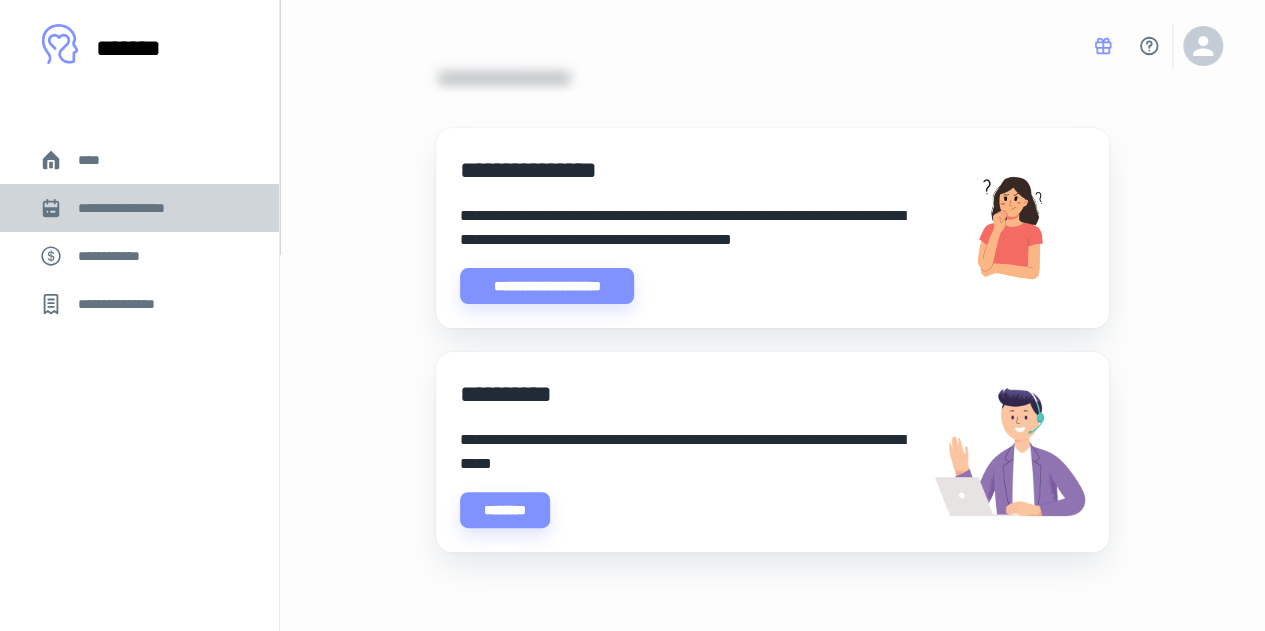 click on "**********" at bounding box center (136, 208) 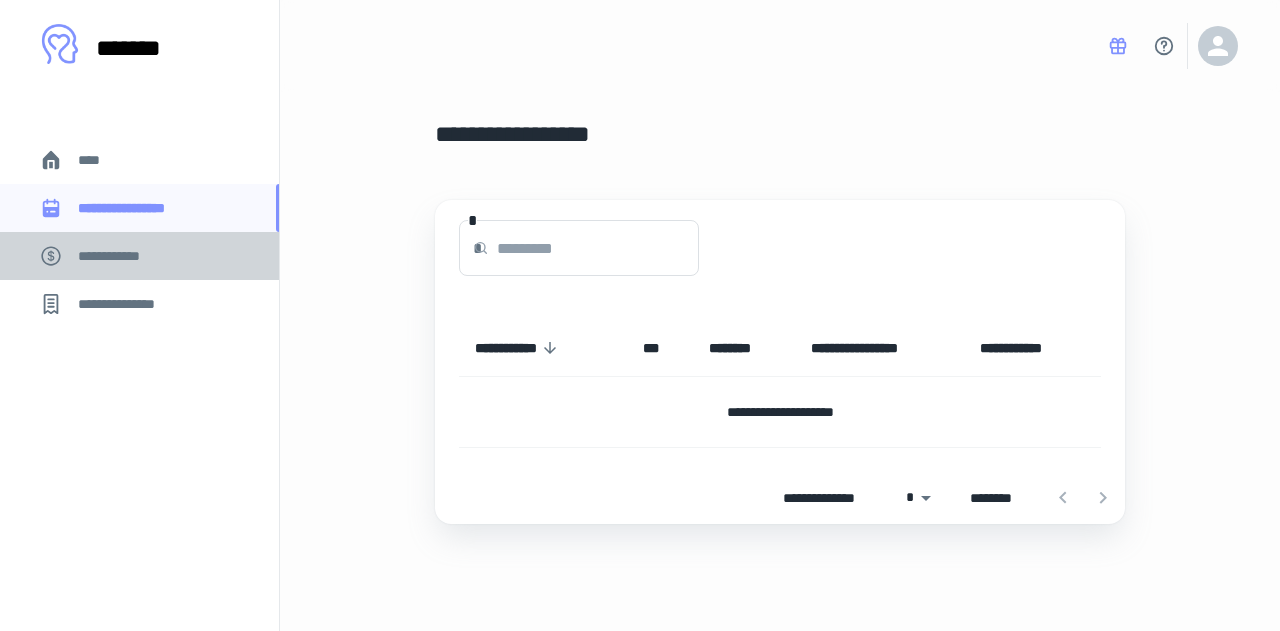 click on "**********" at bounding box center [119, 256] 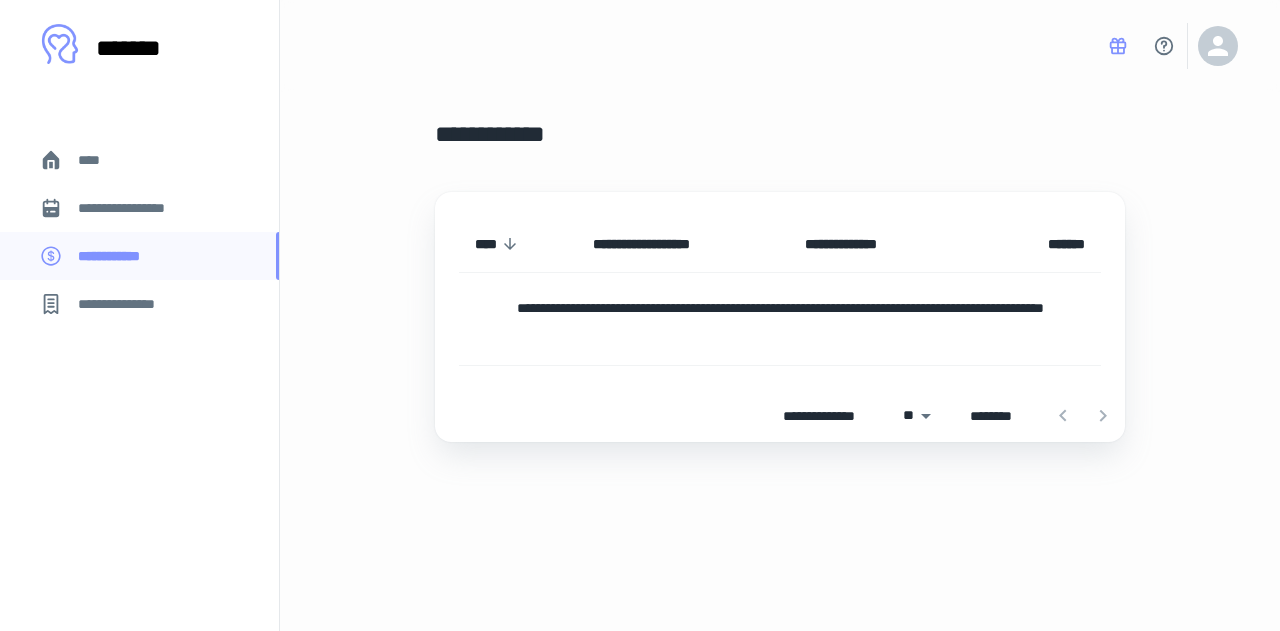 click on "**********" at bounding box center (127, 304) 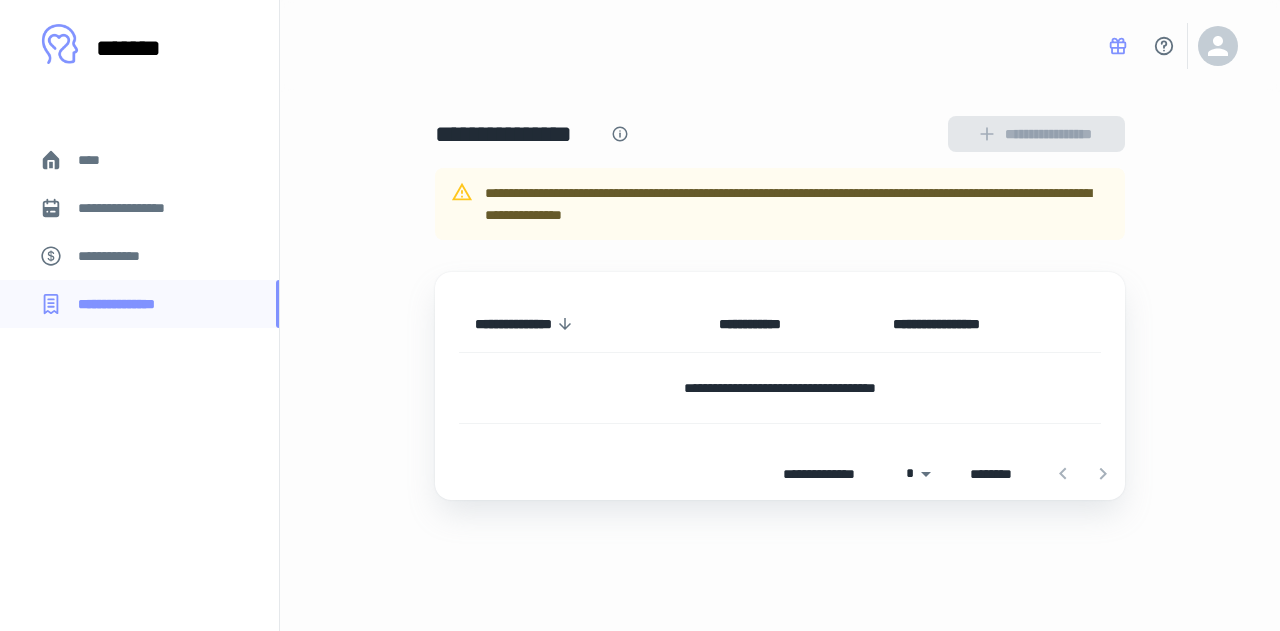 click on "****" at bounding box center (97, 160) 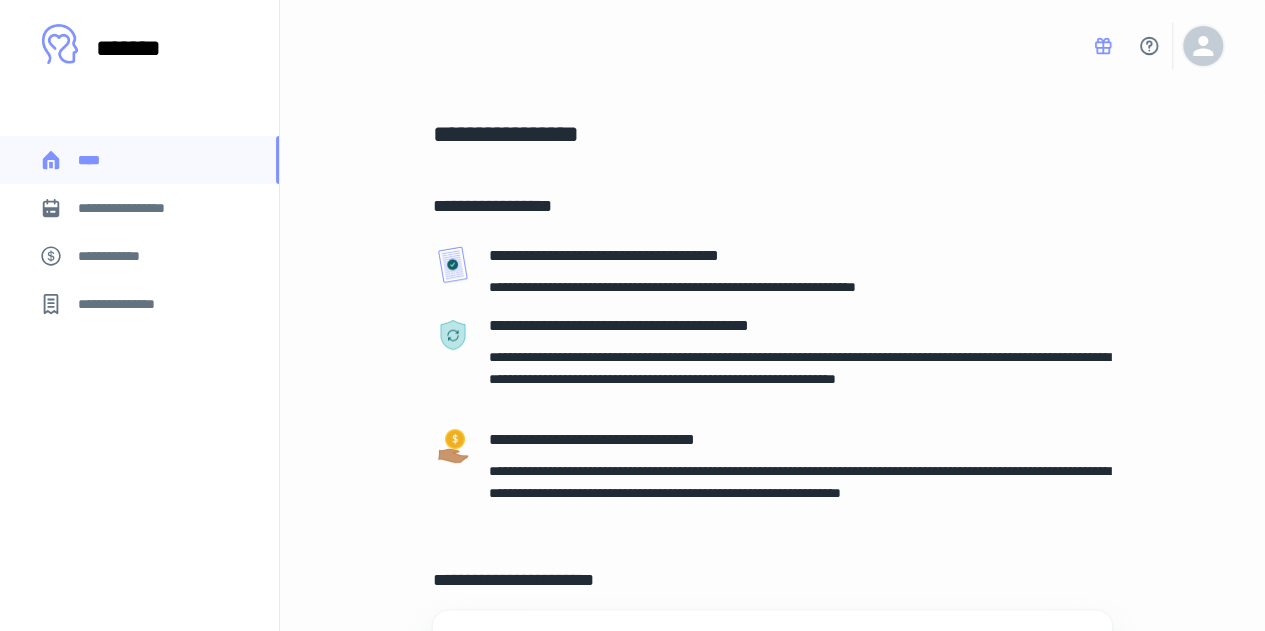 click 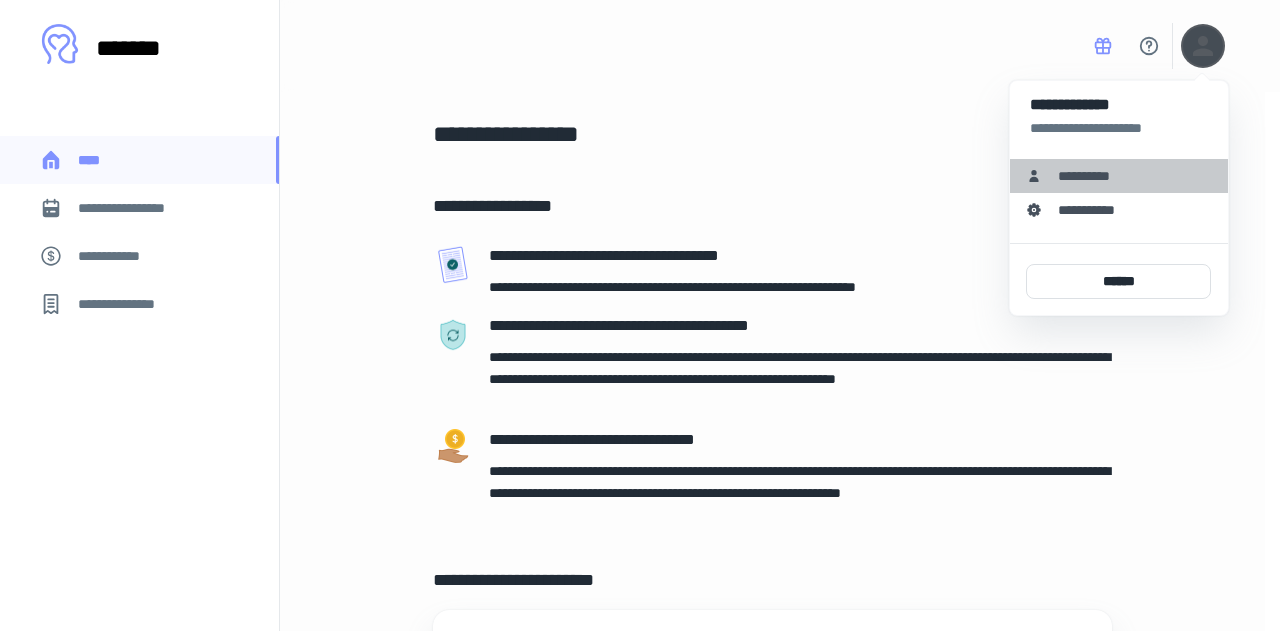 click on "**********" at bounding box center (1091, 176) 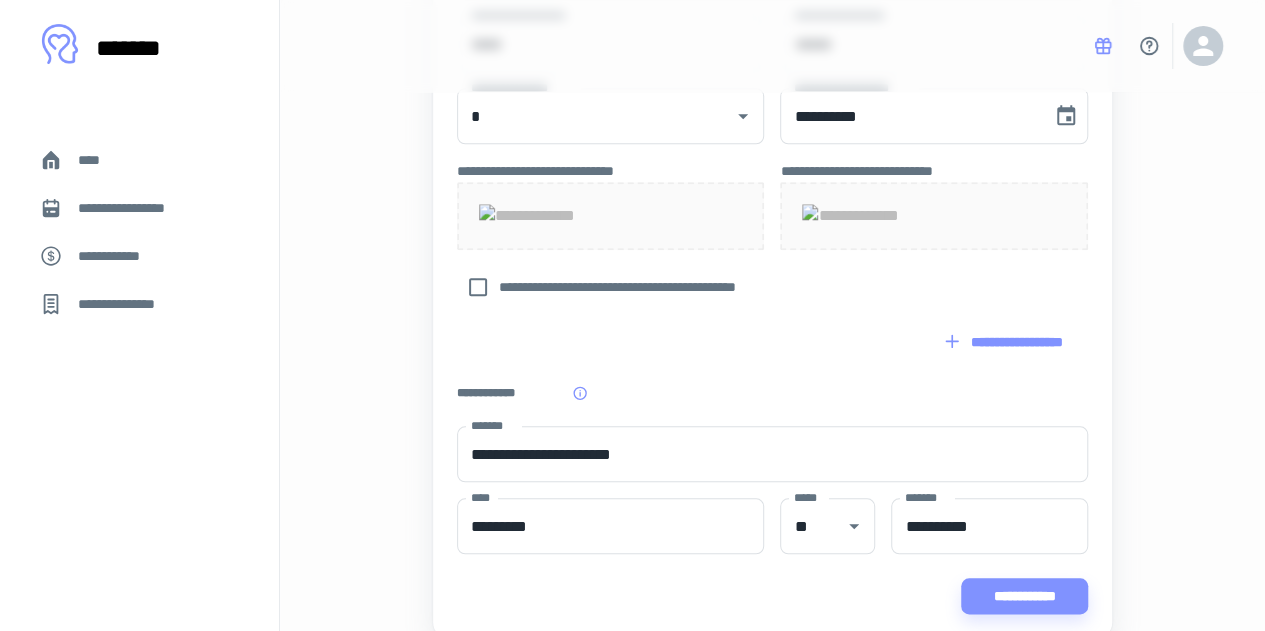scroll, scrollTop: 758, scrollLeft: 0, axis: vertical 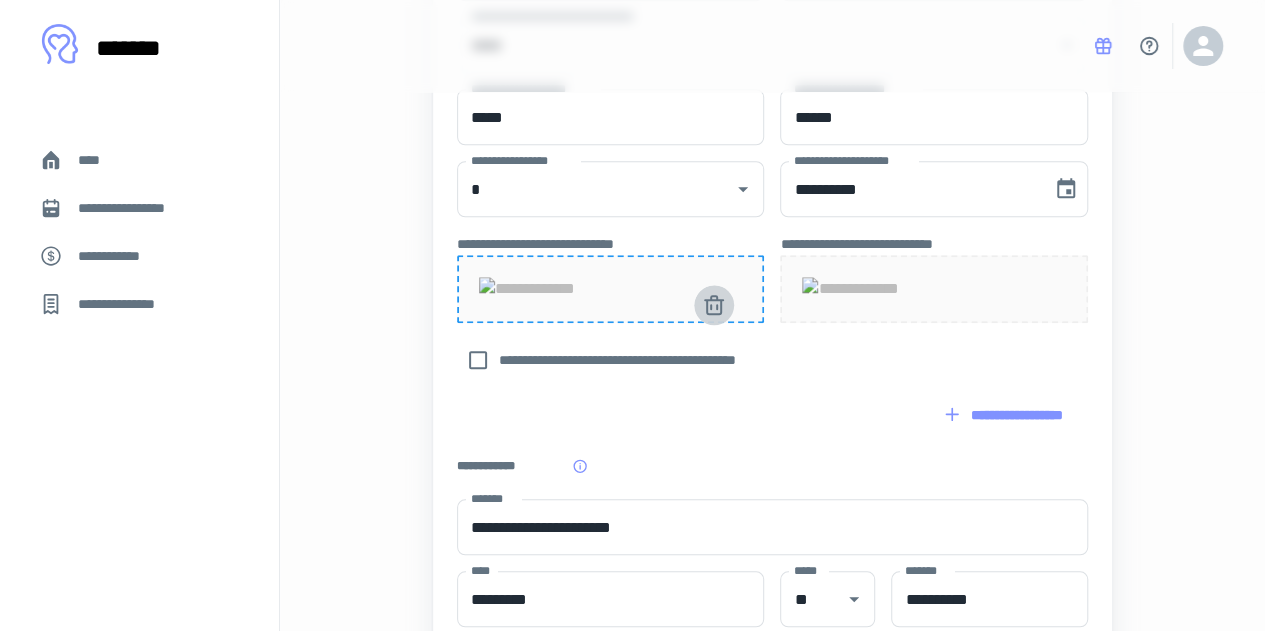 click 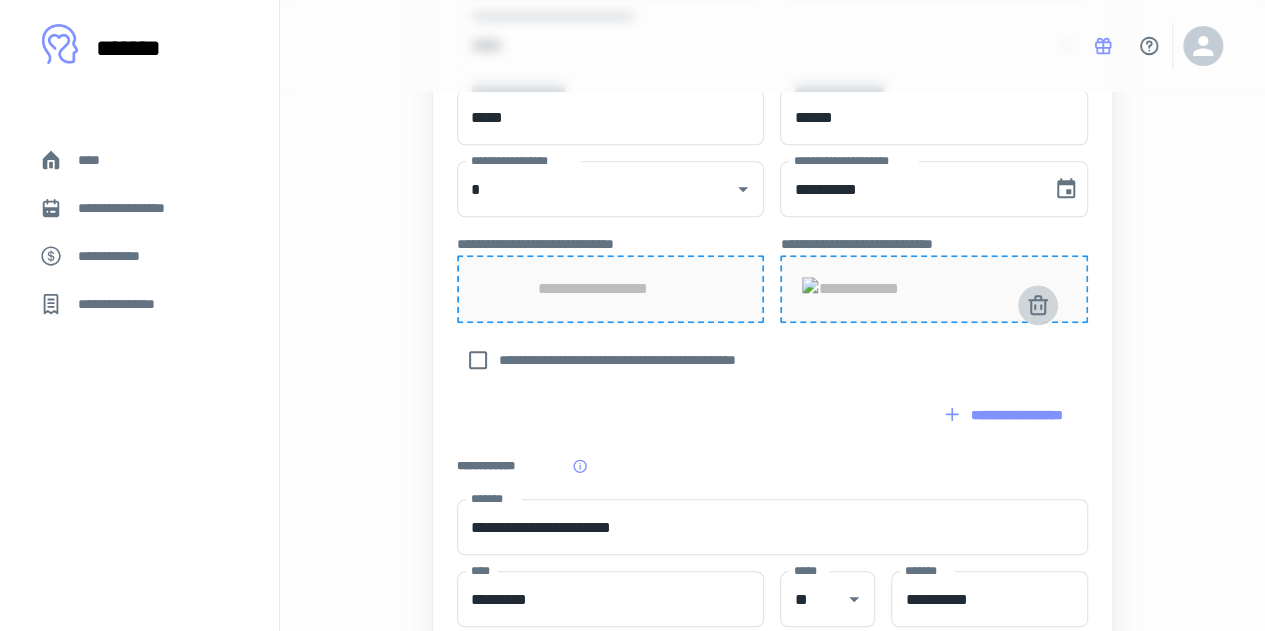 click 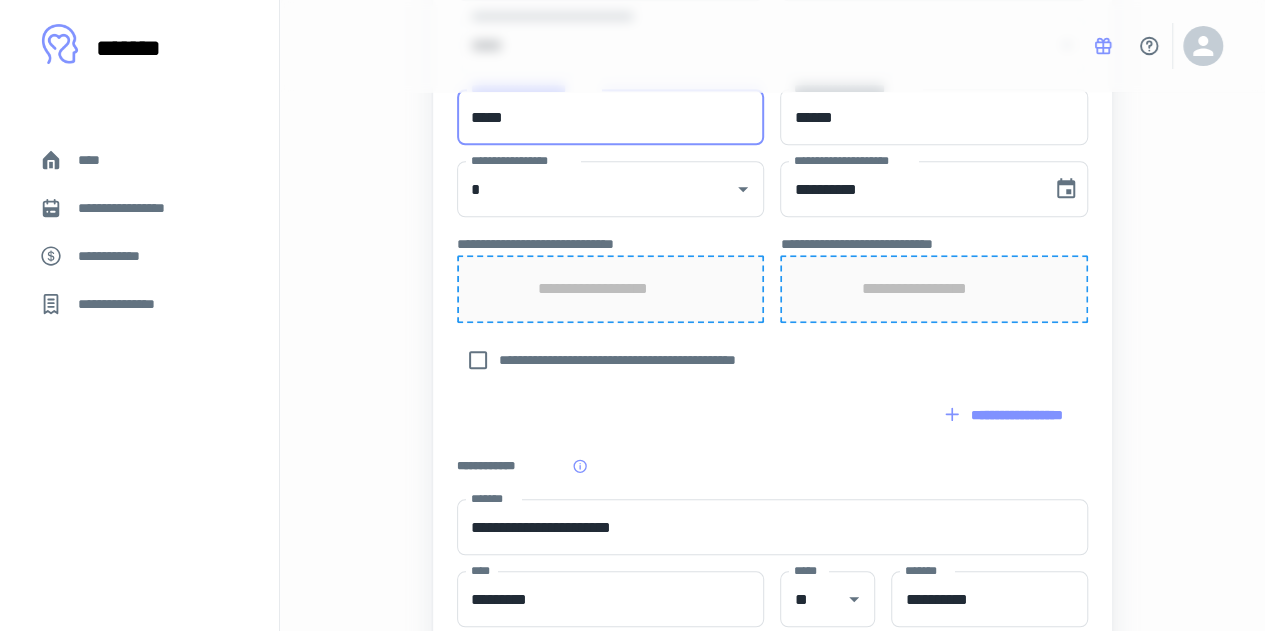click on "*****" at bounding box center (610, 117) 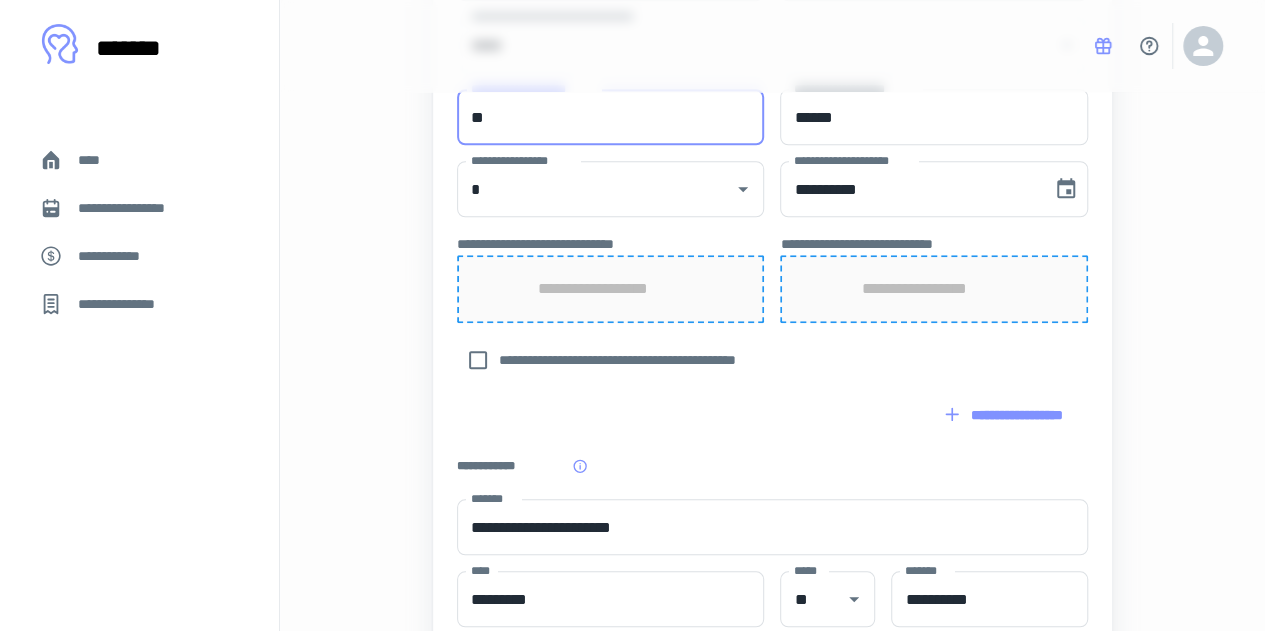 type on "*" 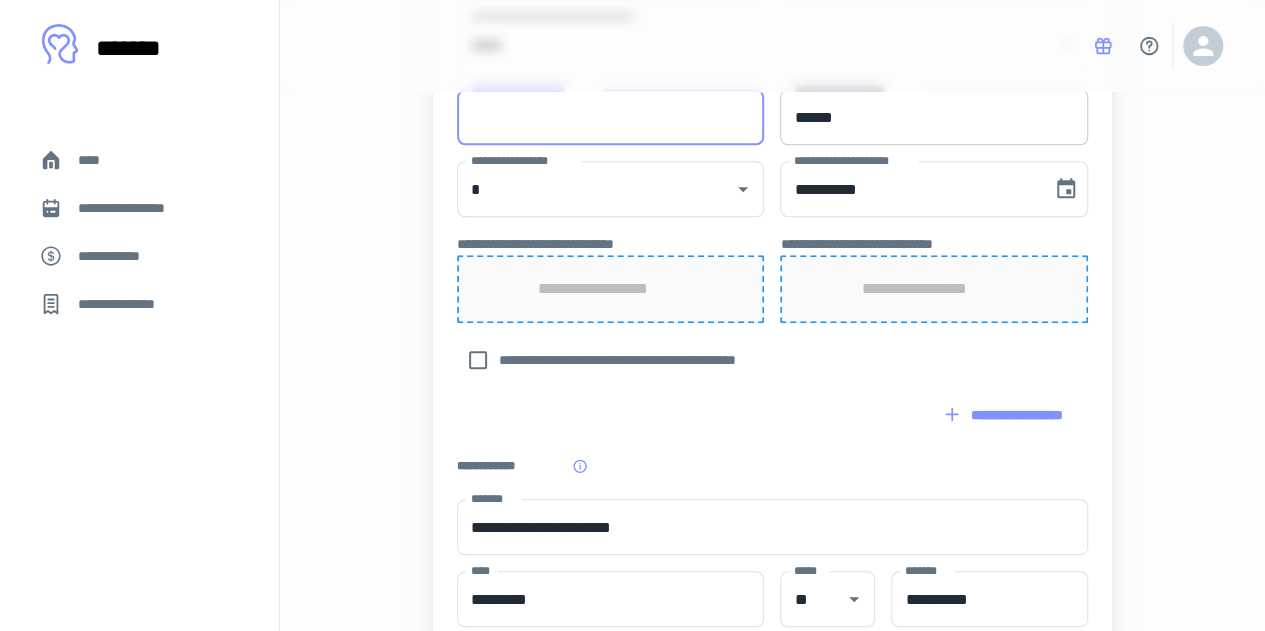 type 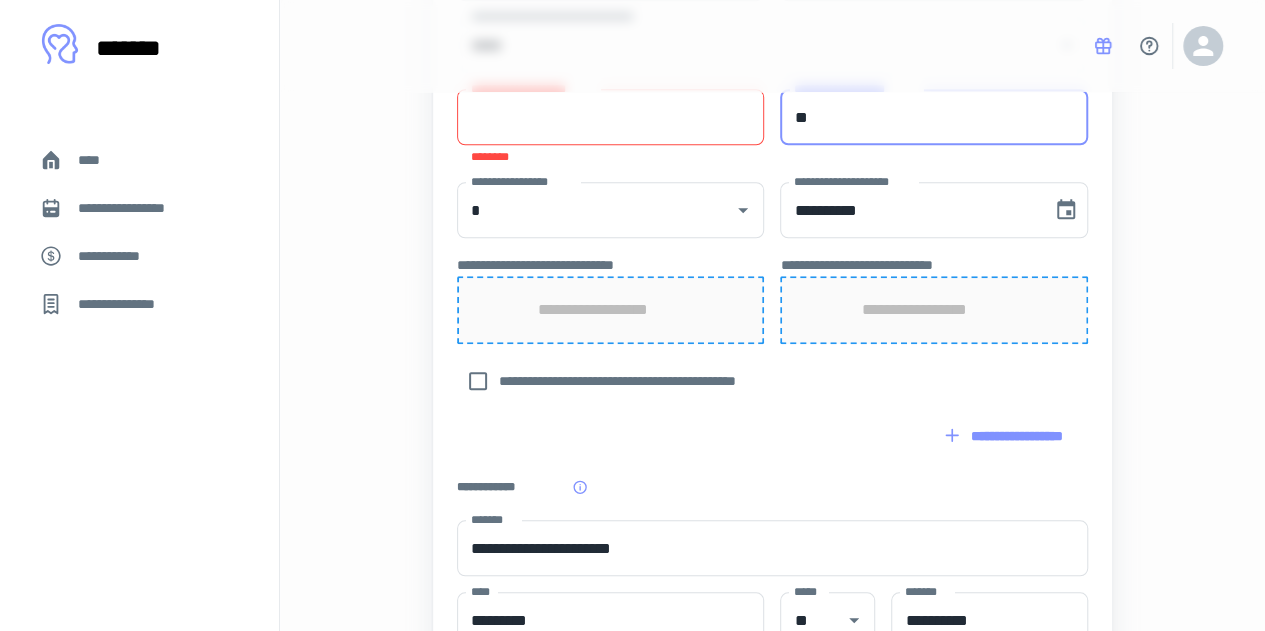 type on "*" 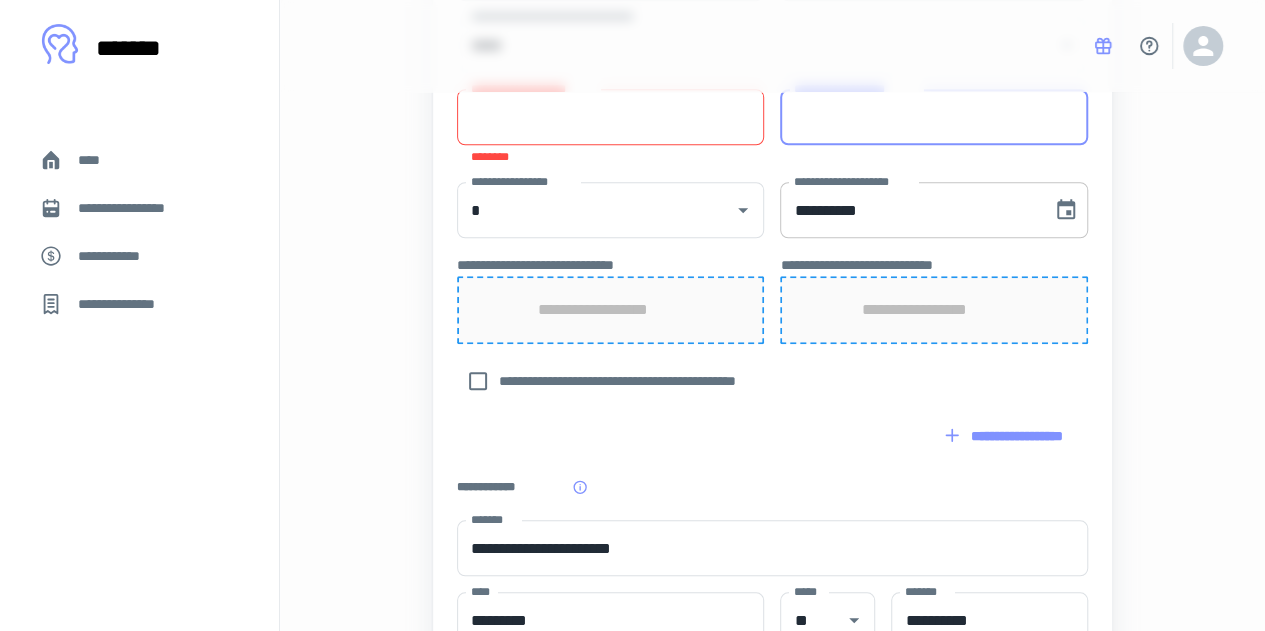 type 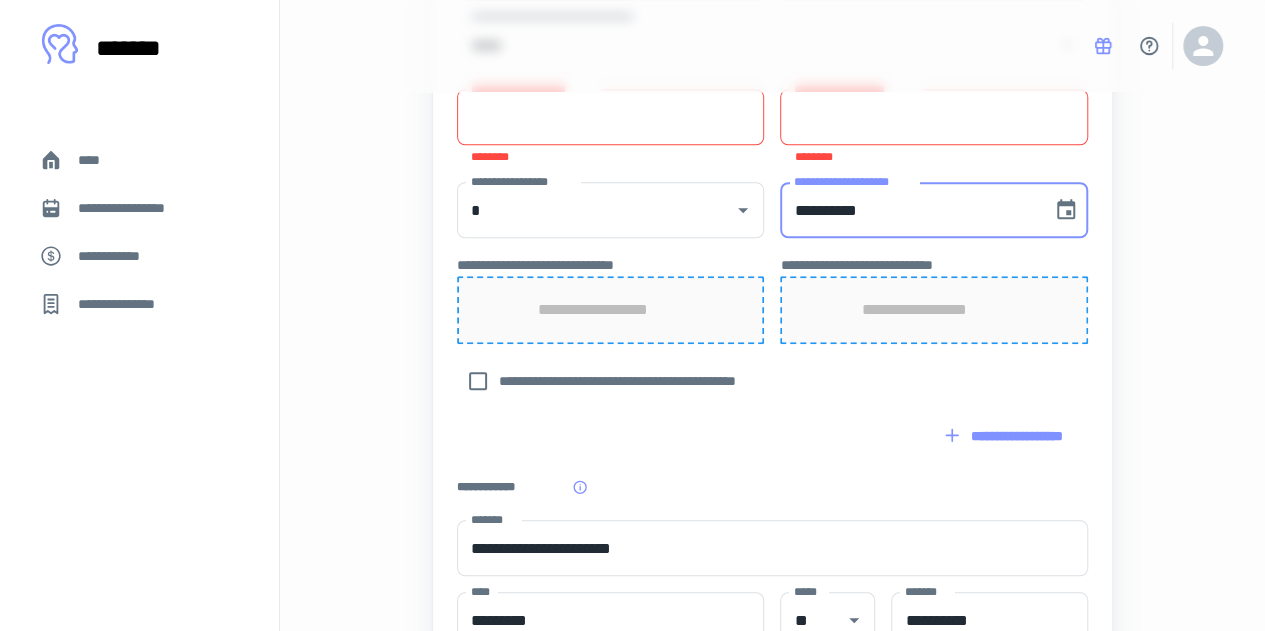 click on "**********" at bounding box center [908, 210] 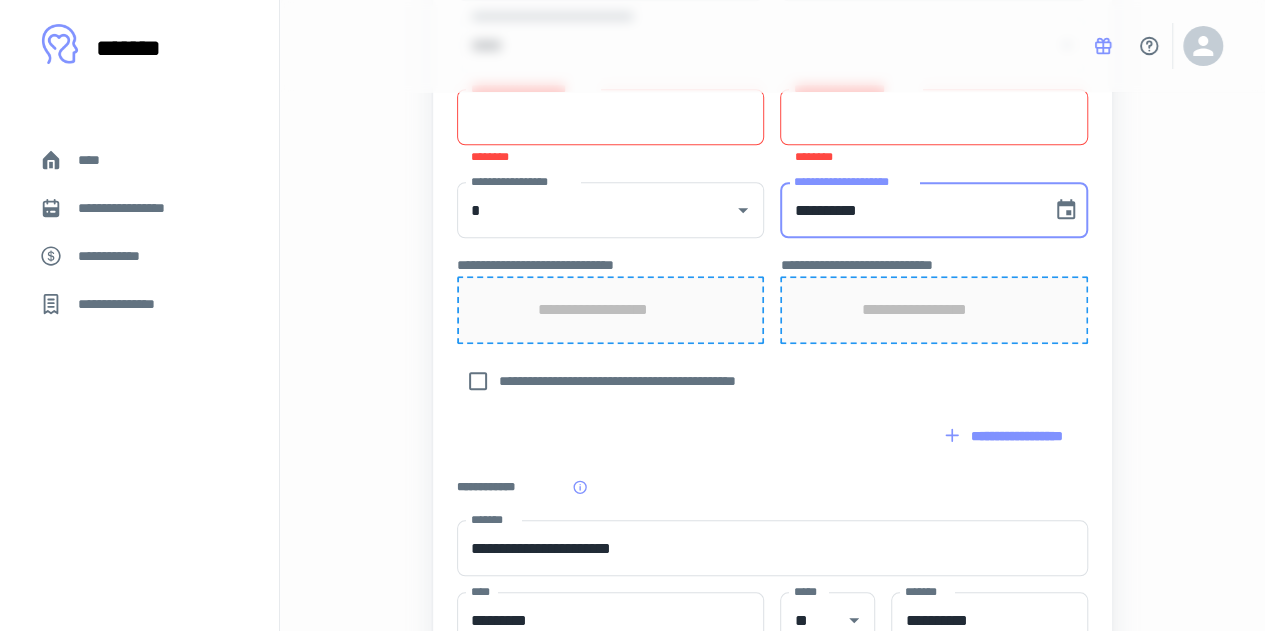 click on "**********" at bounding box center (908, 210) 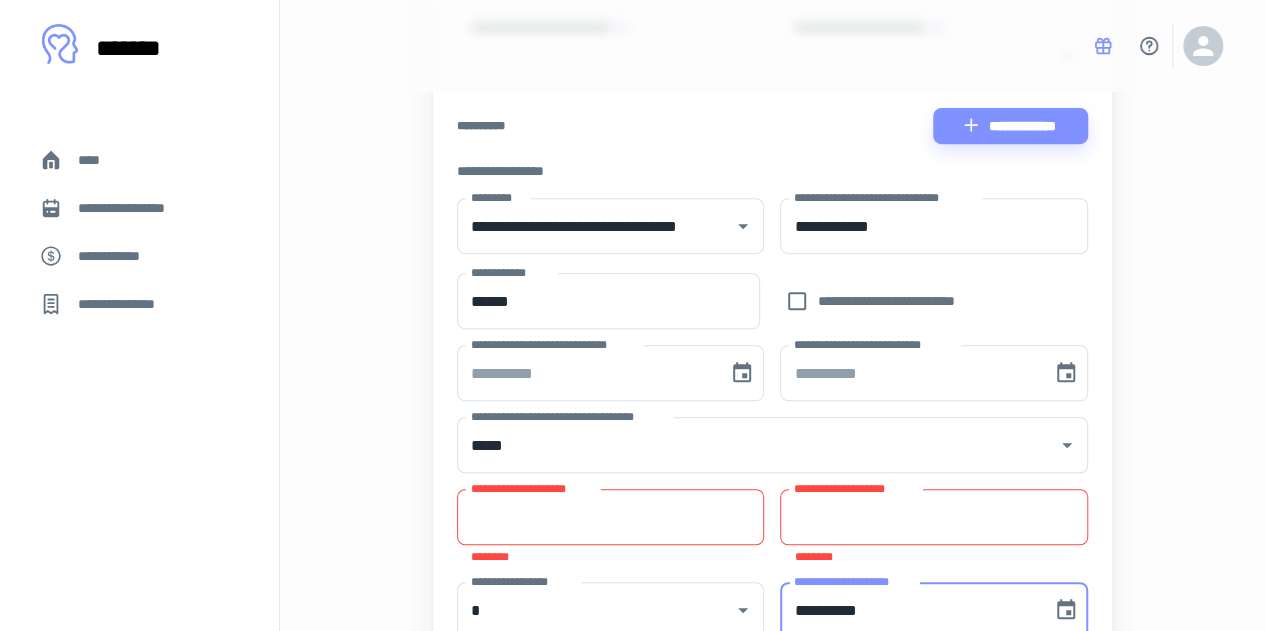 scroll, scrollTop: 334, scrollLeft: 0, axis: vertical 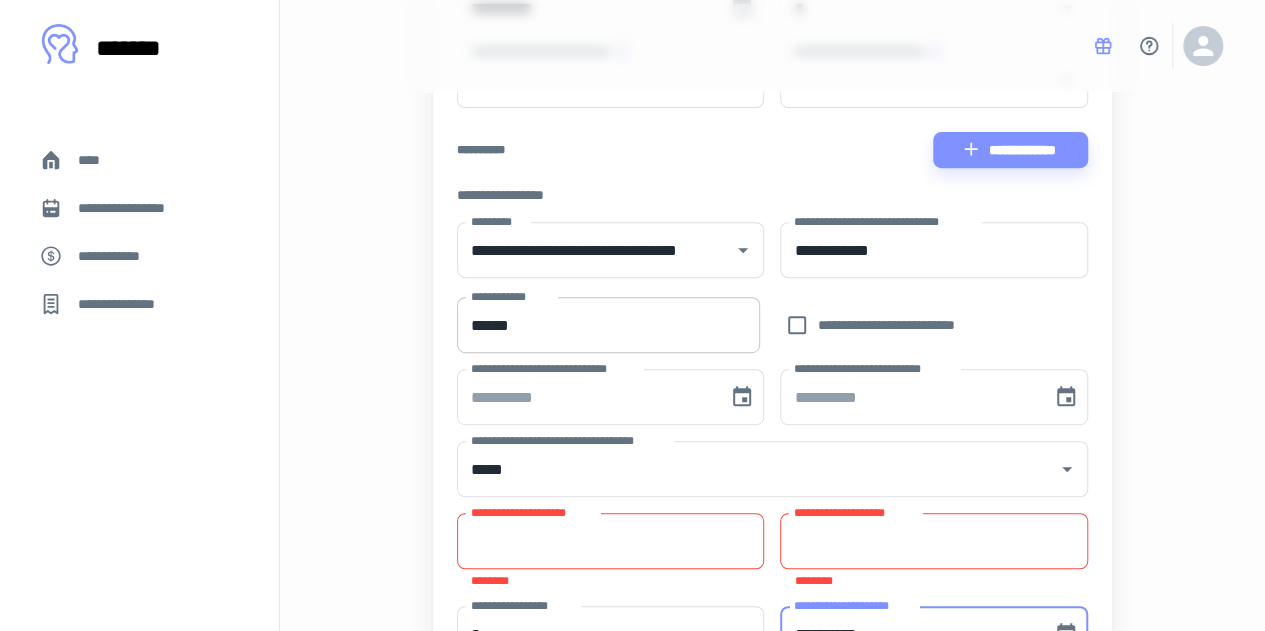 type on "**********" 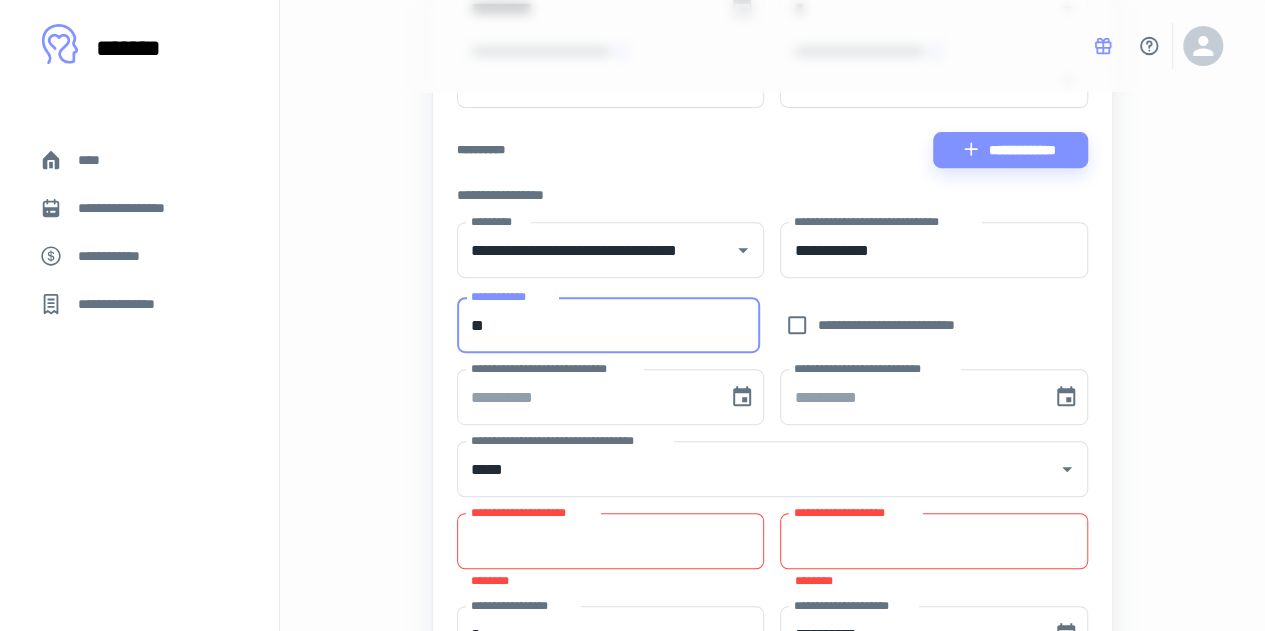 type on "*" 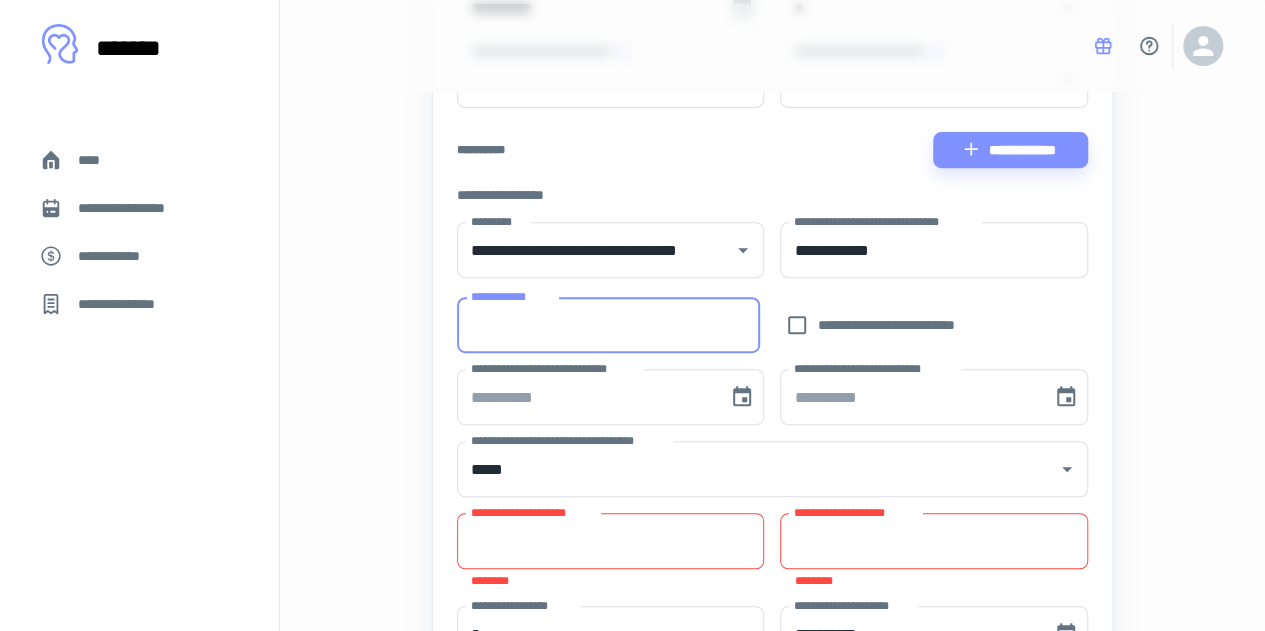 type 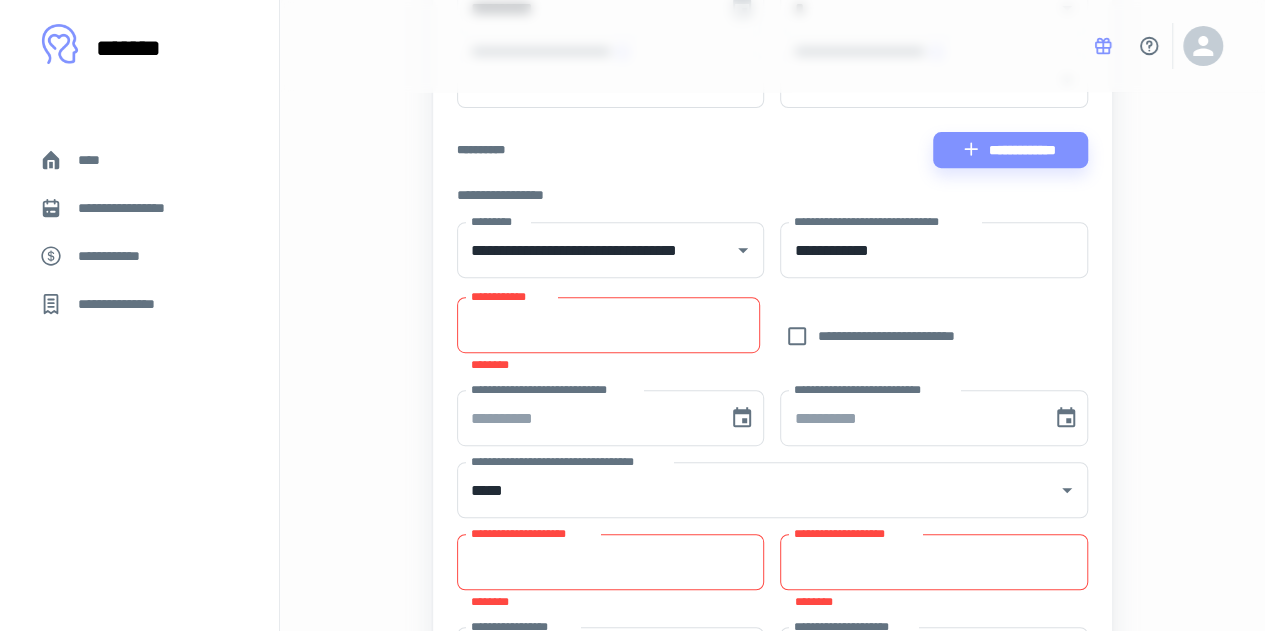 click on "**********" at bounding box center (885, 221) 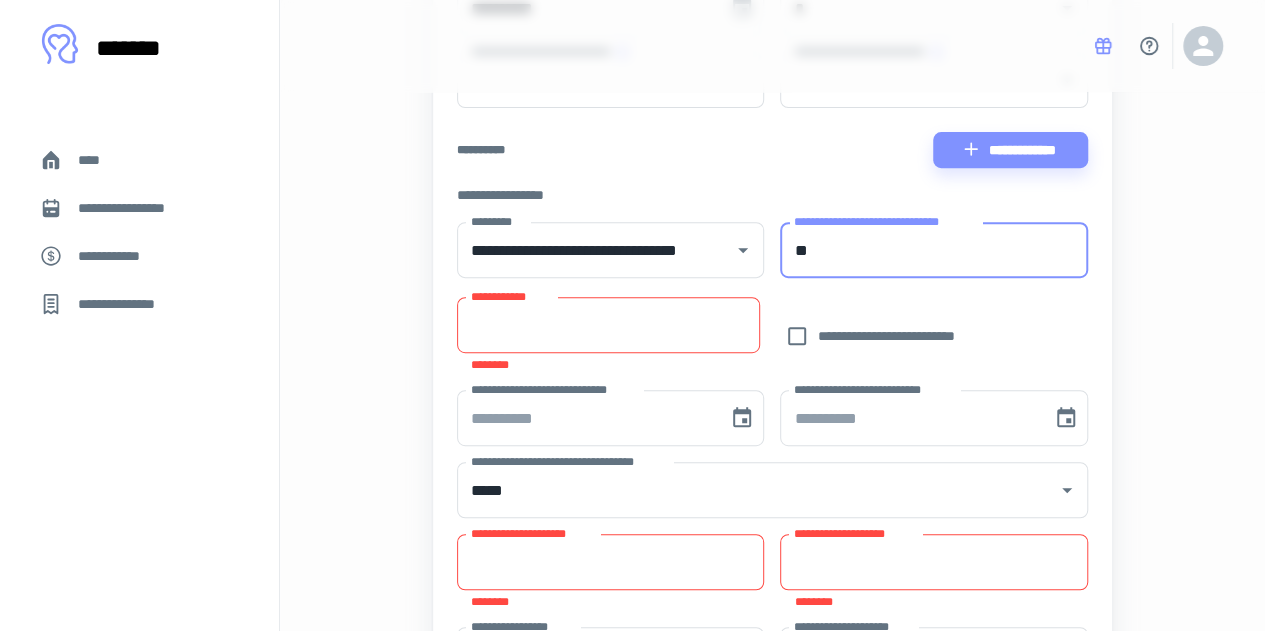 type on "*" 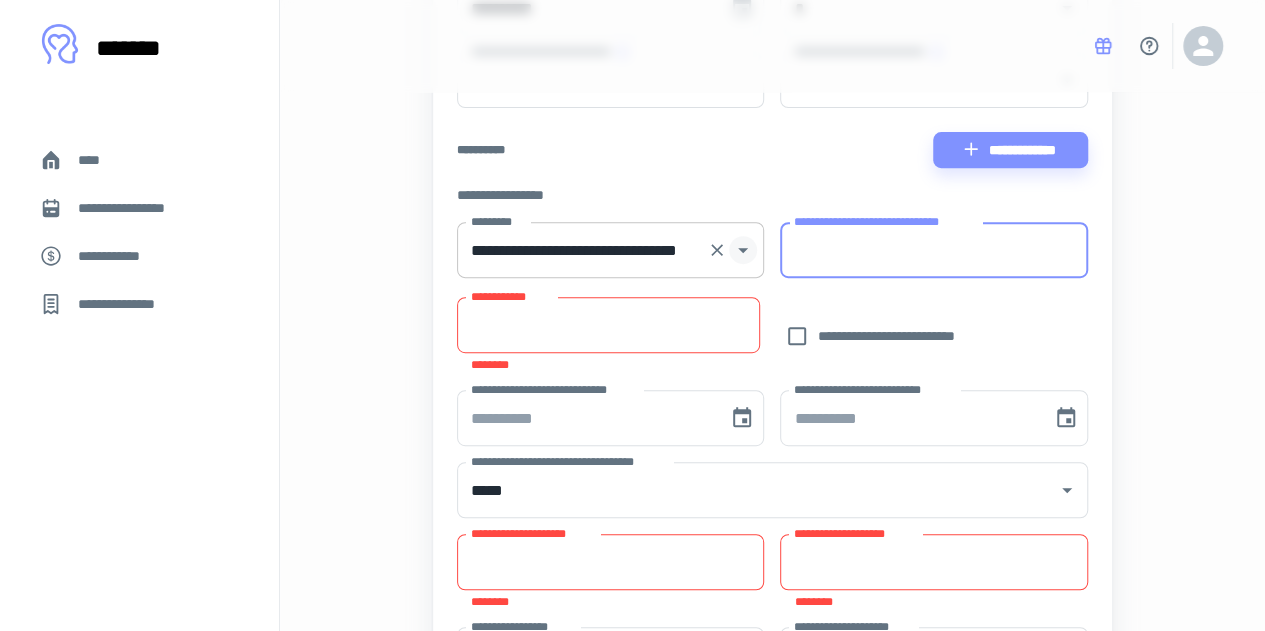 click 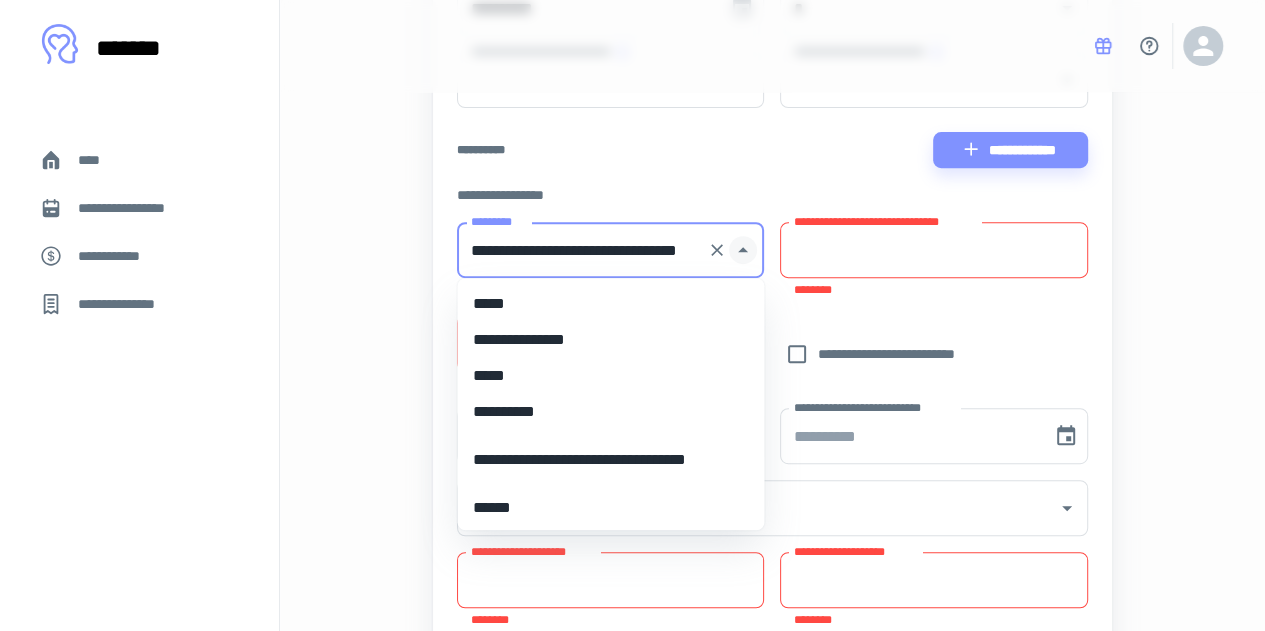 scroll, scrollTop: 0, scrollLeft: 14, axis: horizontal 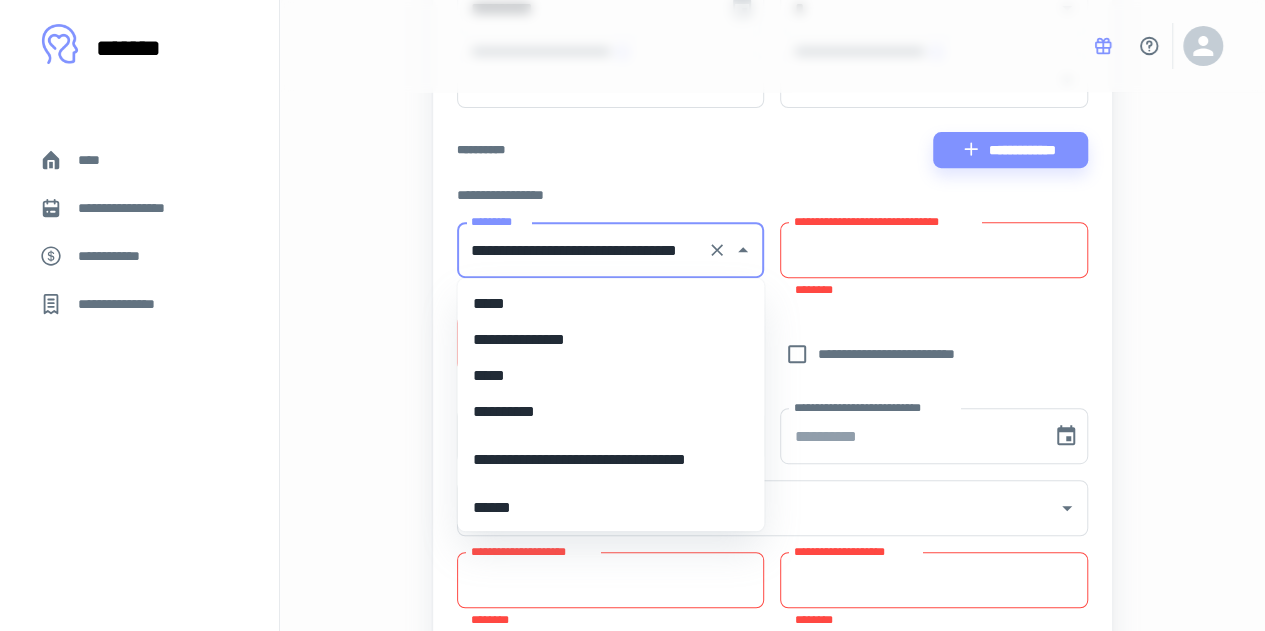 click on "*****" at bounding box center [603, 304] 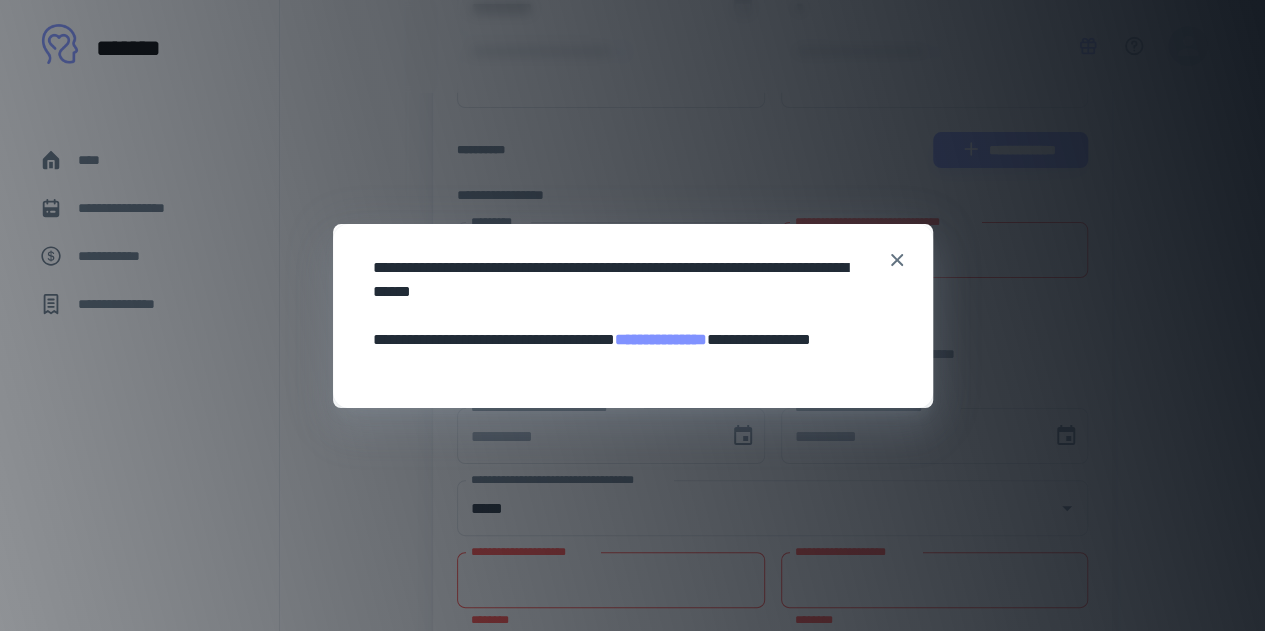 scroll, scrollTop: 0, scrollLeft: 0, axis: both 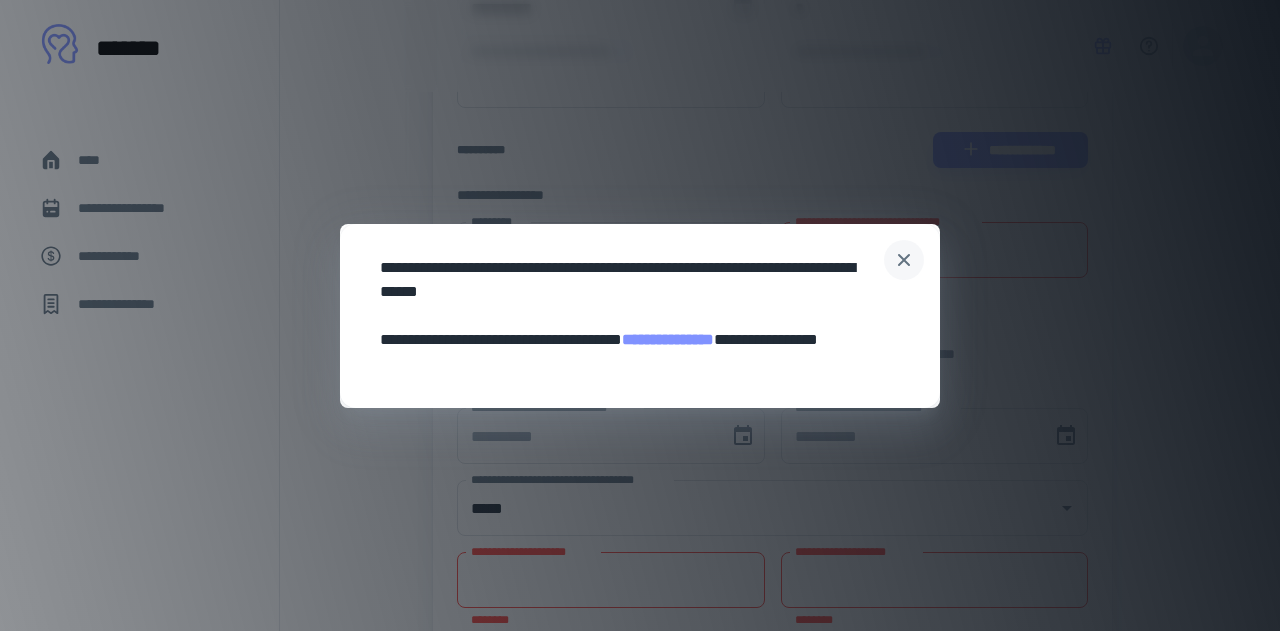click 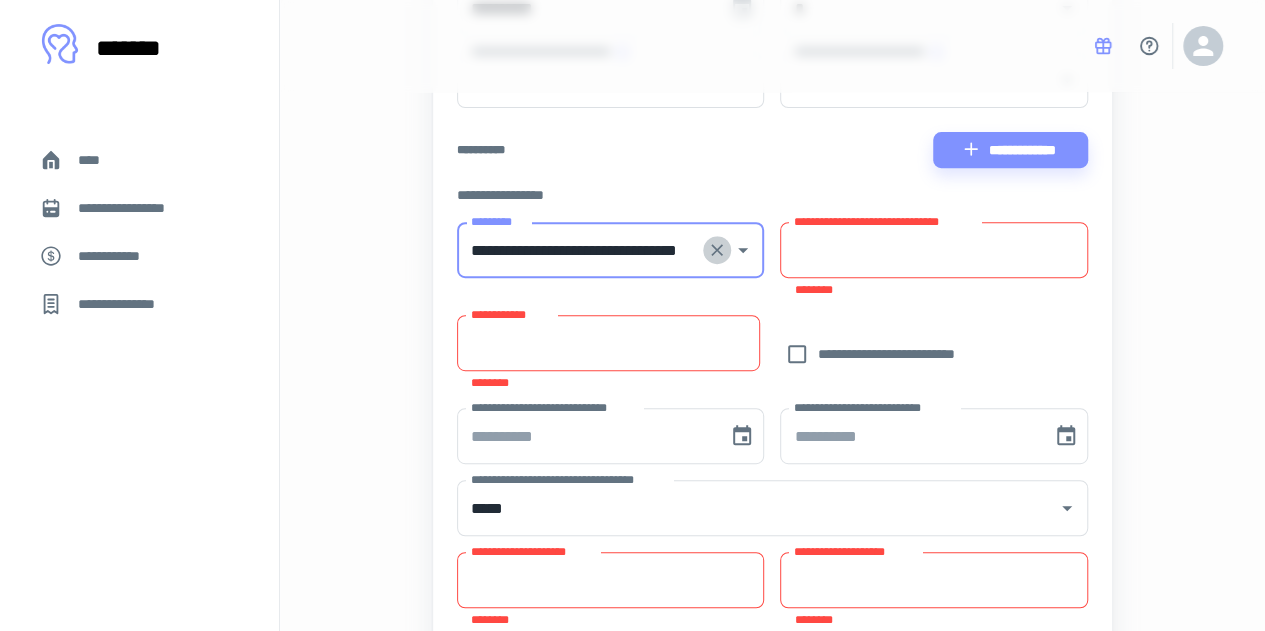 click 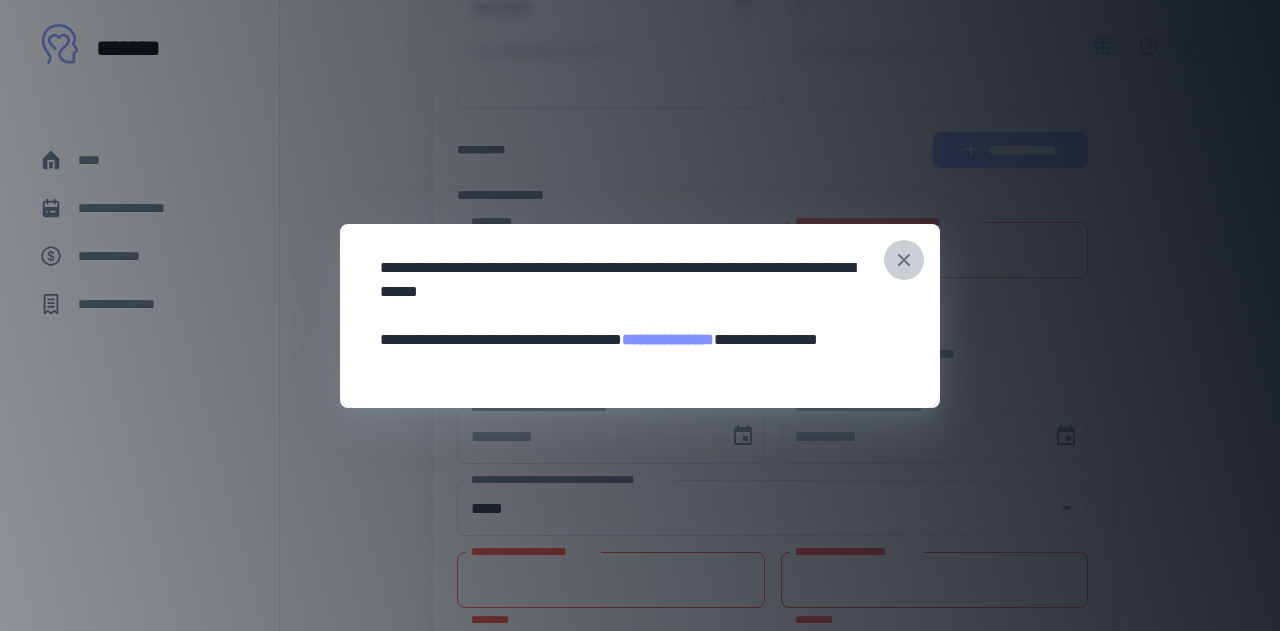click 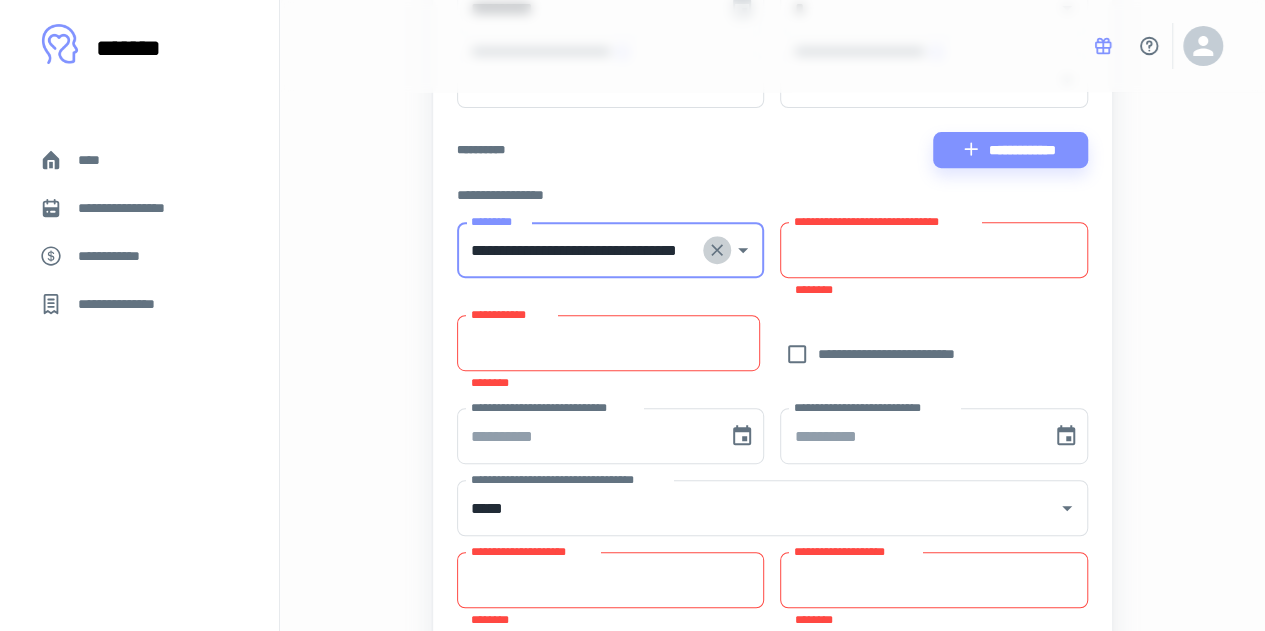 click 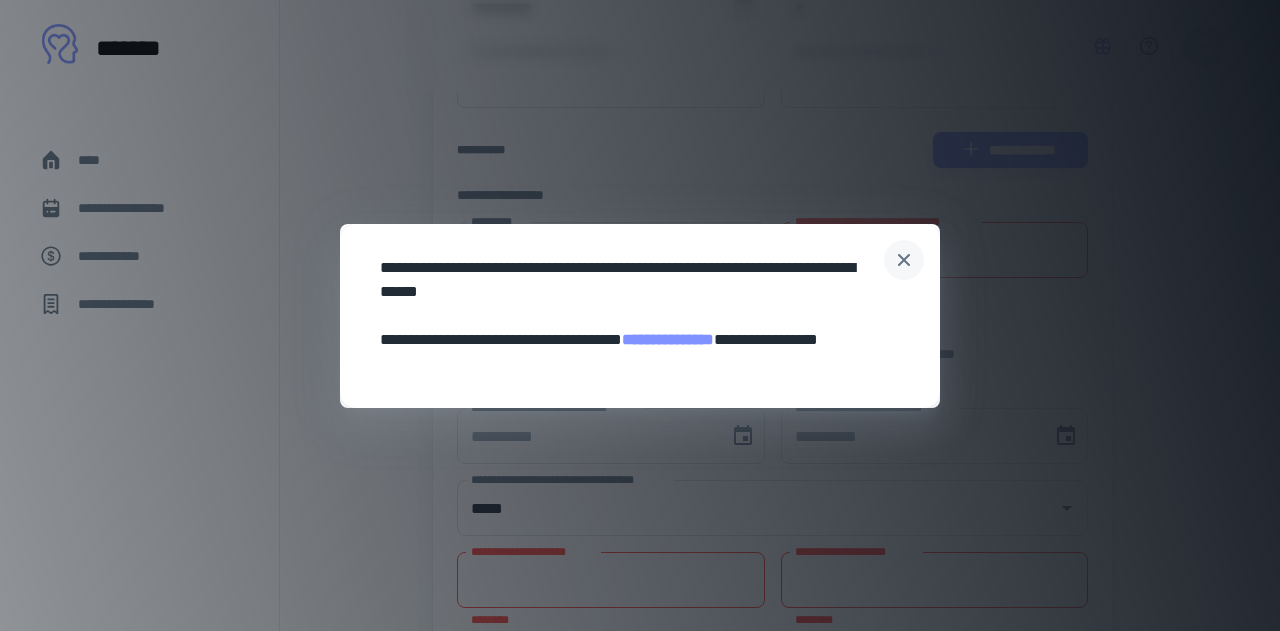click 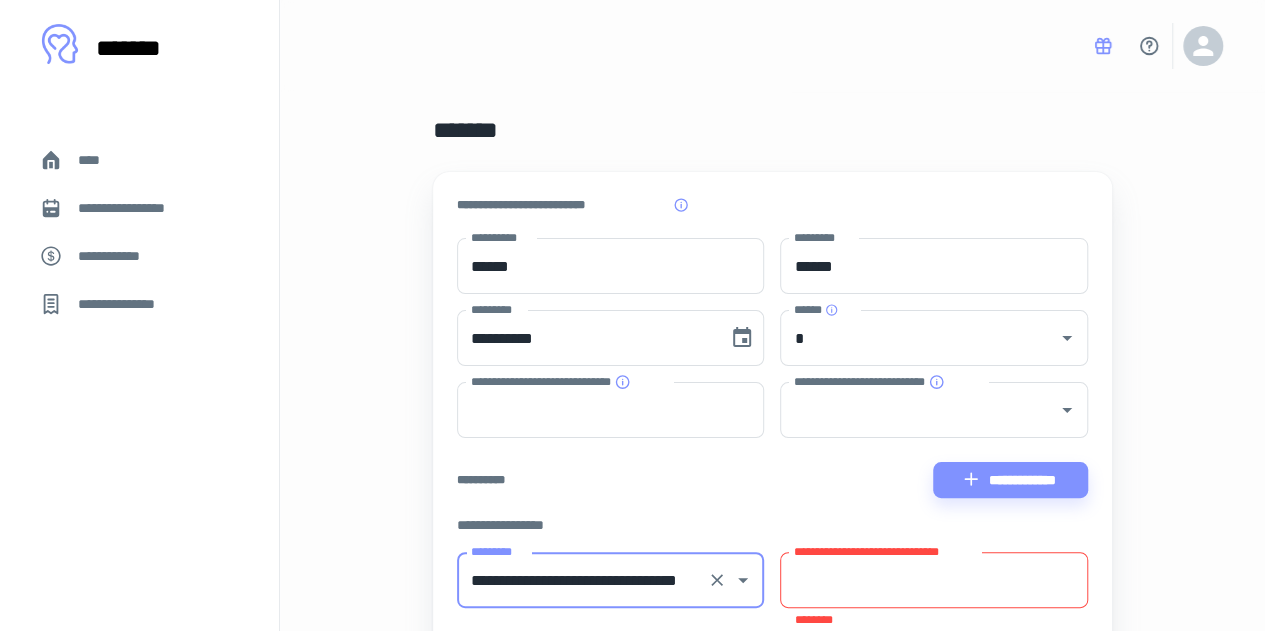 scroll, scrollTop: 0, scrollLeft: 0, axis: both 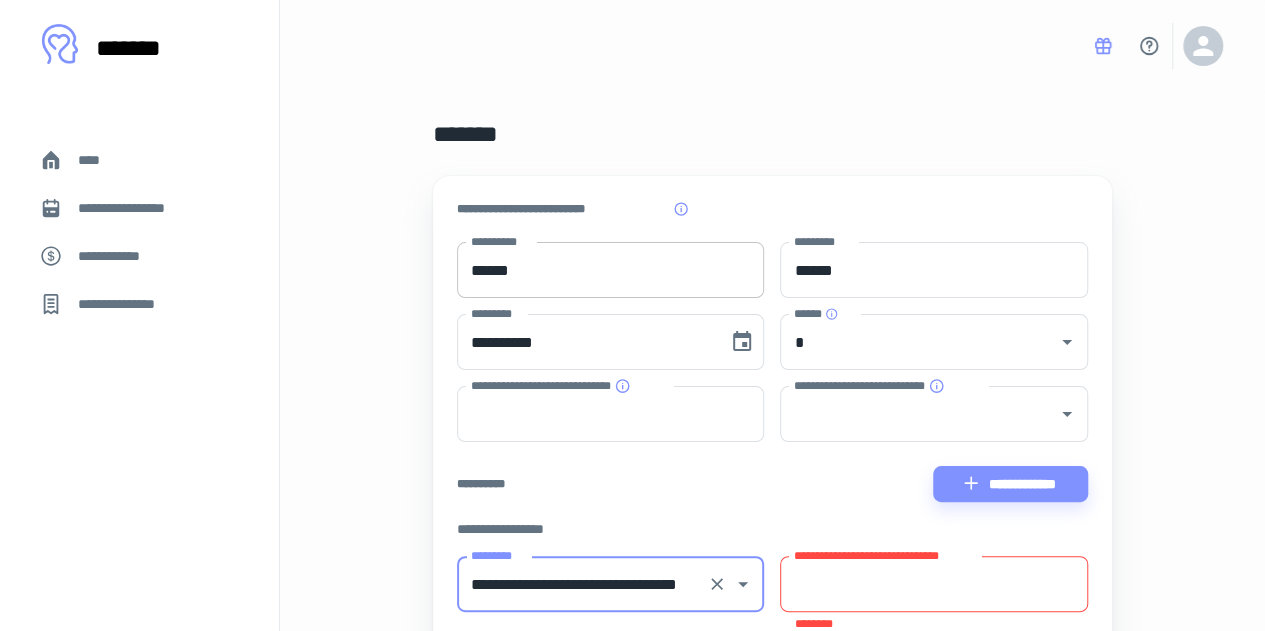 click on "******" at bounding box center [610, 270] 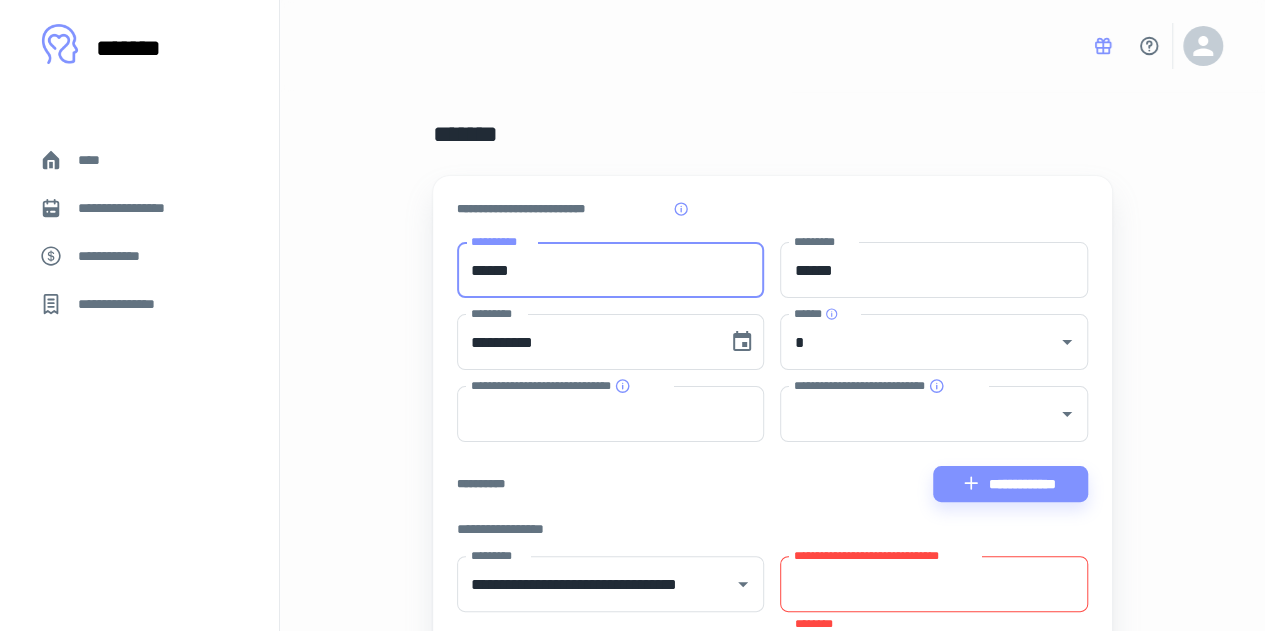 click on "******" at bounding box center (610, 270) 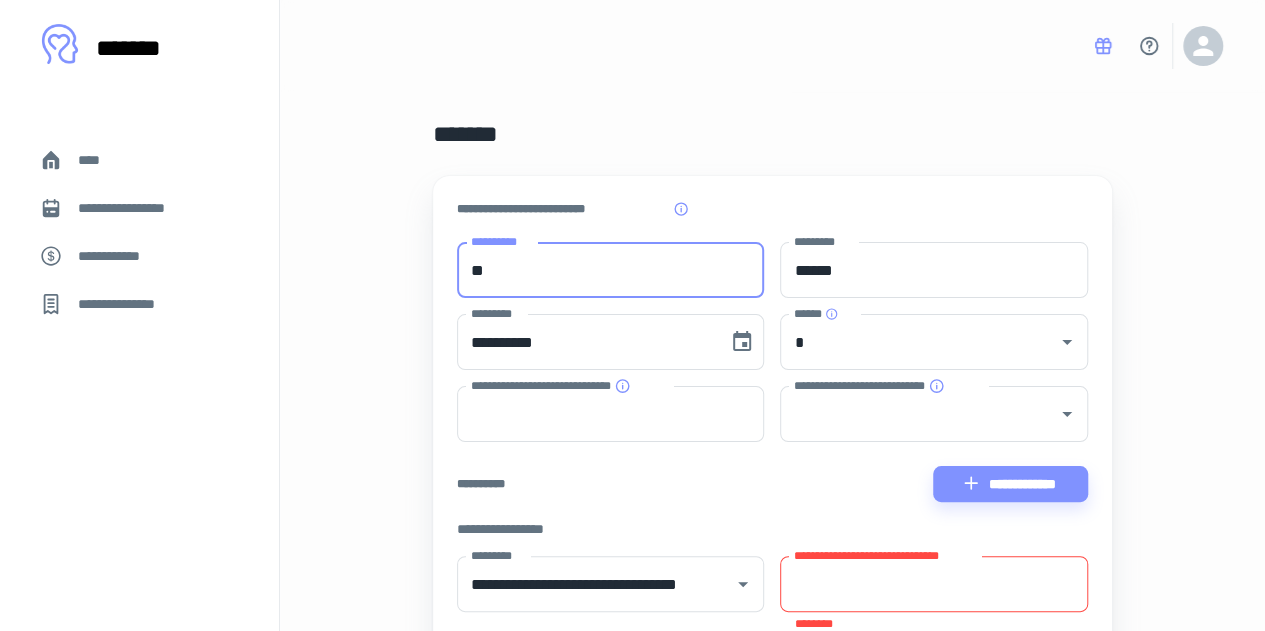 type on "*" 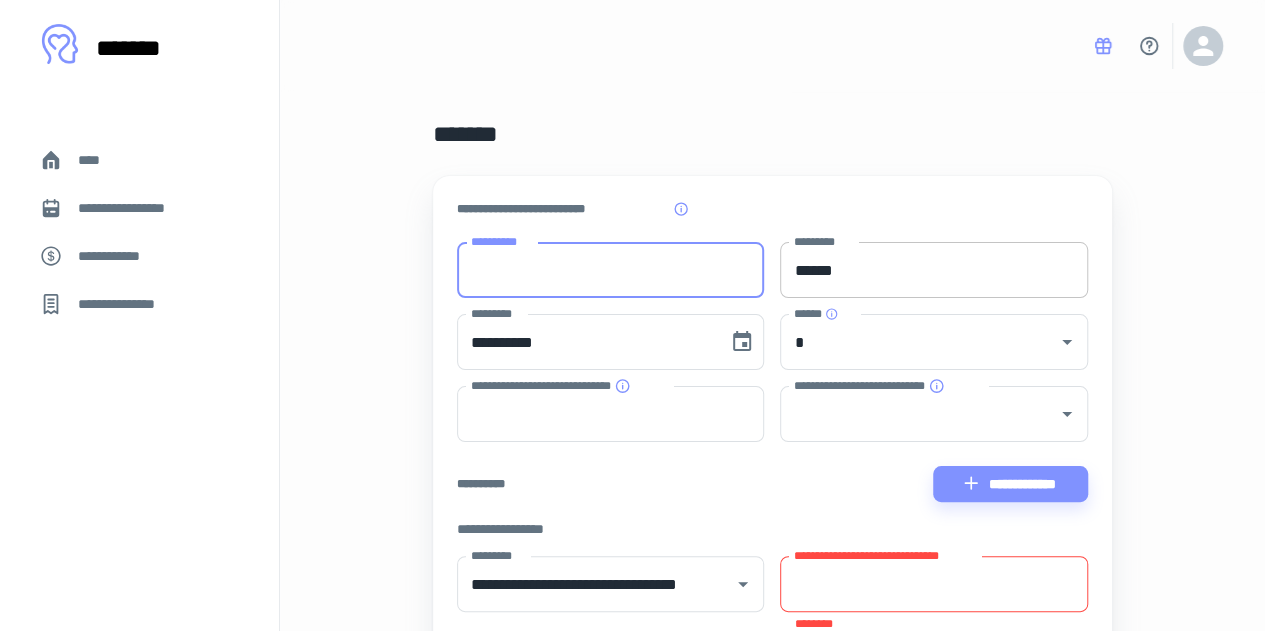 type 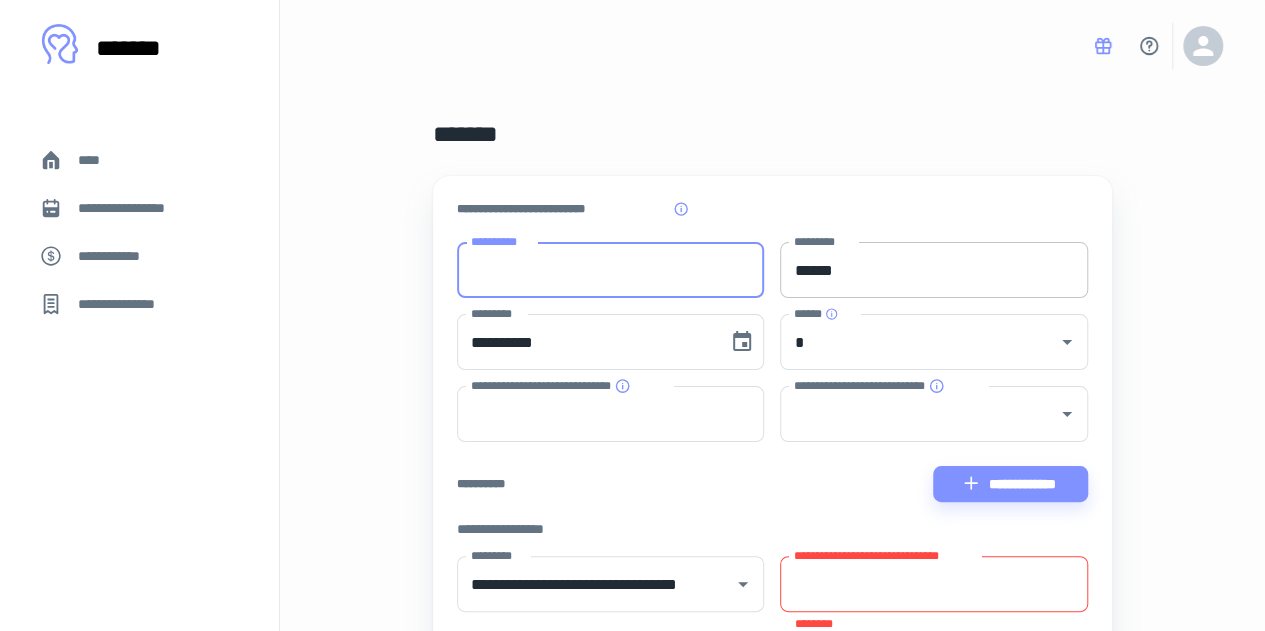 click on "******" at bounding box center [933, 270] 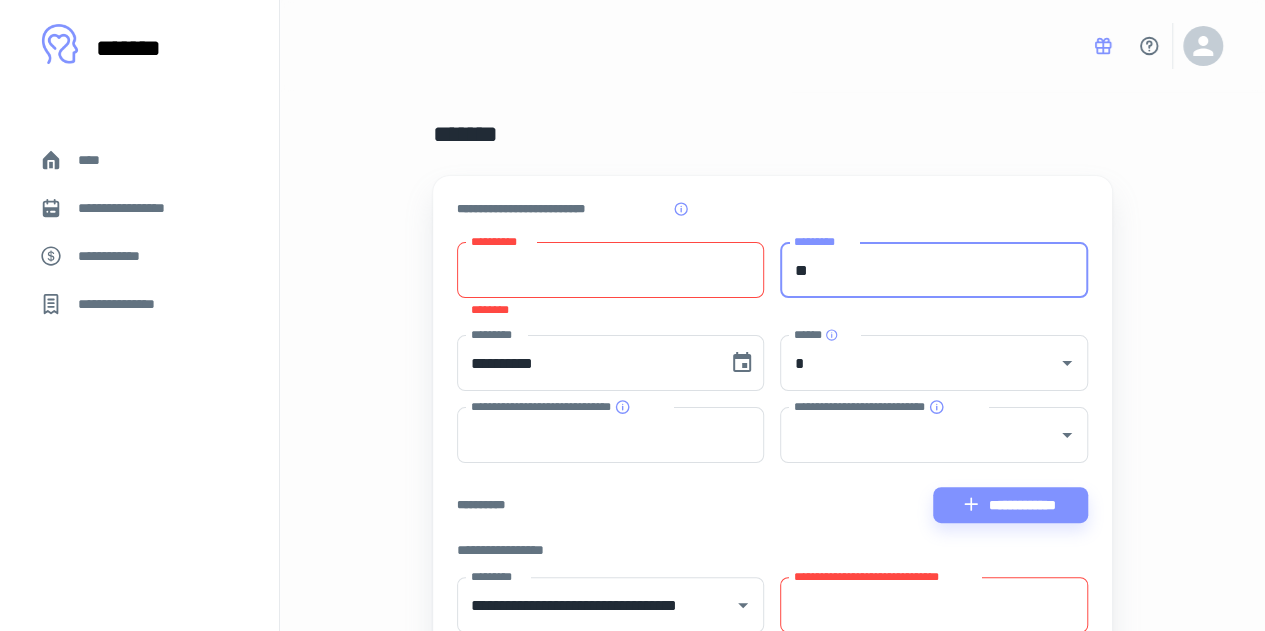 type on "*" 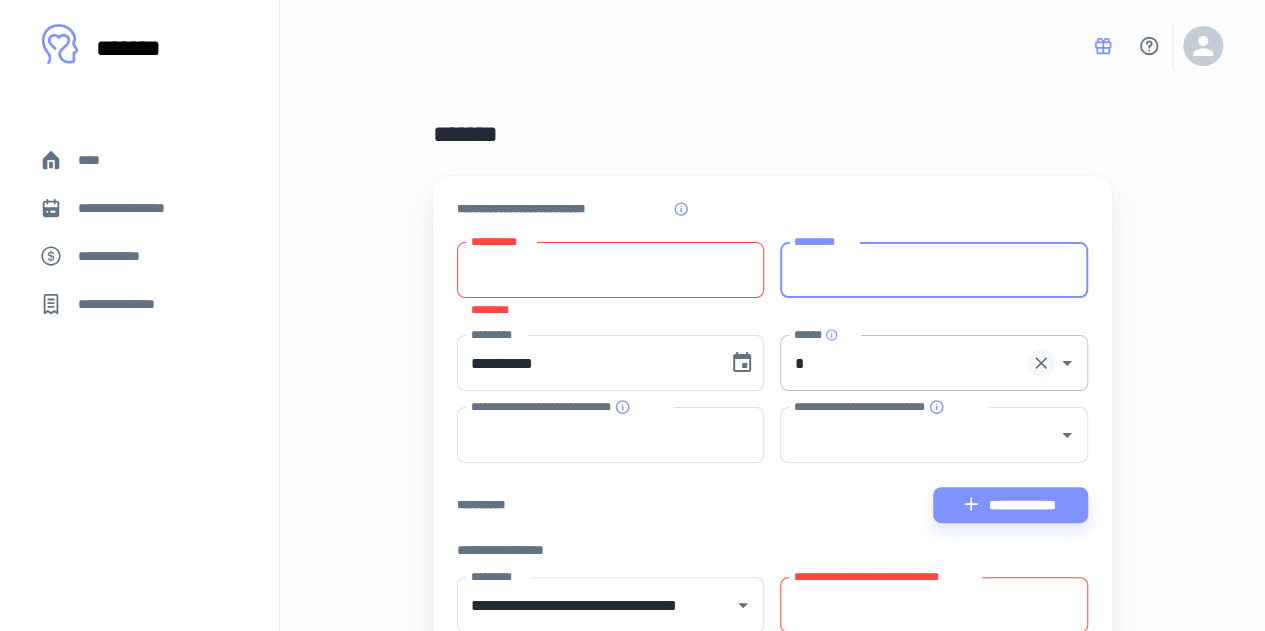 click 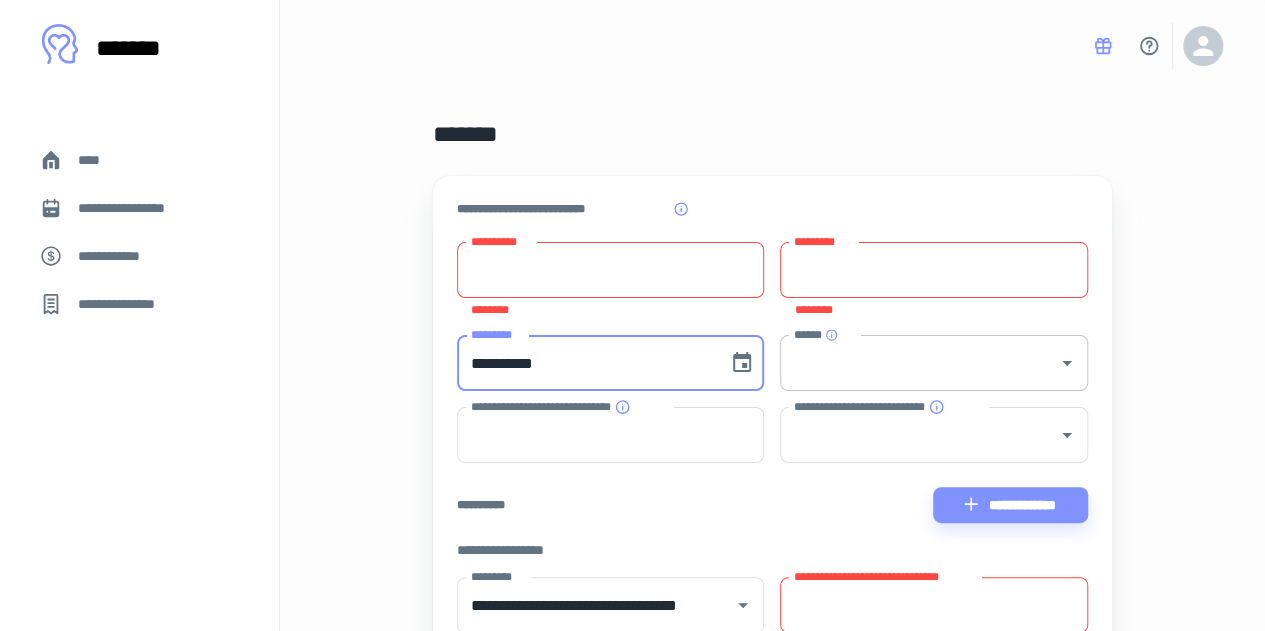 click on "**********" at bounding box center [585, 363] 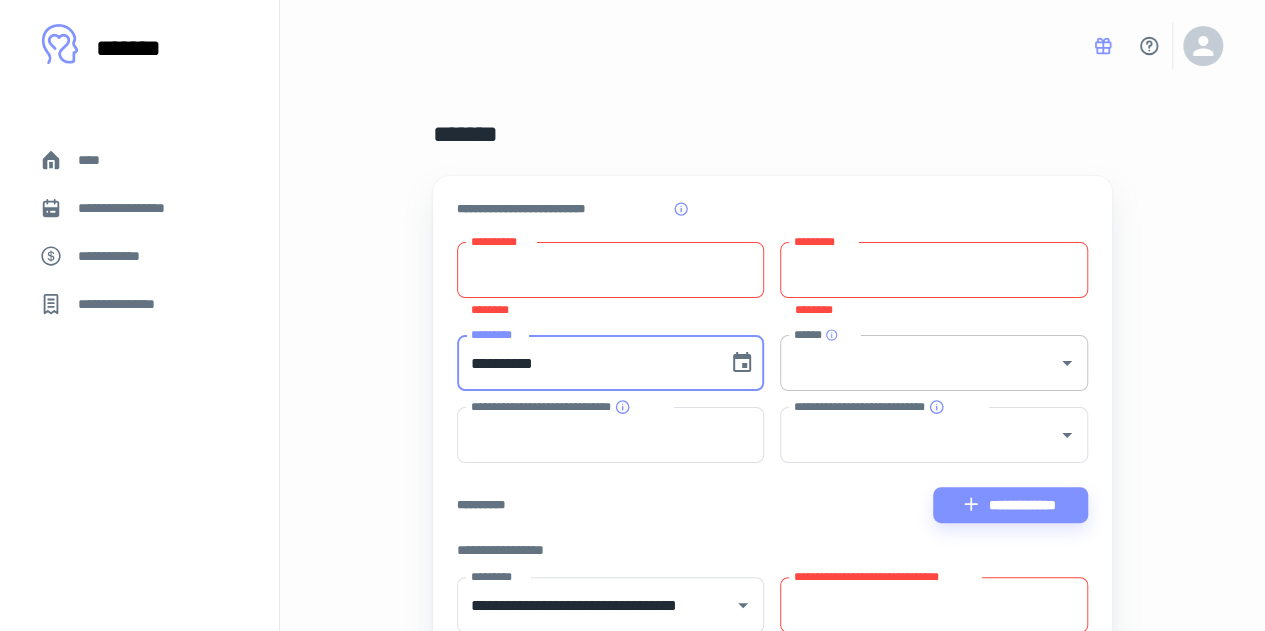 click on "**********" at bounding box center (585, 363) 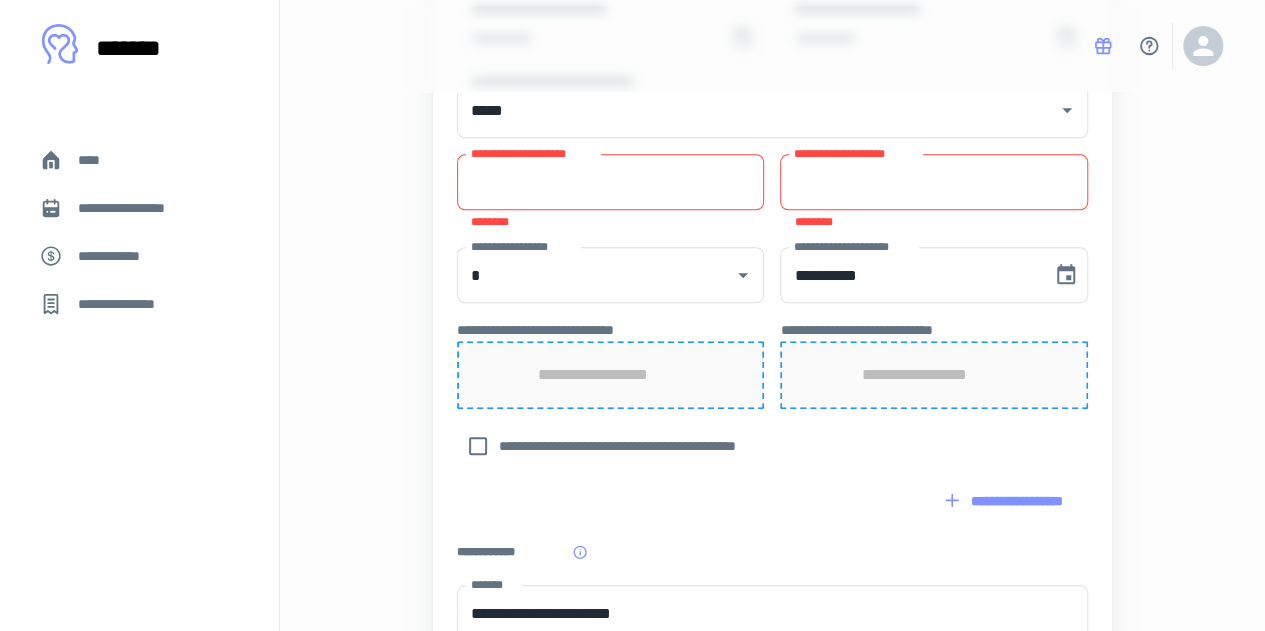 scroll, scrollTop: 998, scrollLeft: 0, axis: vertical 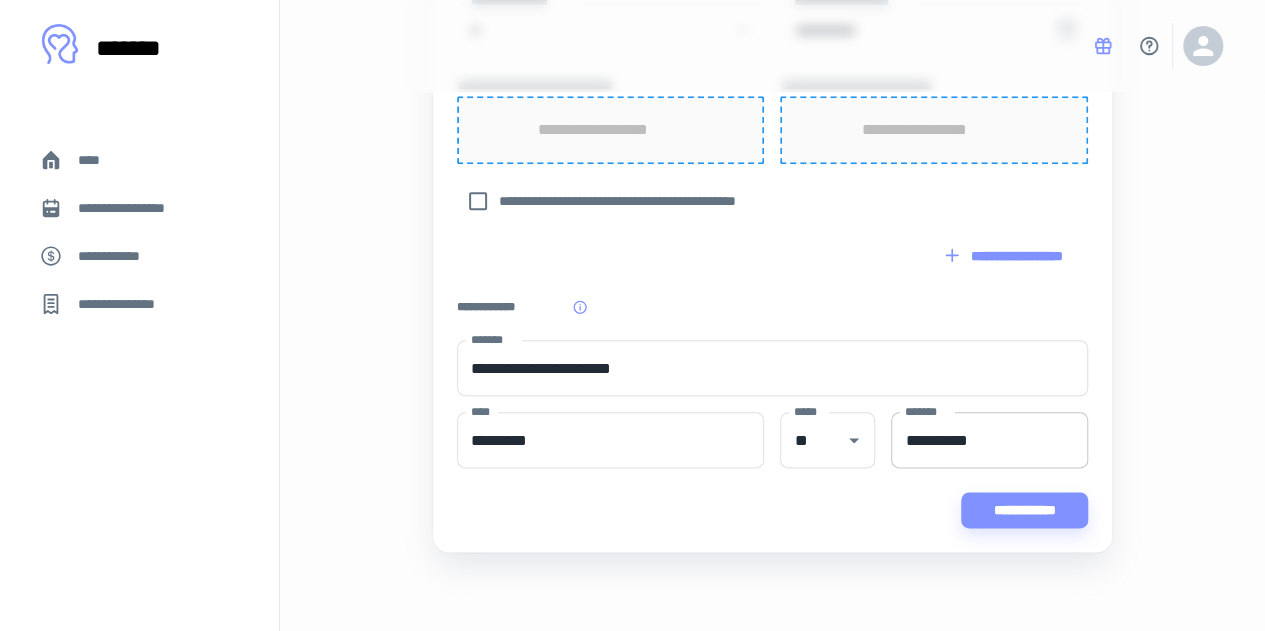 type on "**********" 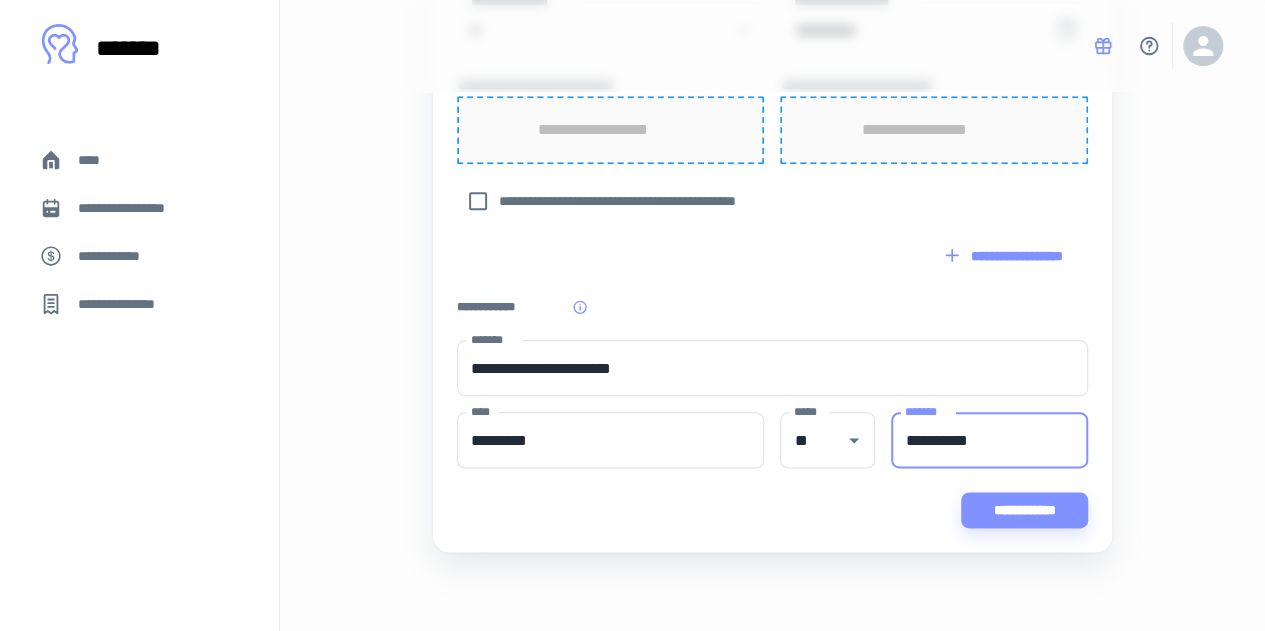 click on "**********" at bounding box center (989, 440) 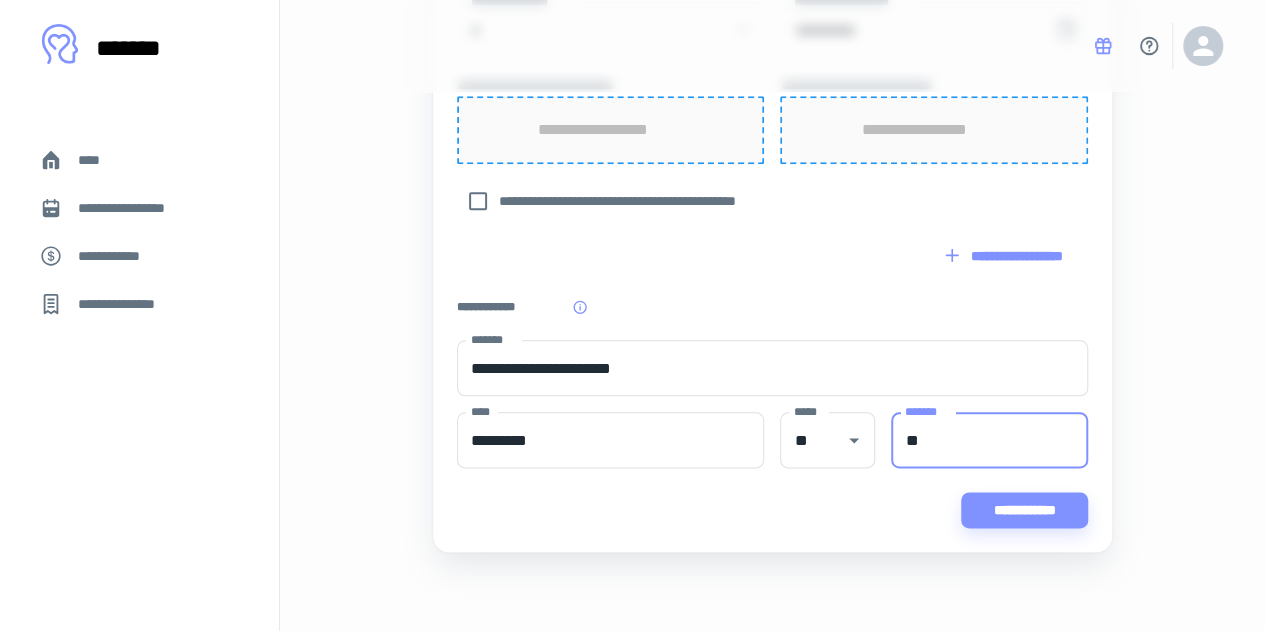 type on "*" 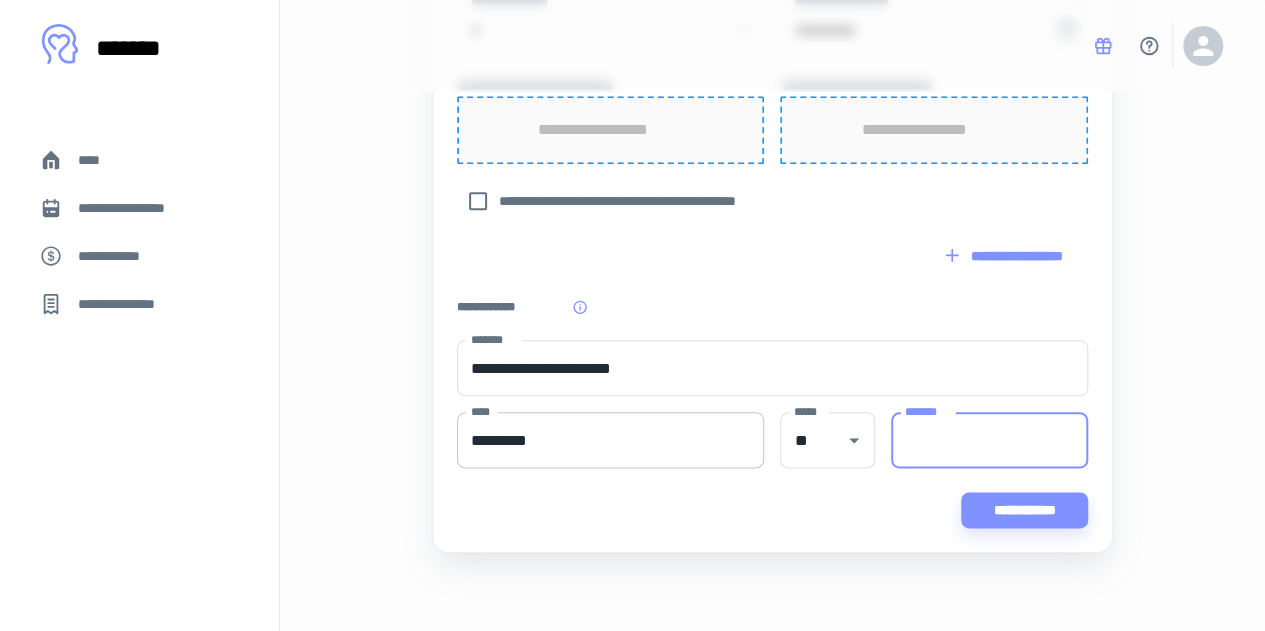 type 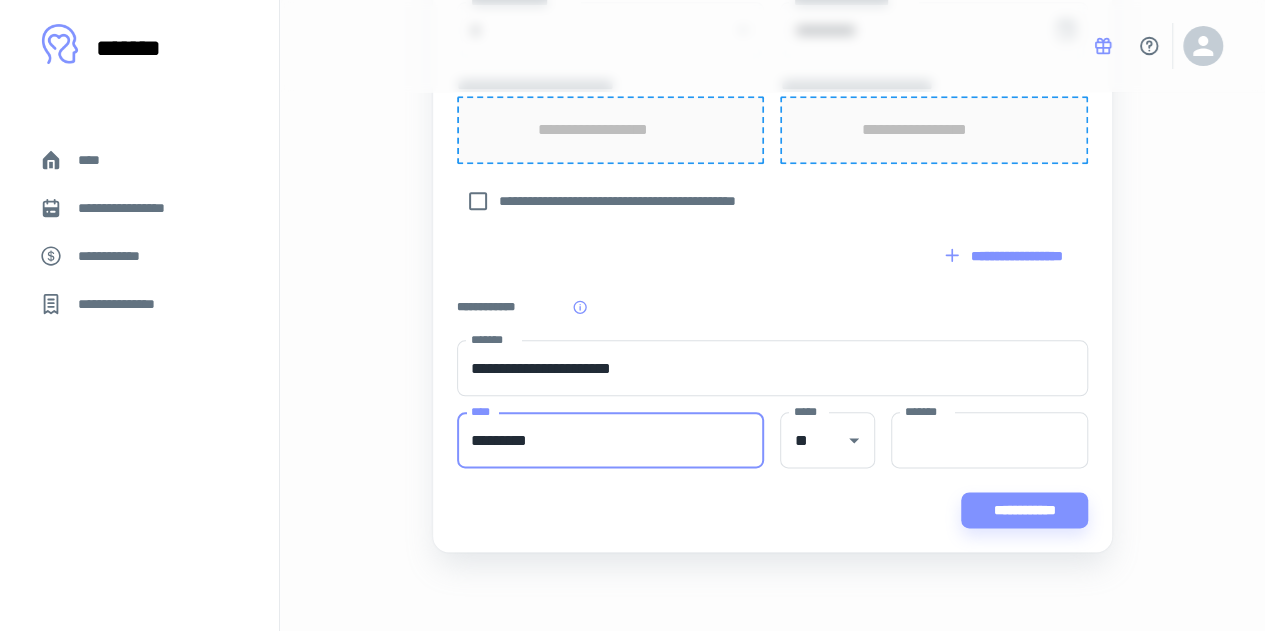 click on "*********" at bounding box center (610, 440) 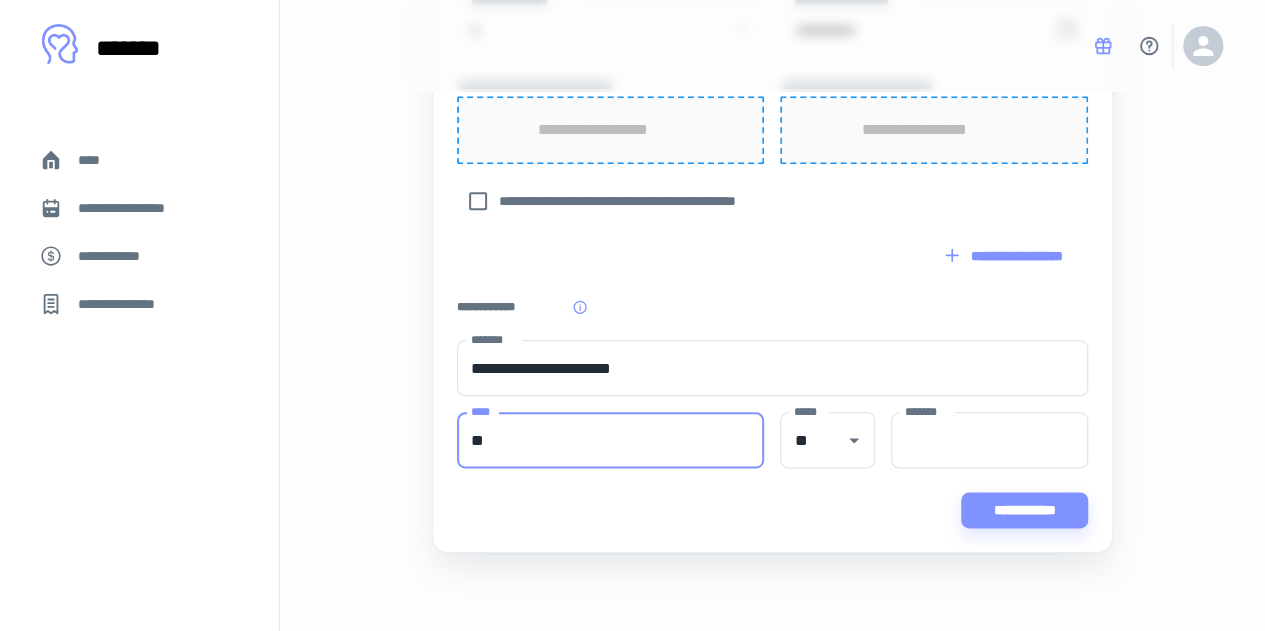 type on "*" 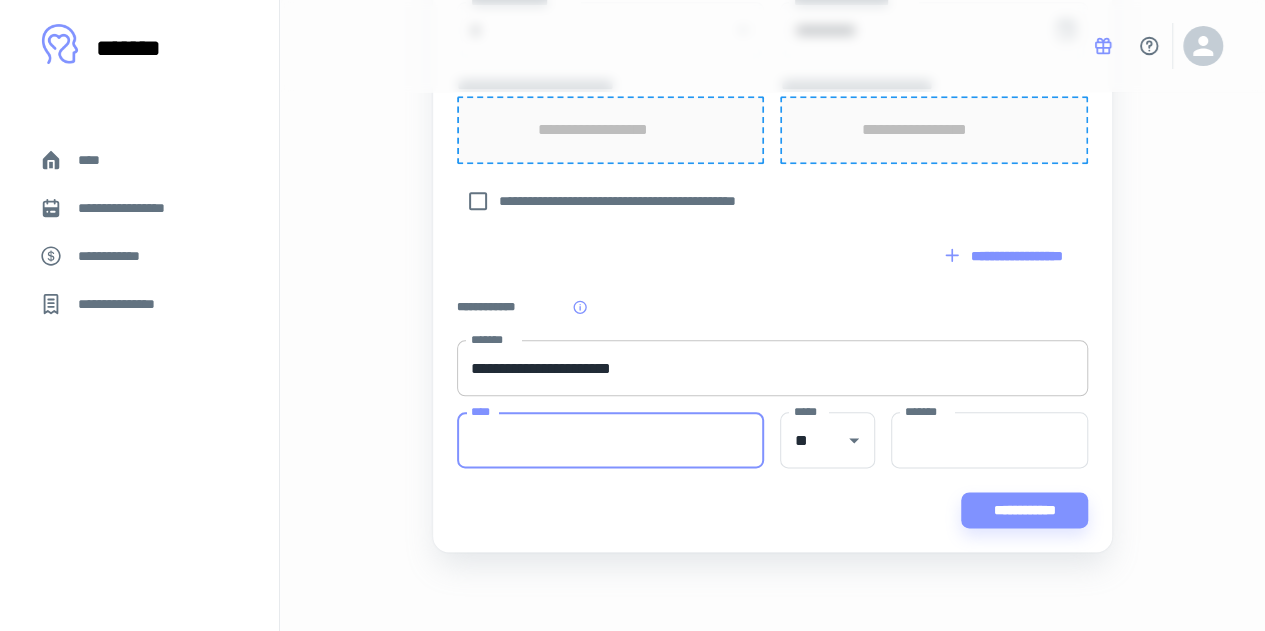 type 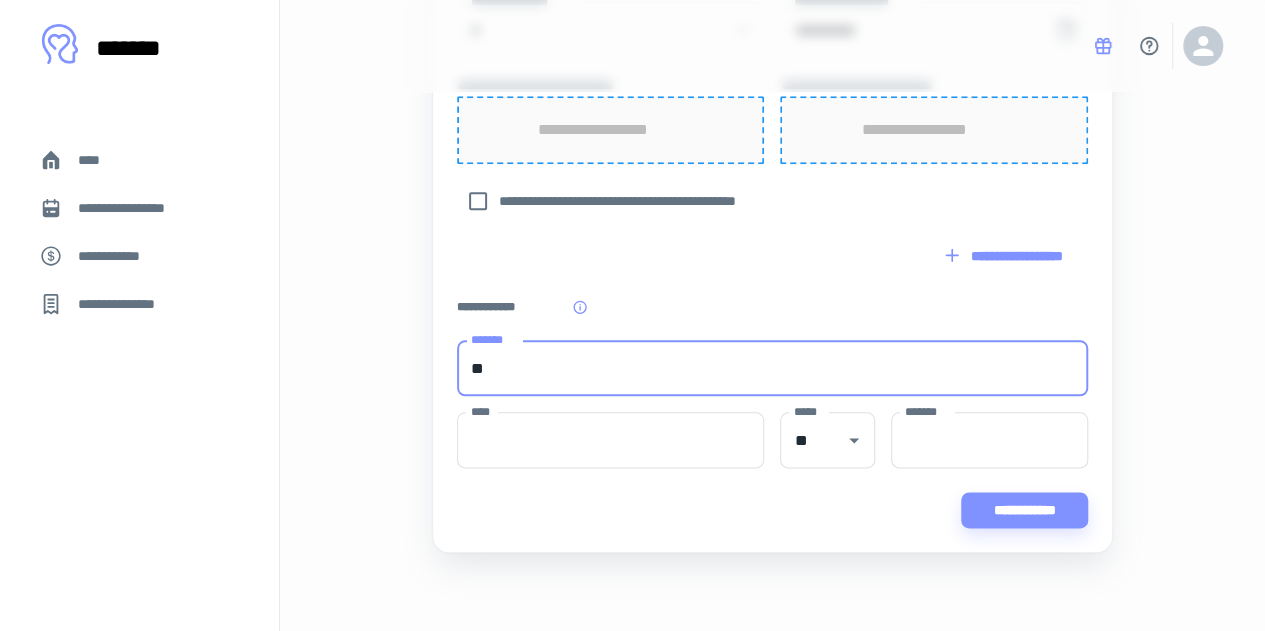 type on "*" 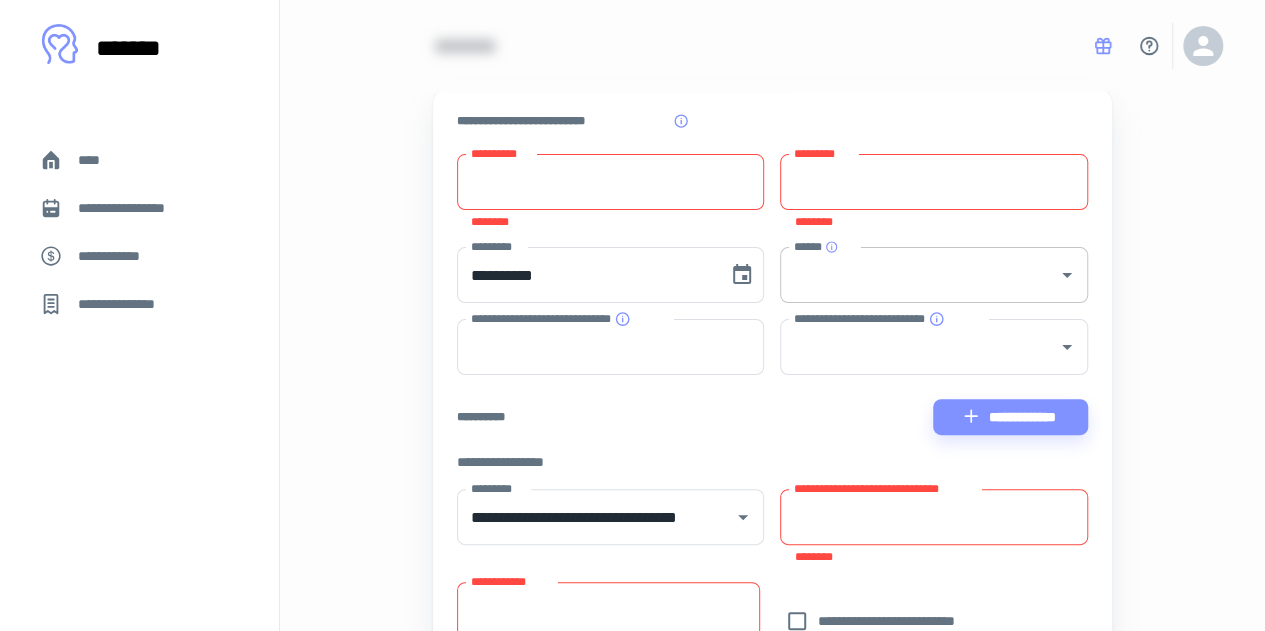 scroll, scrollTop: 0, scrollLeft: 0, axis: both 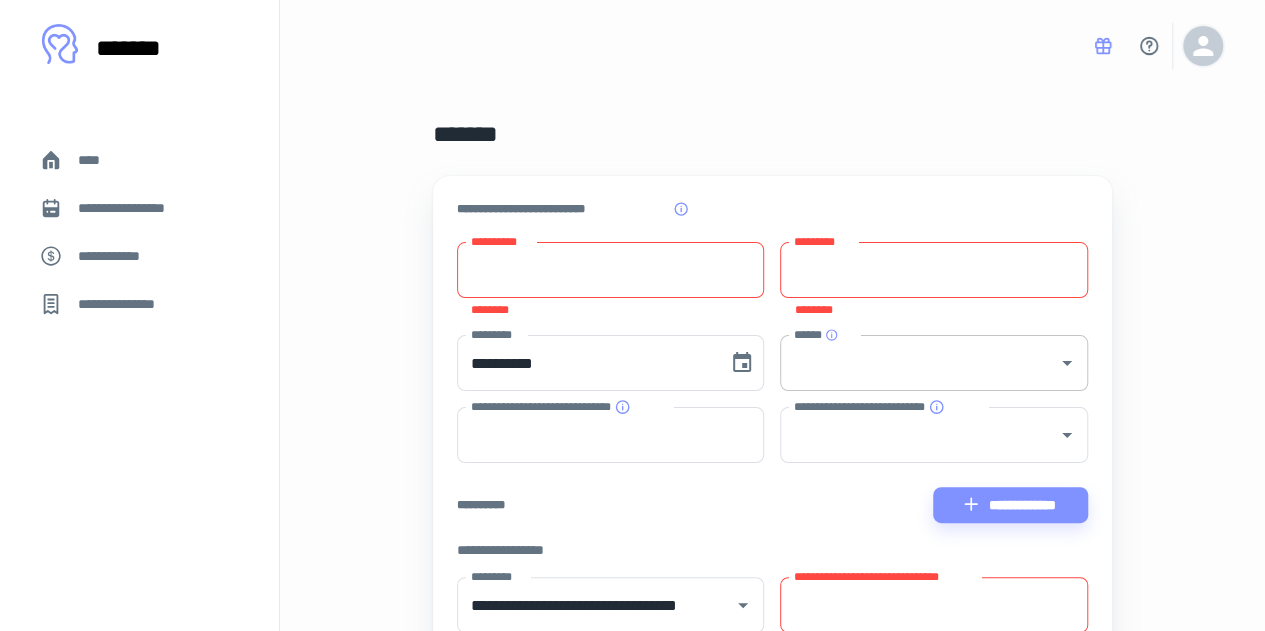 type 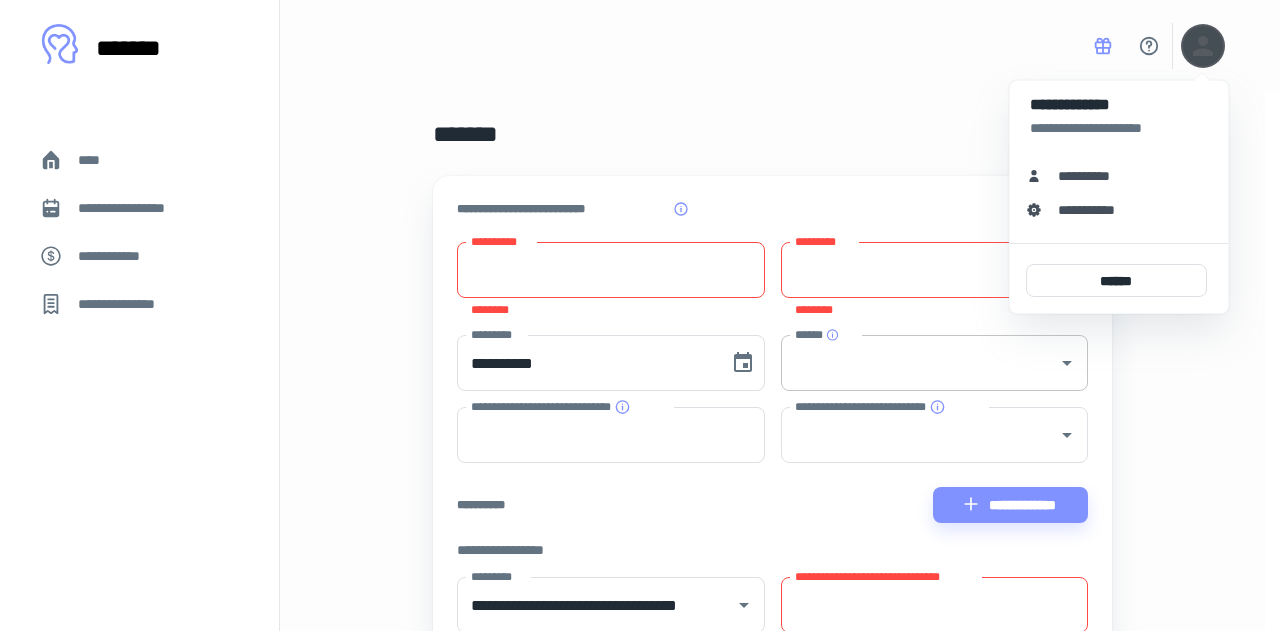 click on "**********" at bounding box center (1097, 210) 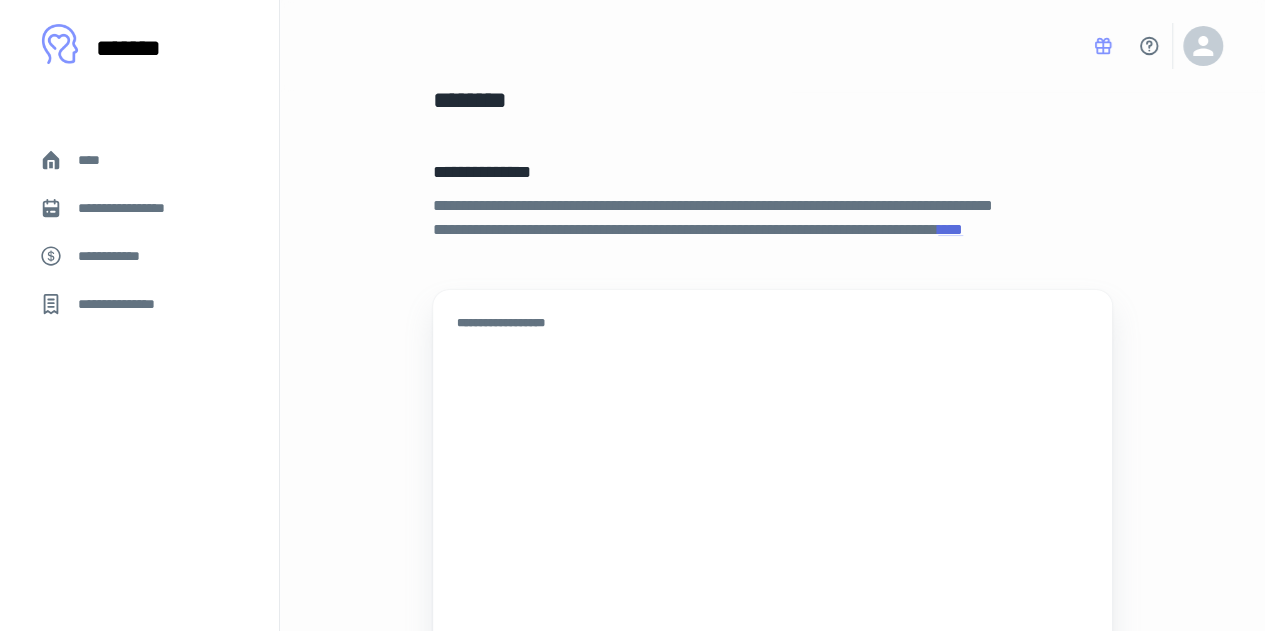 scroll, scrollTop: 0, scrollLeft: 0, axis: both 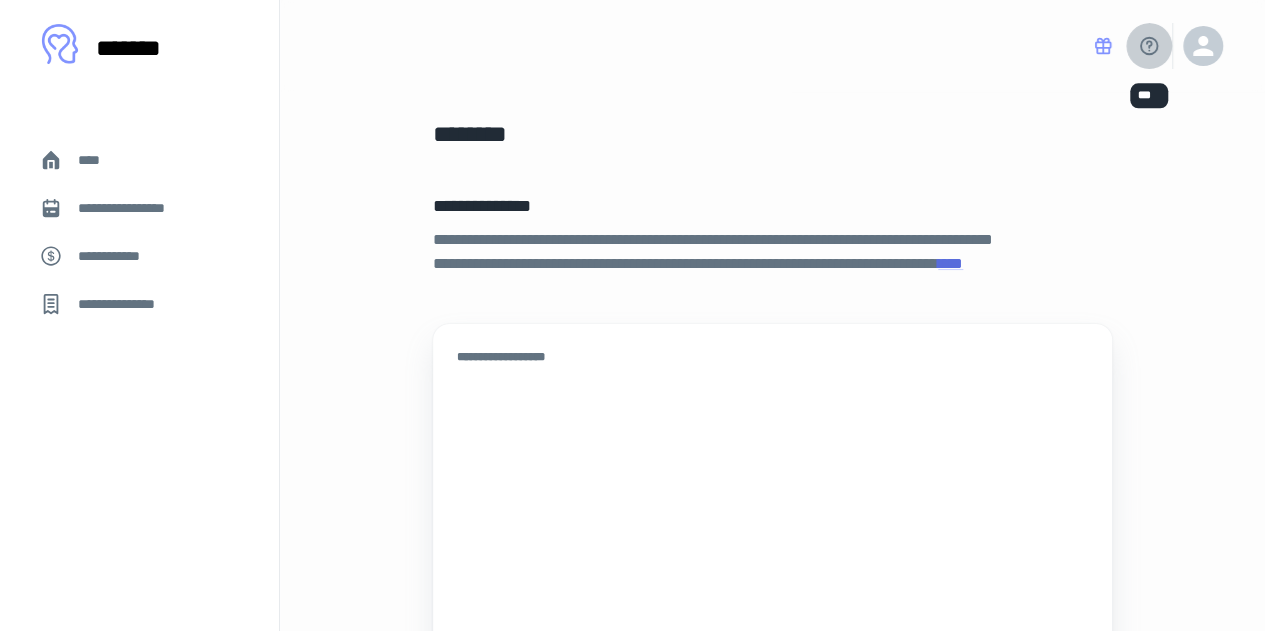 click 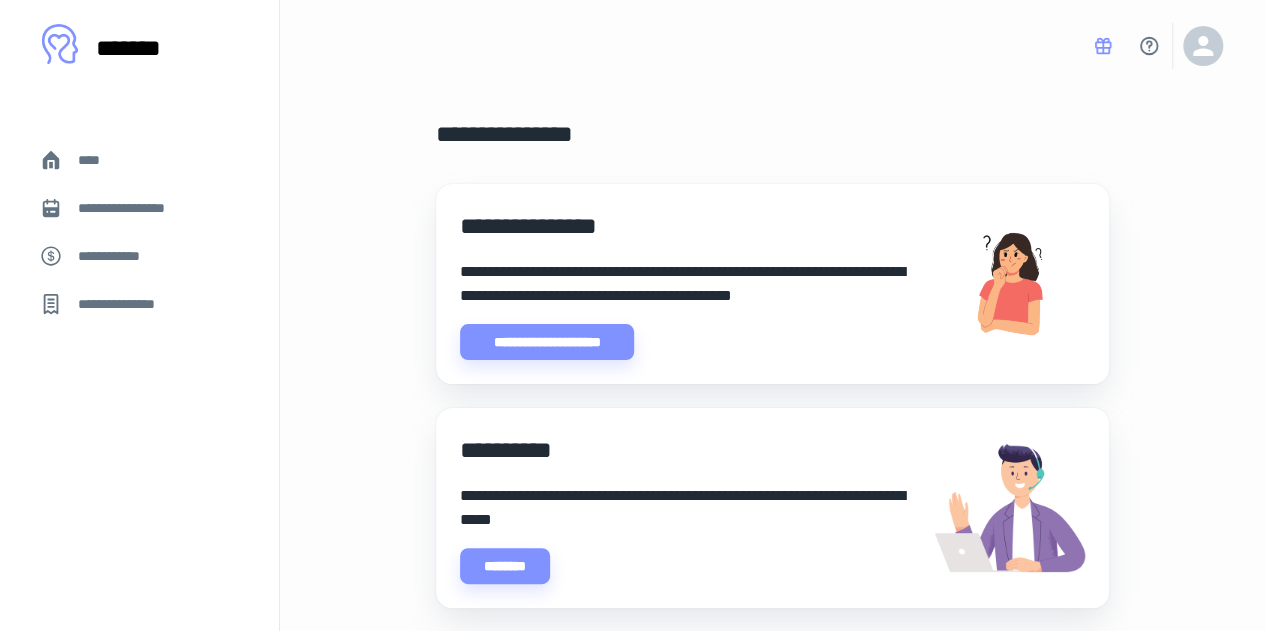 scroll, scrollTop: 56, scrollLeft: 0, axis: vertical 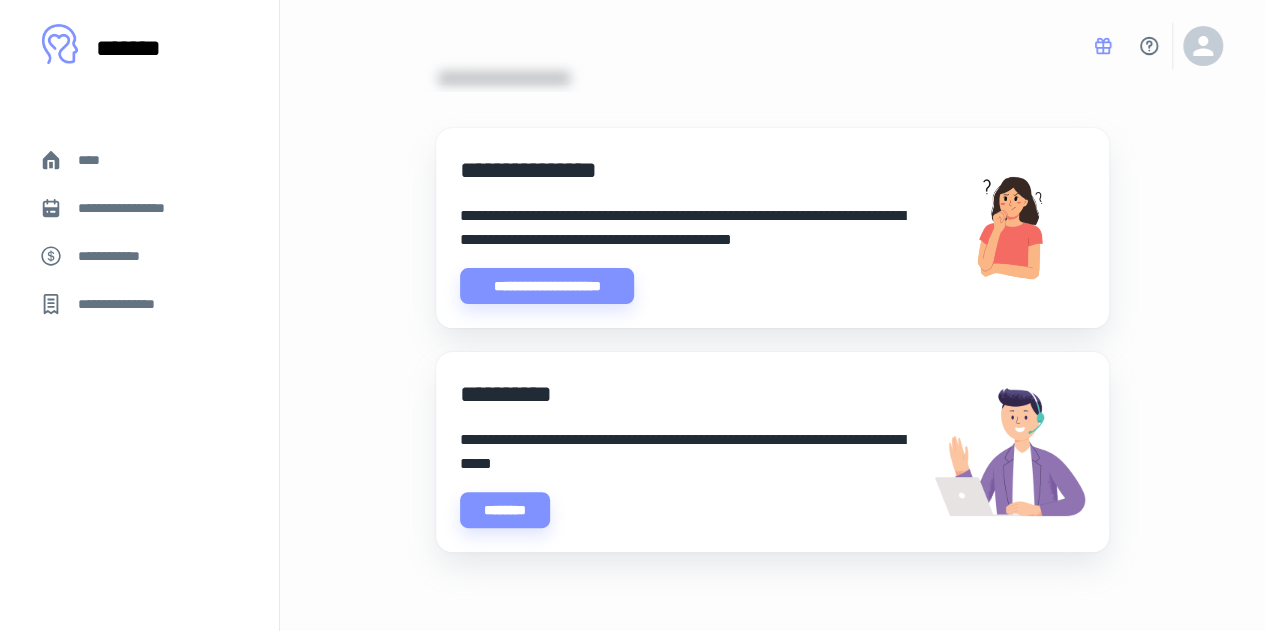 click on "****" at bounding box center (97, 160) 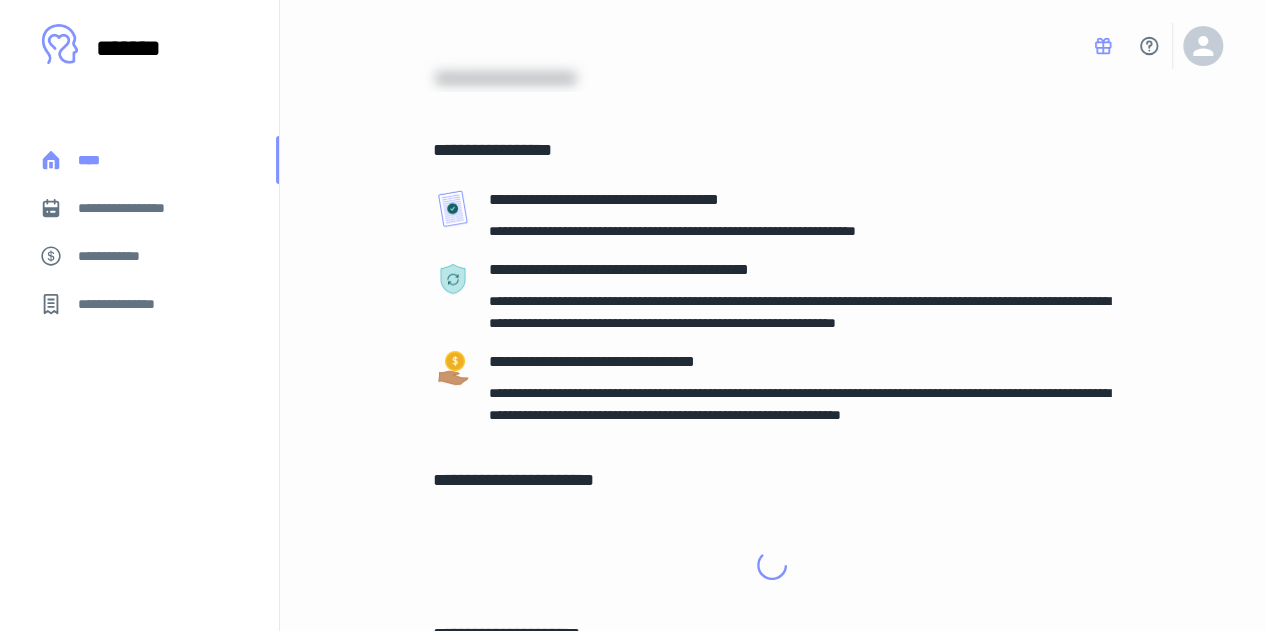 scroll, scrollTop: 0, scrollLeft: 0, axis: both 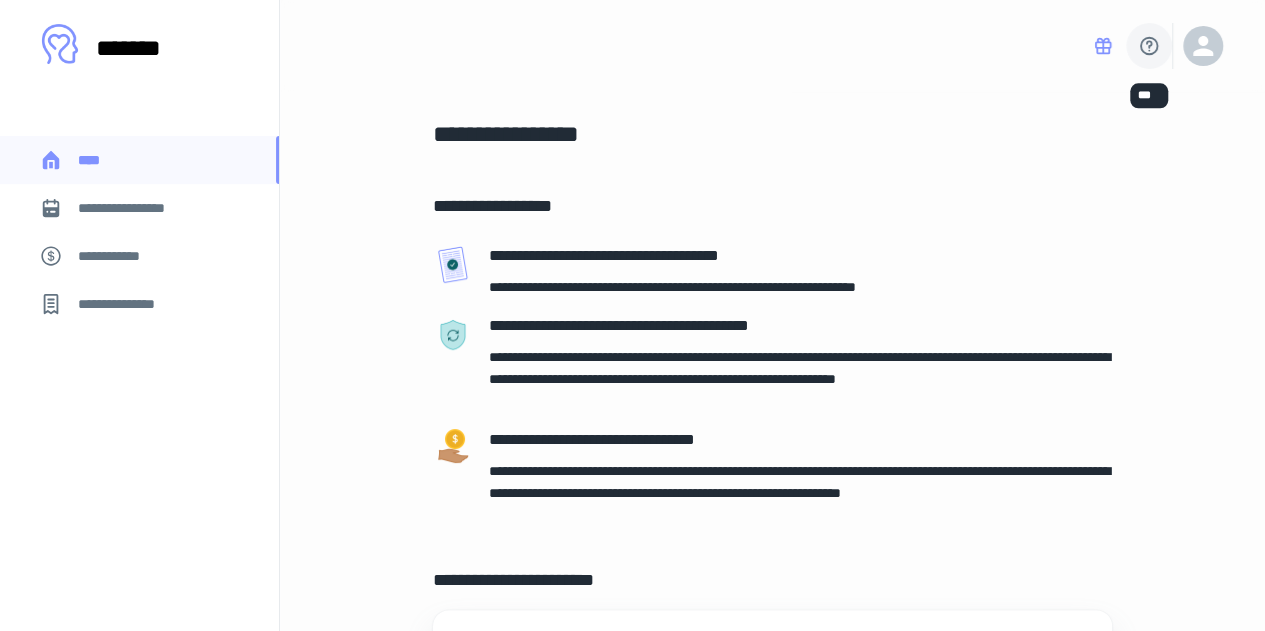 click 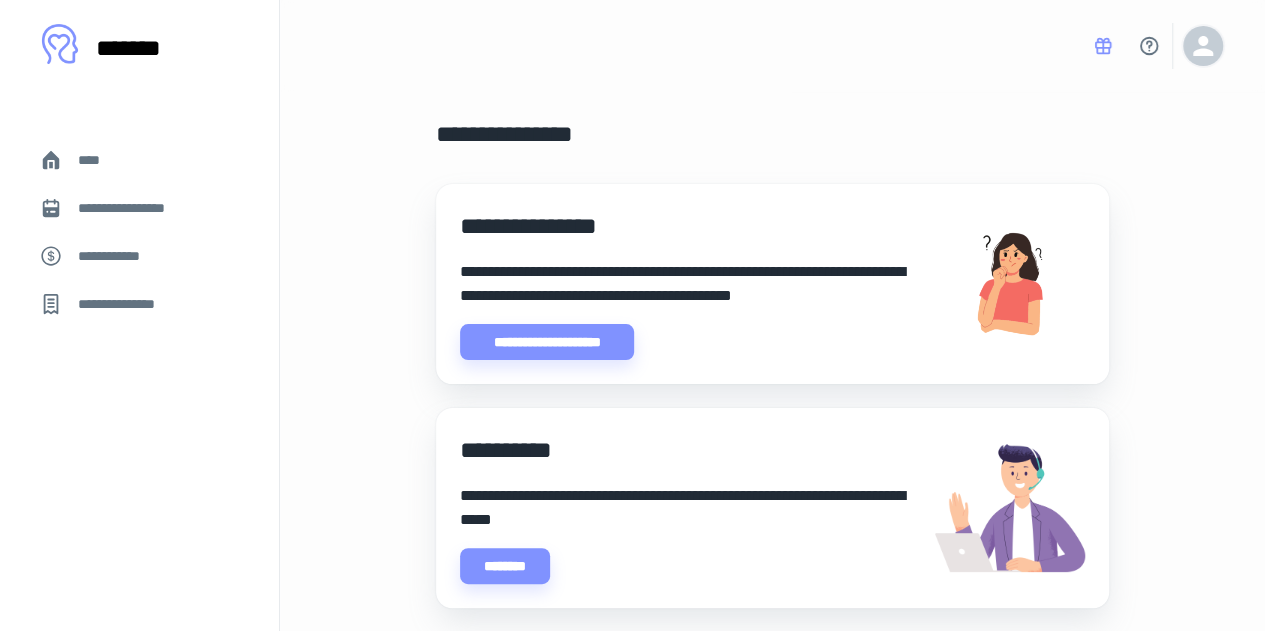 click 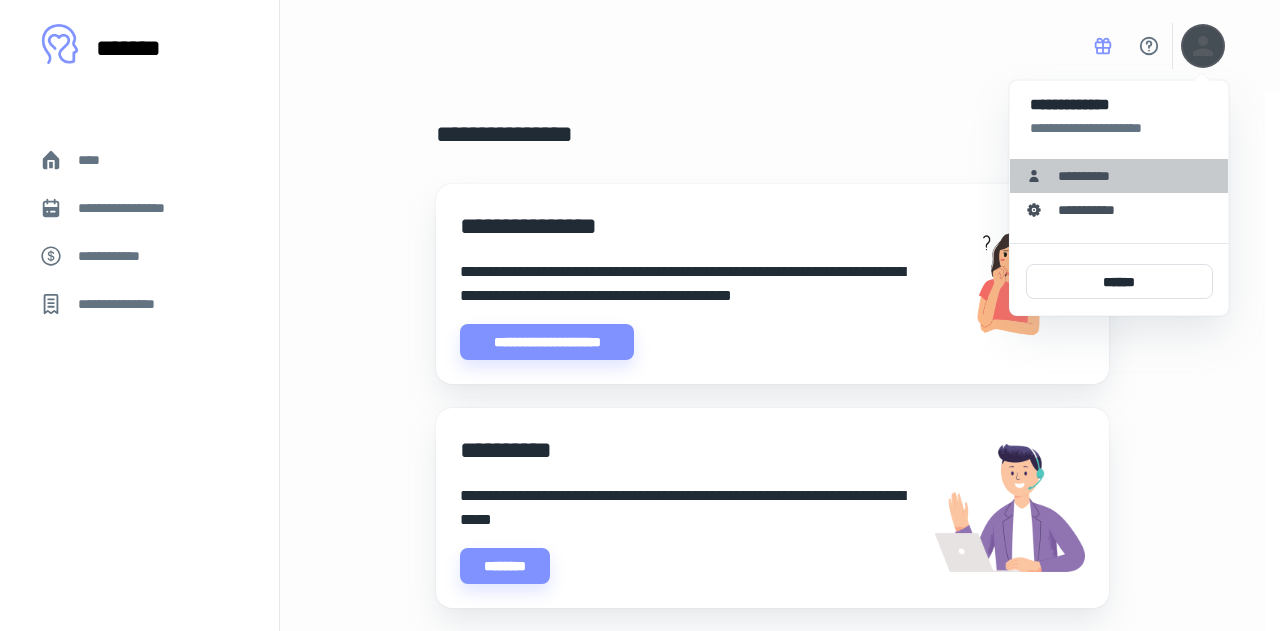 click on "**********" at bounding box center (1091, 176) 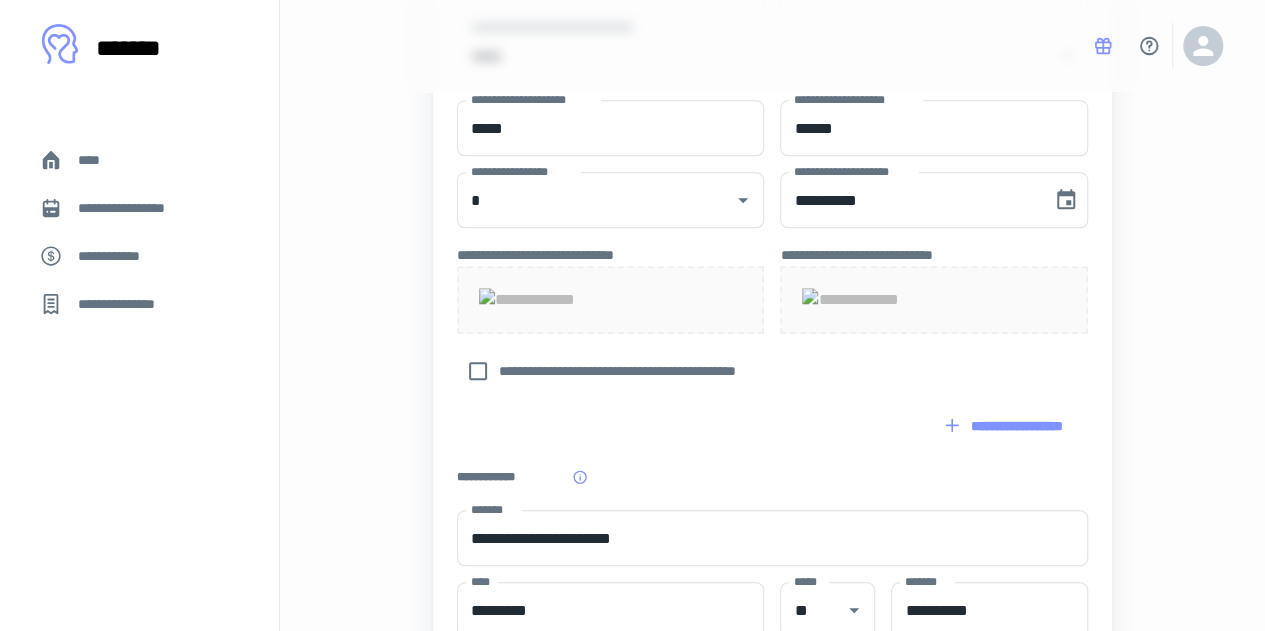 scroll, scrollTop: 728, scrollLeft: 0, axis: vertical 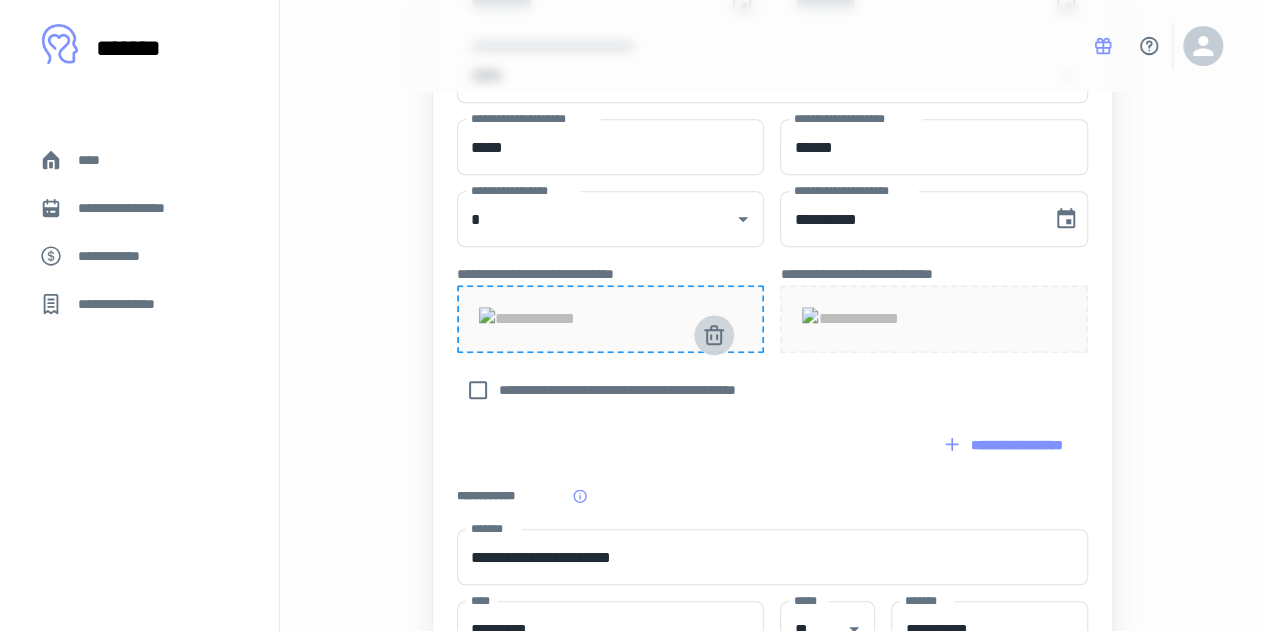 click 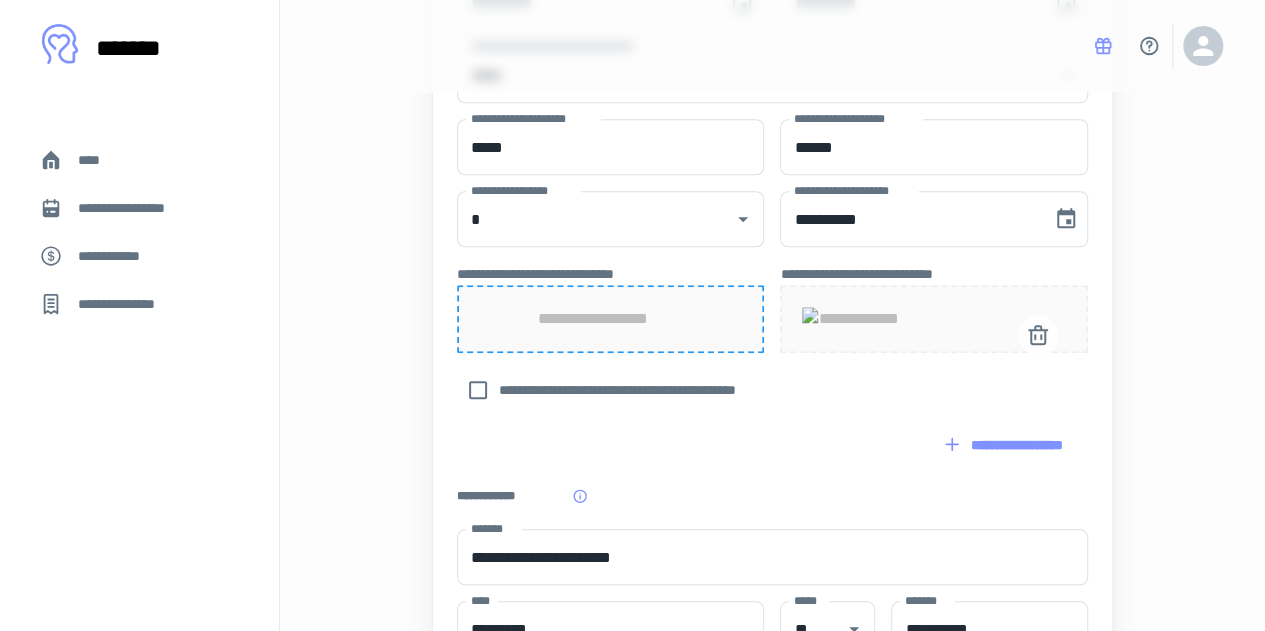 click 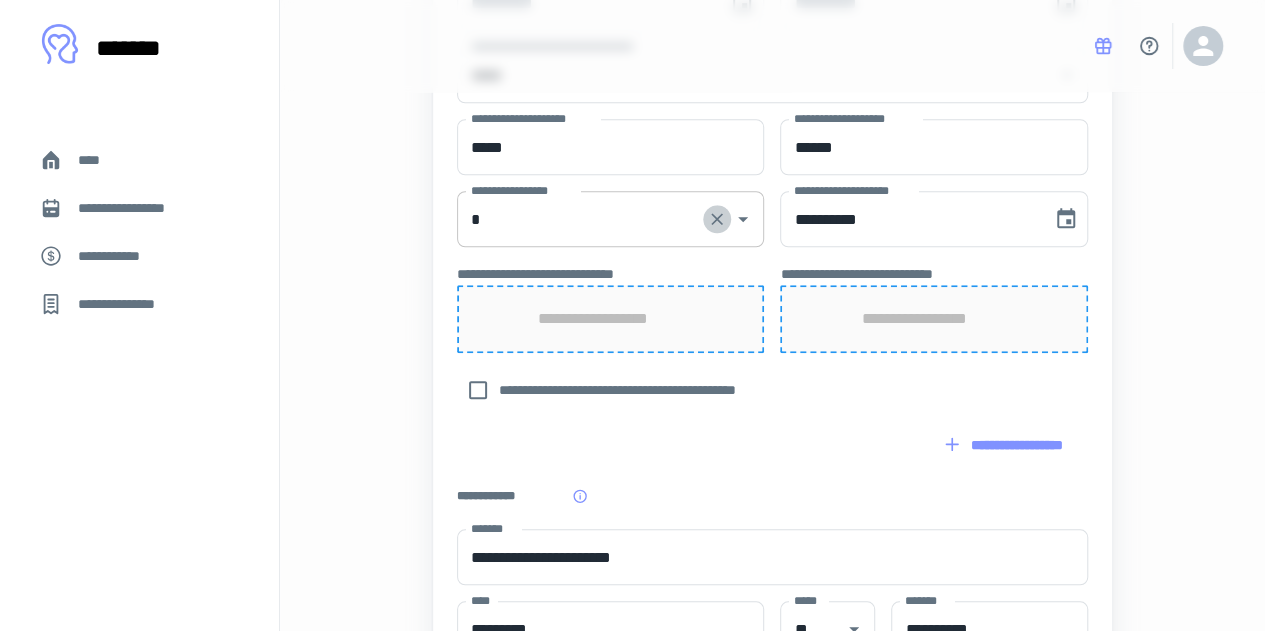 click 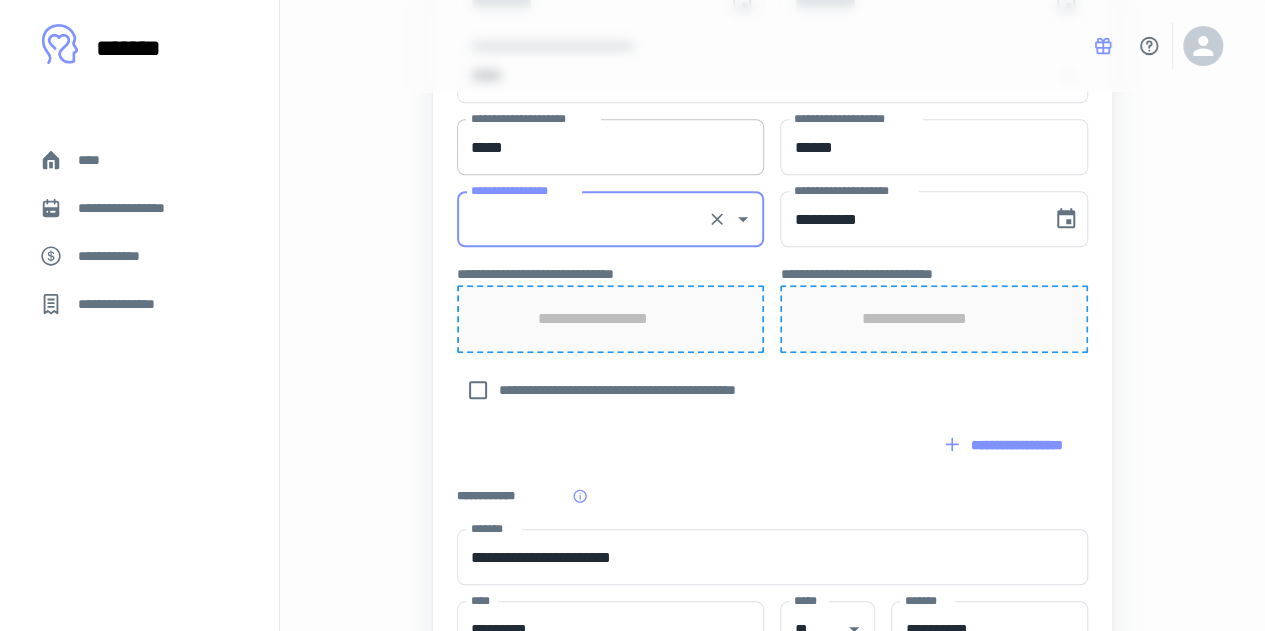 click on "*****" at bounding box center [610, 147] 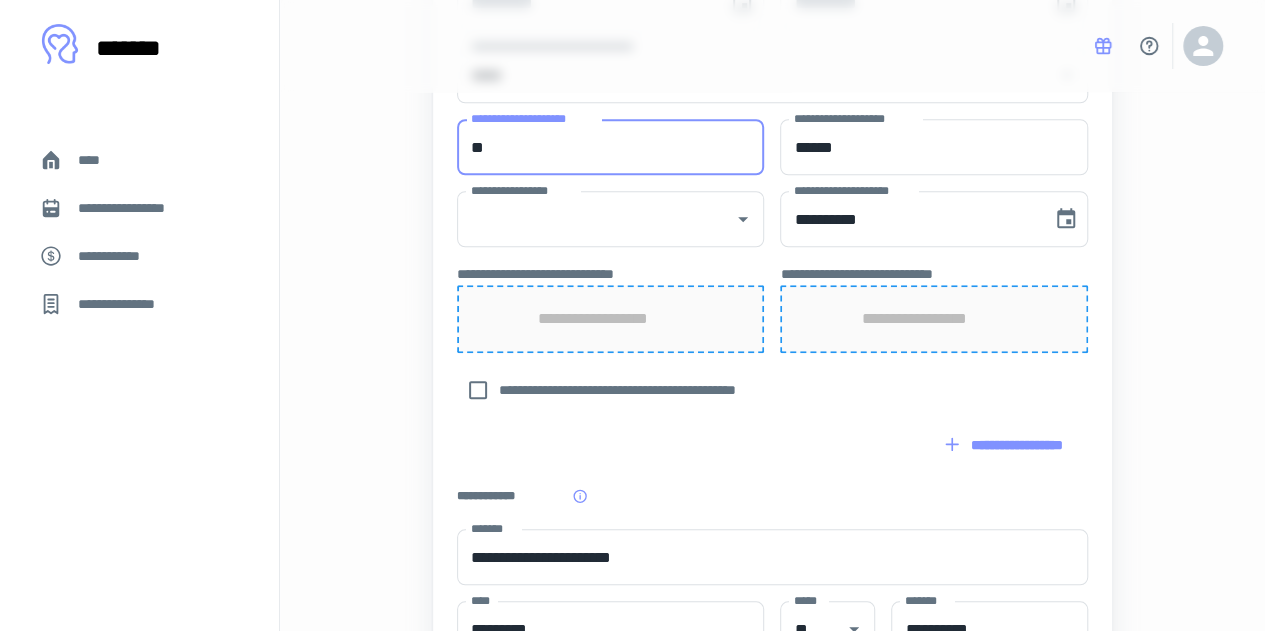 type on "*" 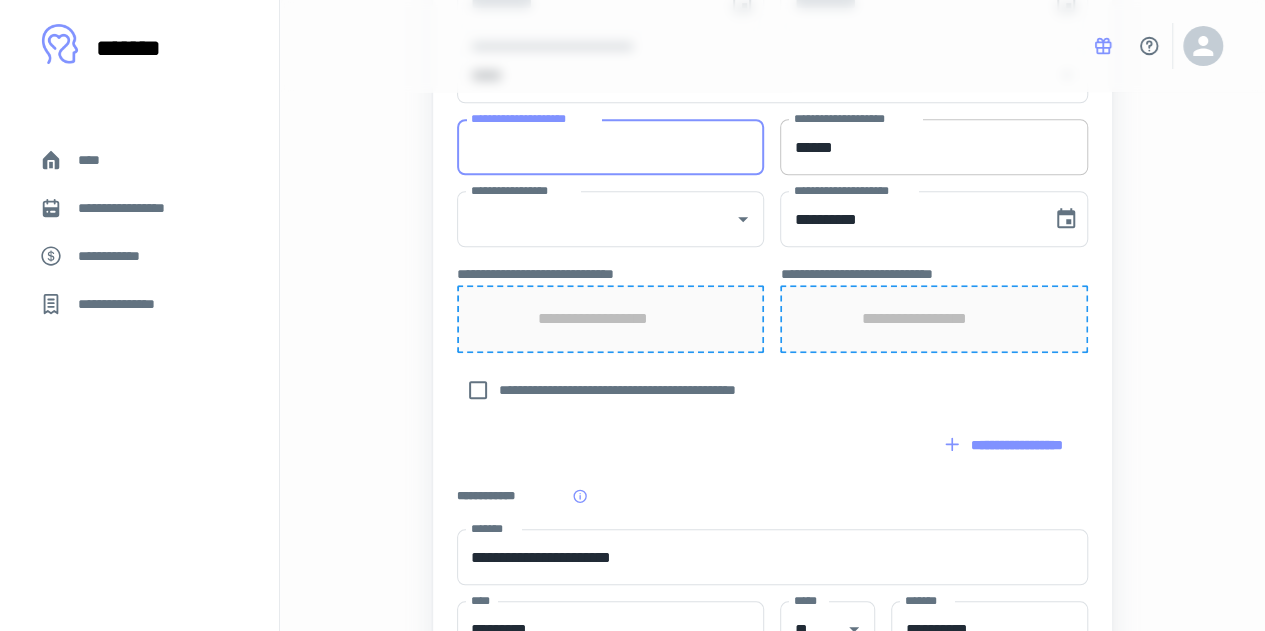 type 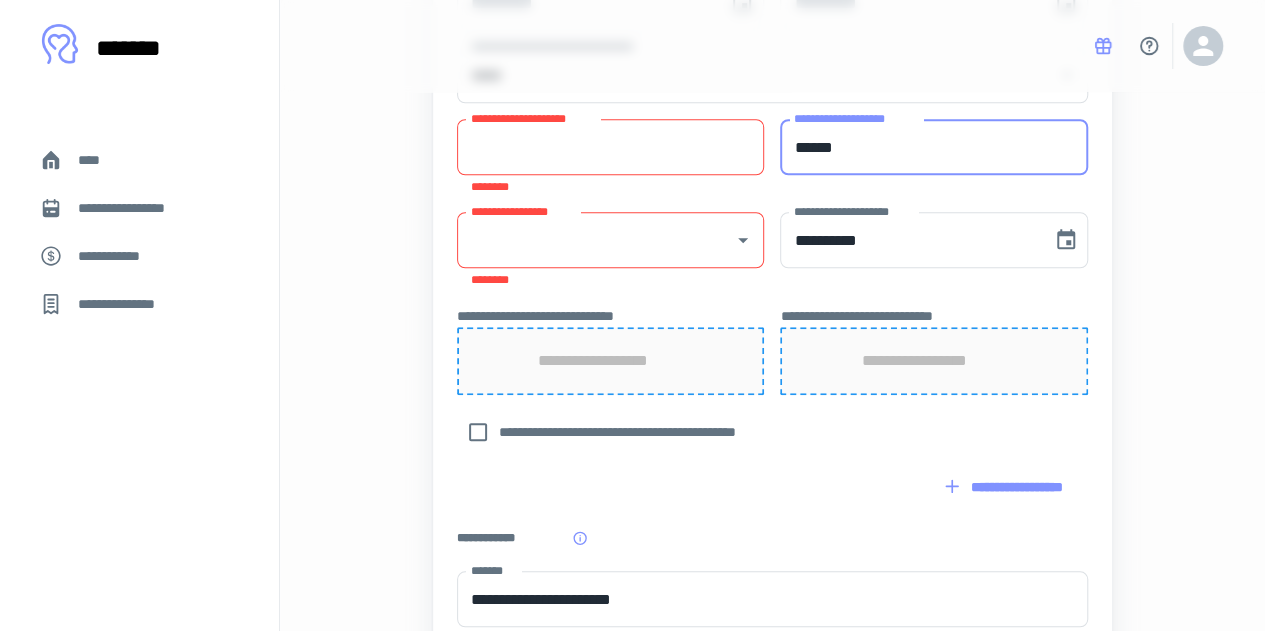 click on "******" at bounding box center [933, 147] 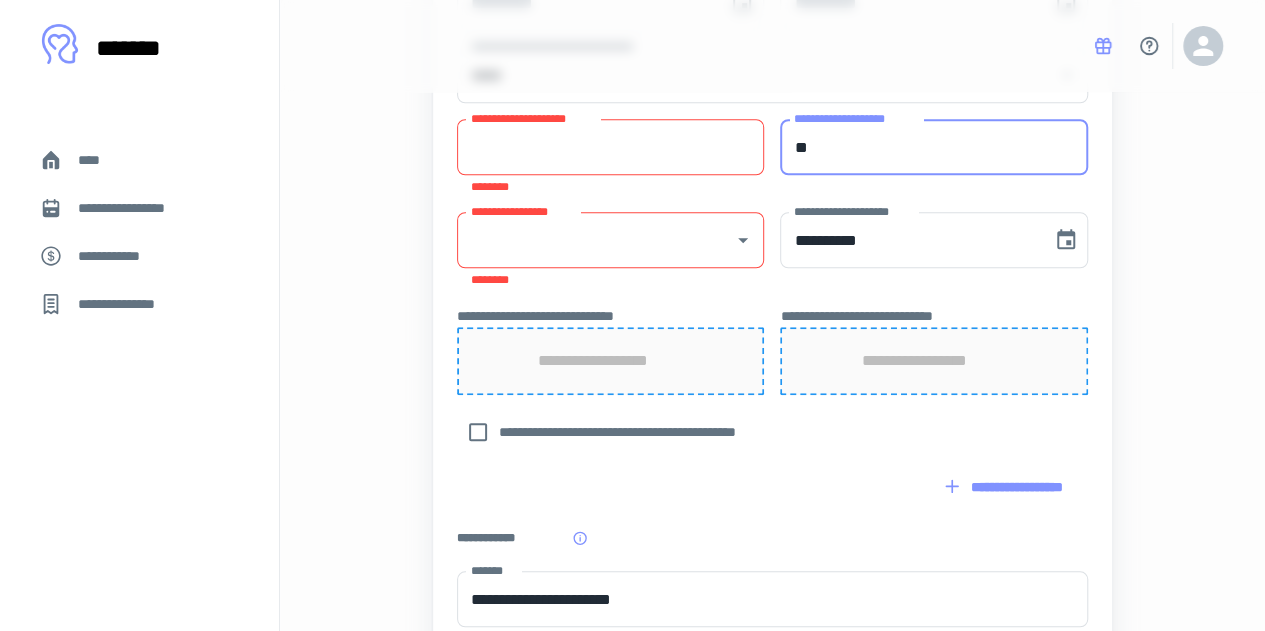 type on "*" 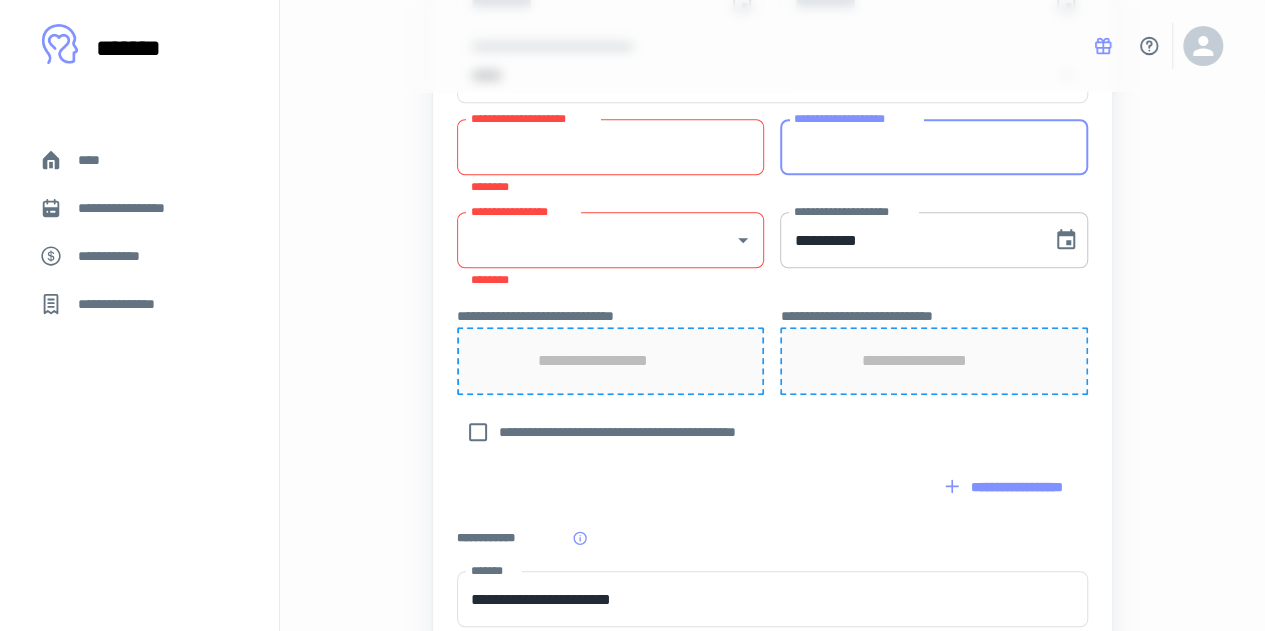 type 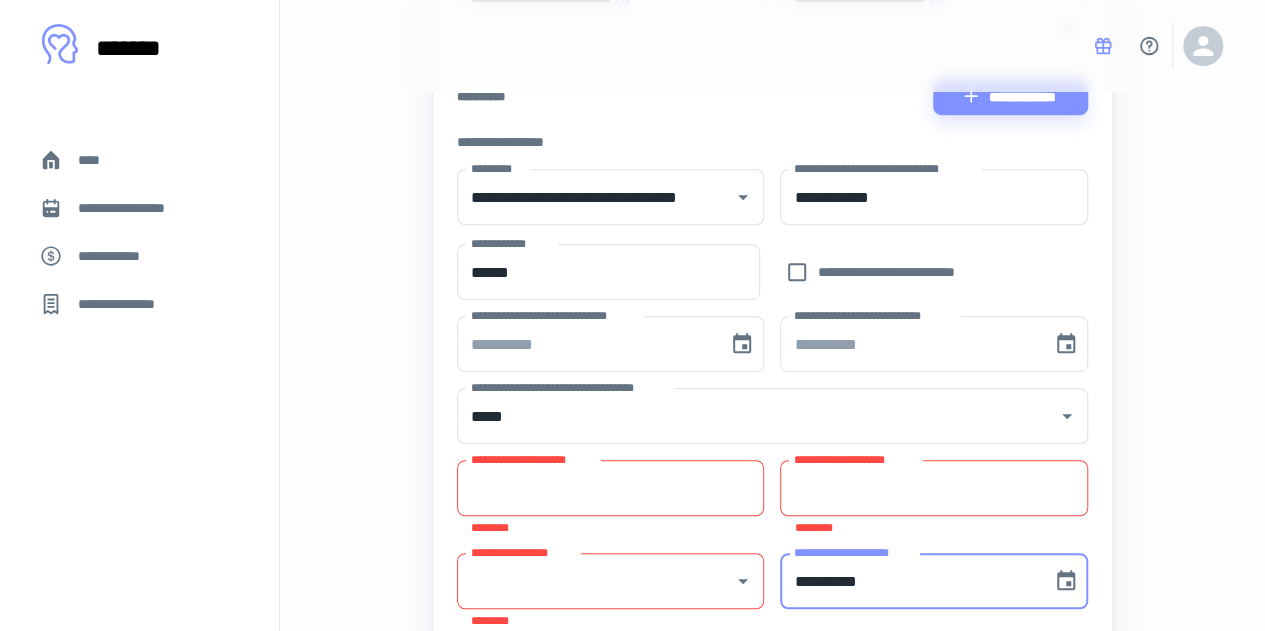 scroll, scrollTop: 385, scrollLeft: 0, axis: vertical 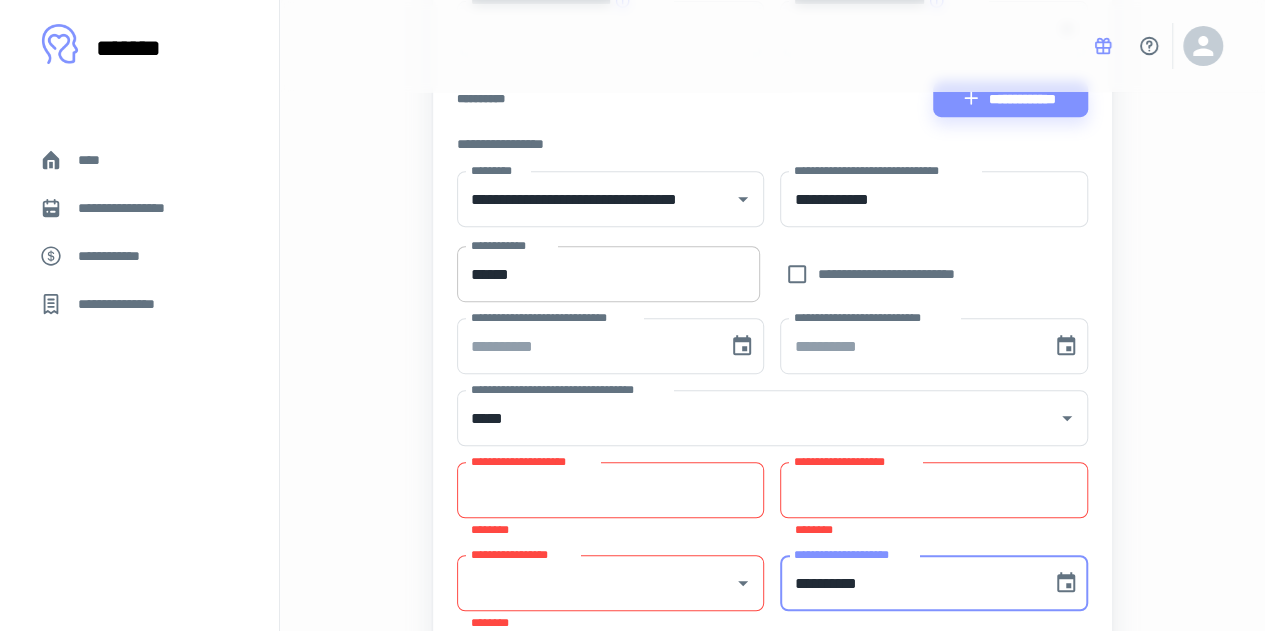 type on "**********" 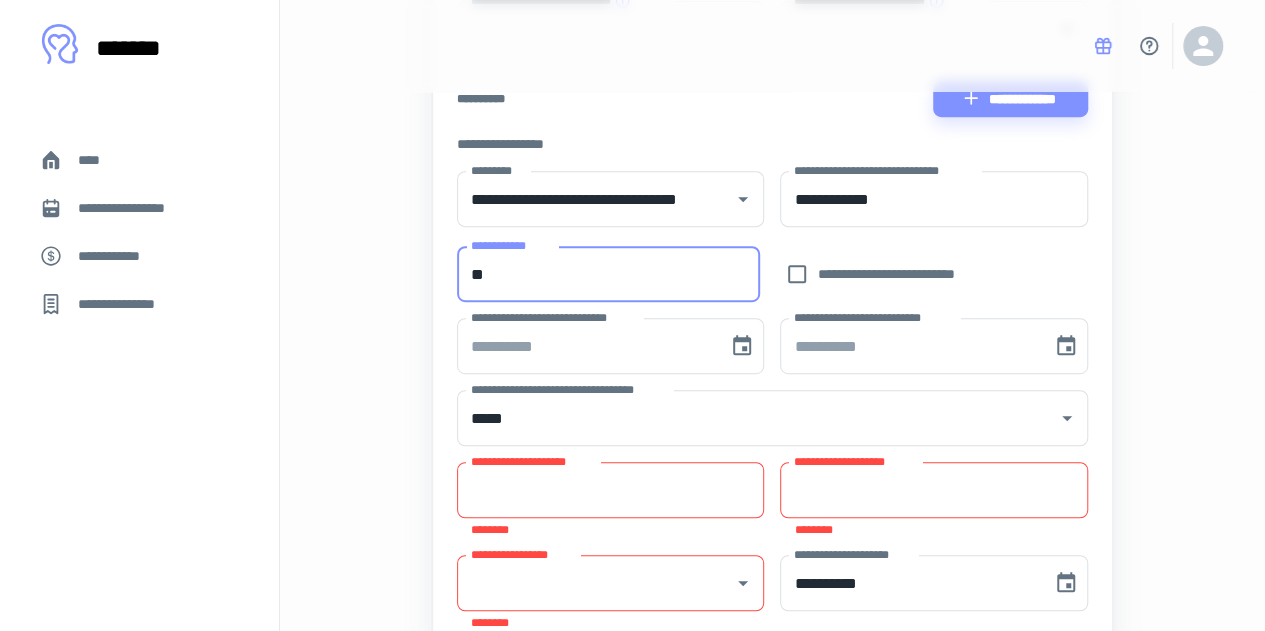 type on "*" 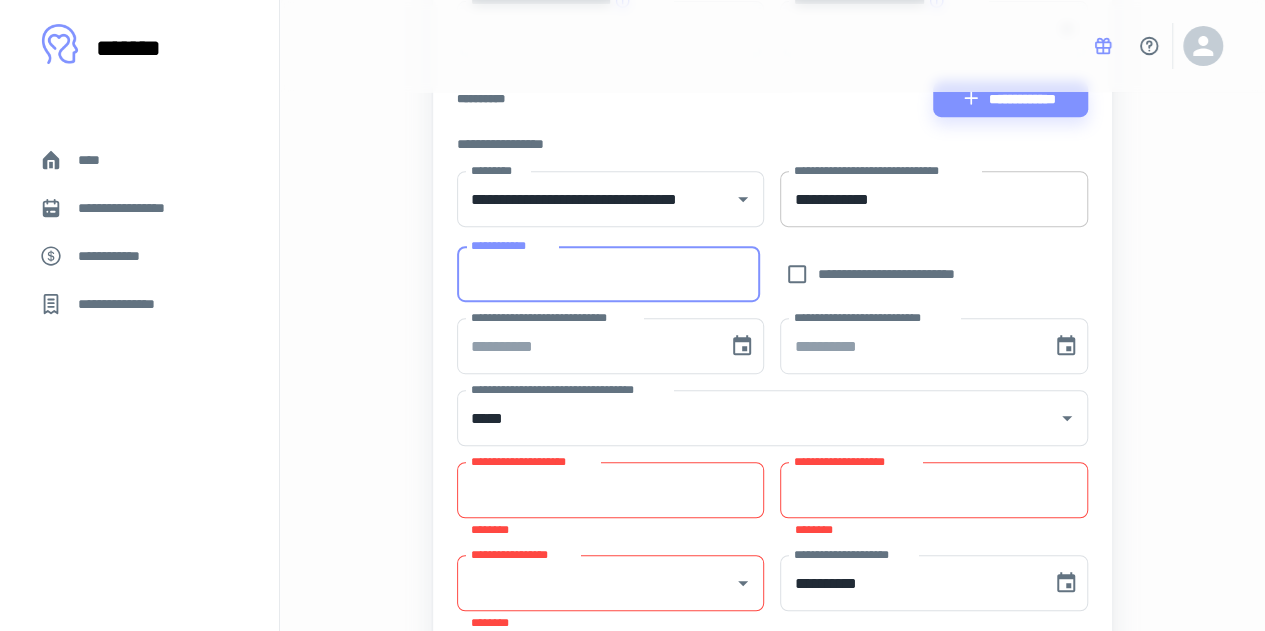 type 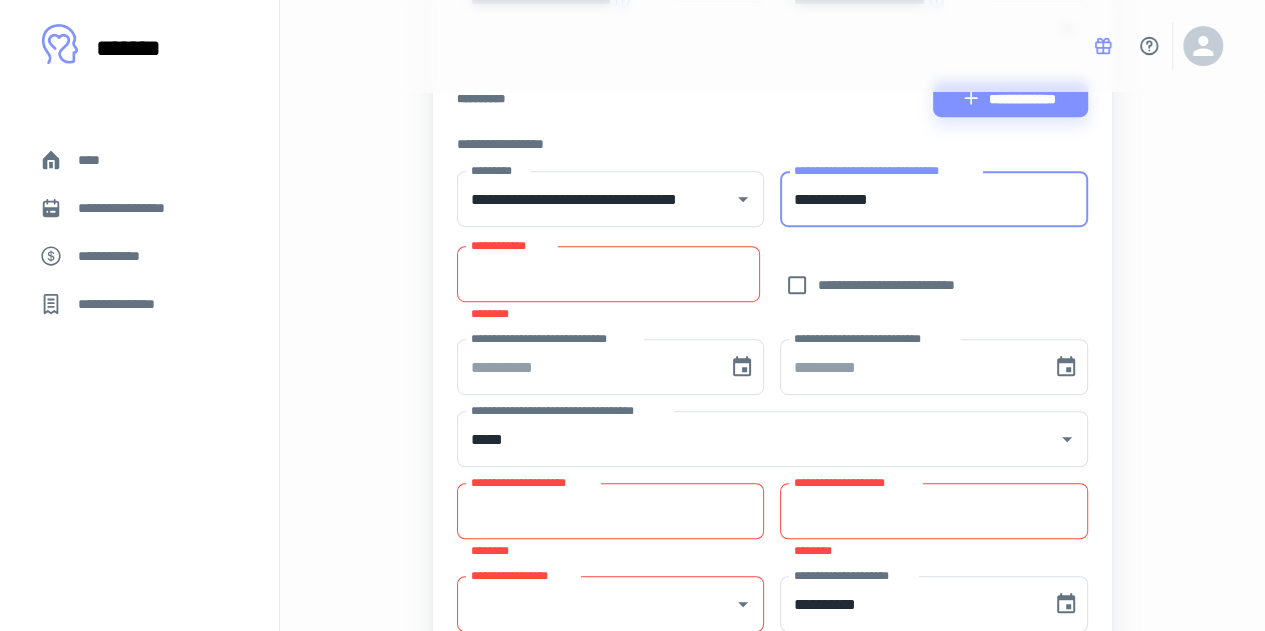 click on "**********" at bounding box center (933, 199) 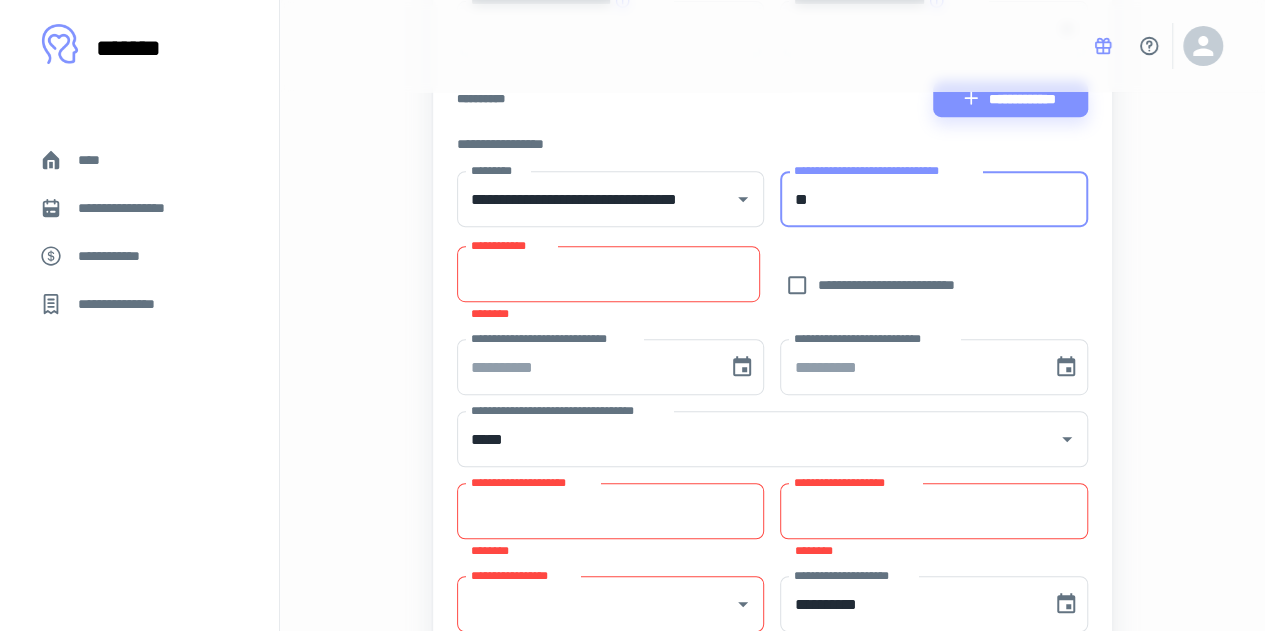 type on "*" 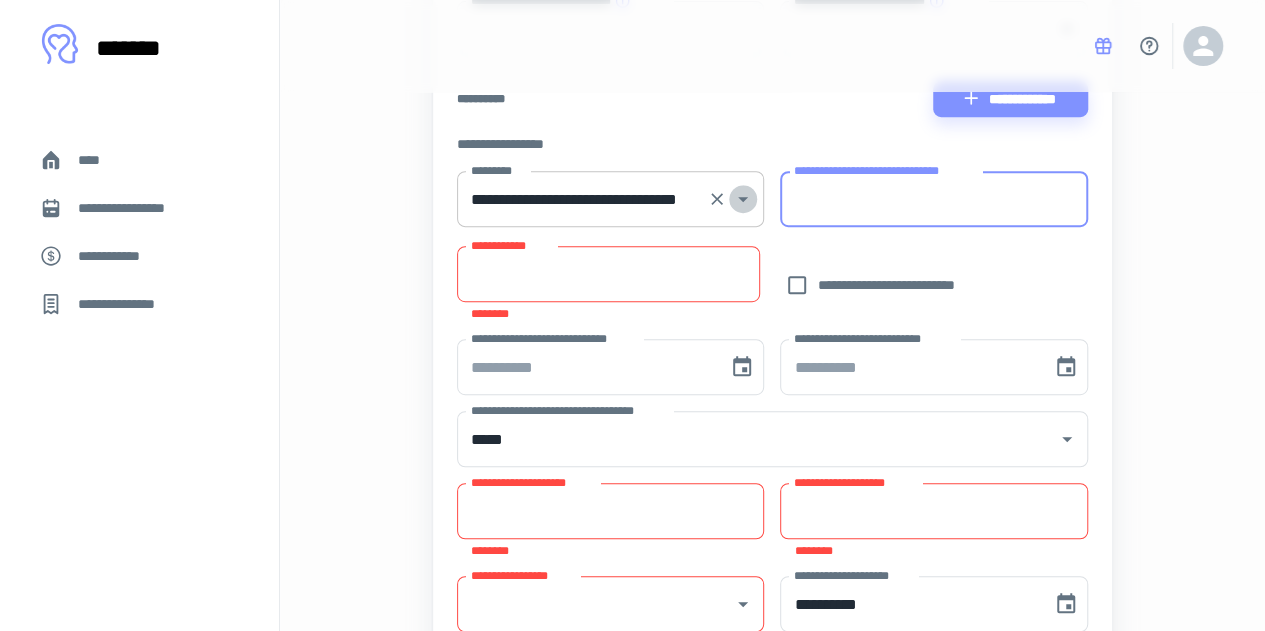 click 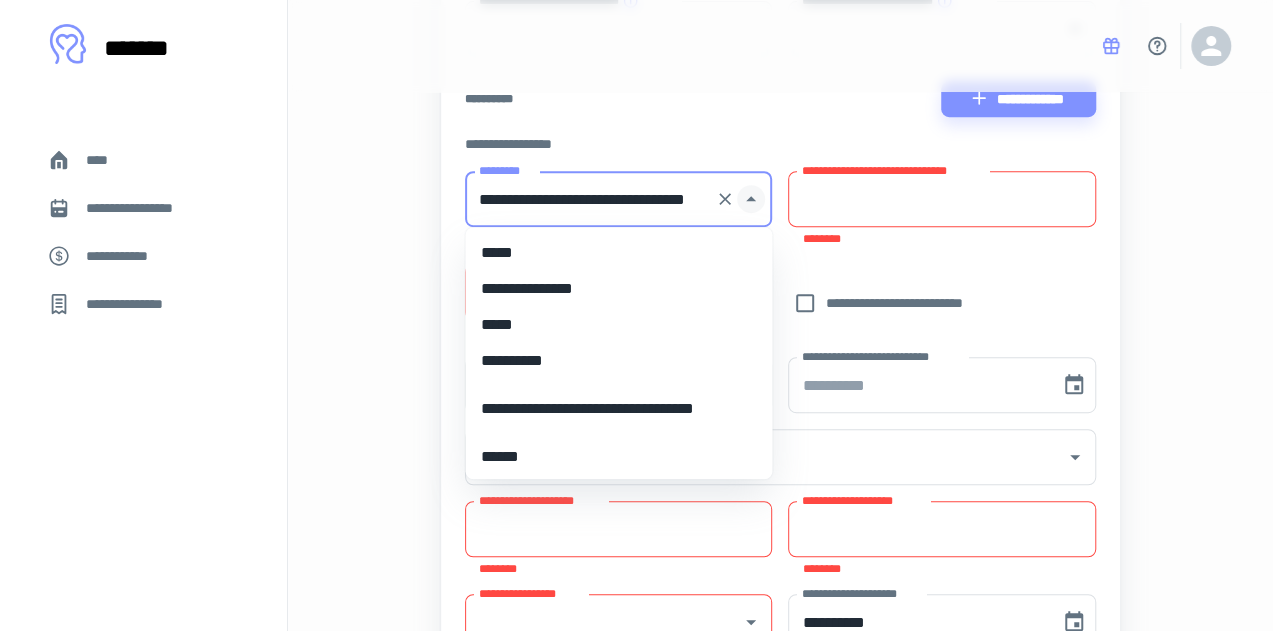 scroll, scrollTop: 1507, scrollLeft: 0, axis: vertical 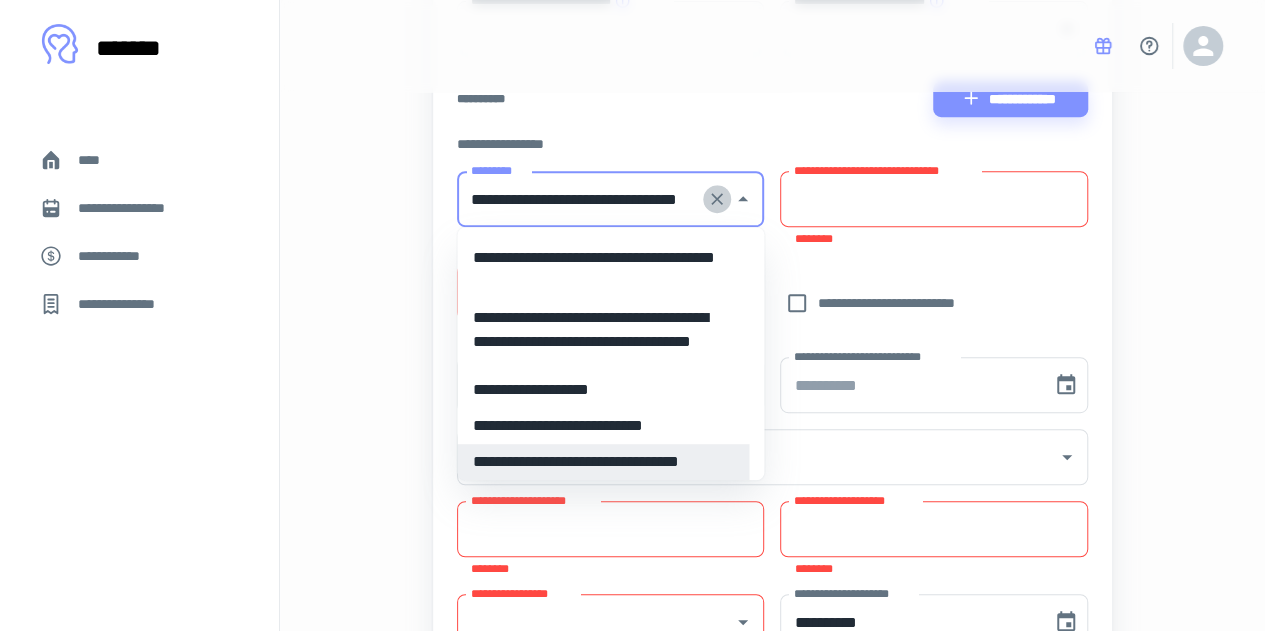 click 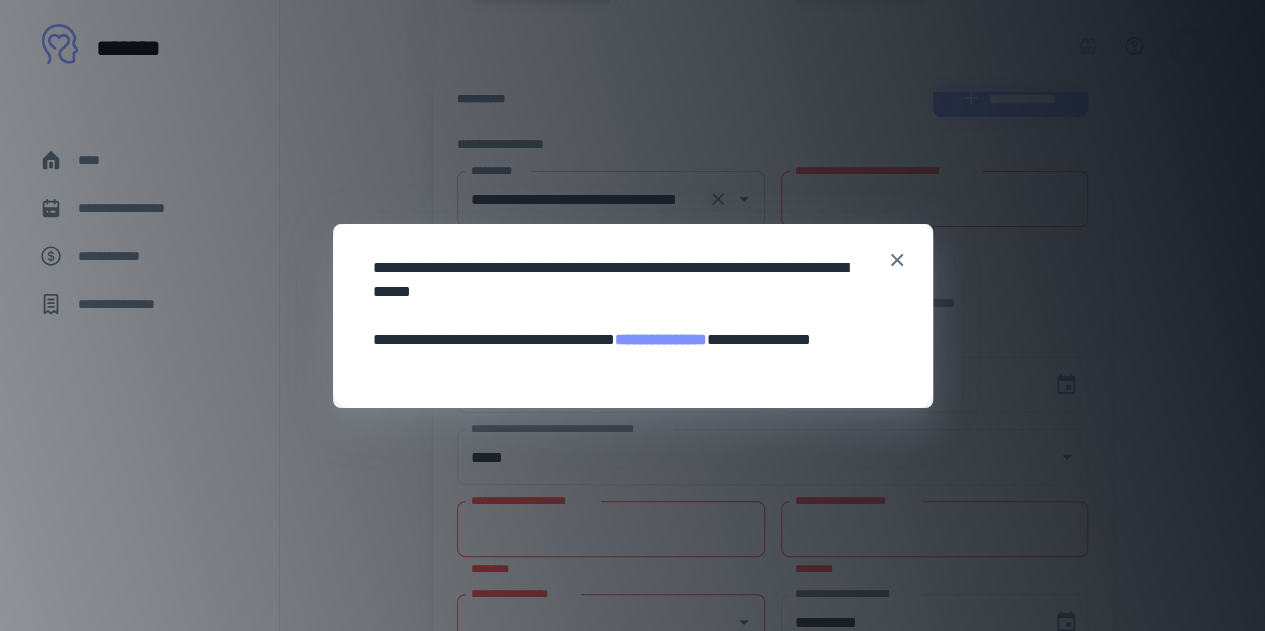scroll, scrollTop: 0, scrollLeft: 0, axis: both 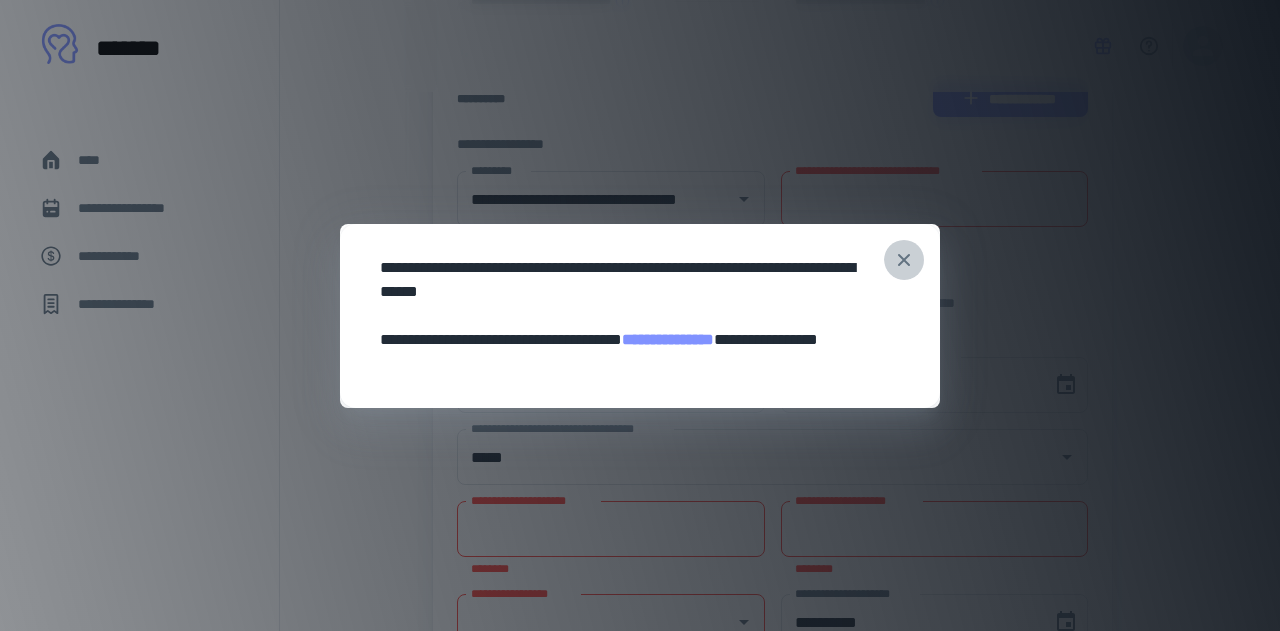 click 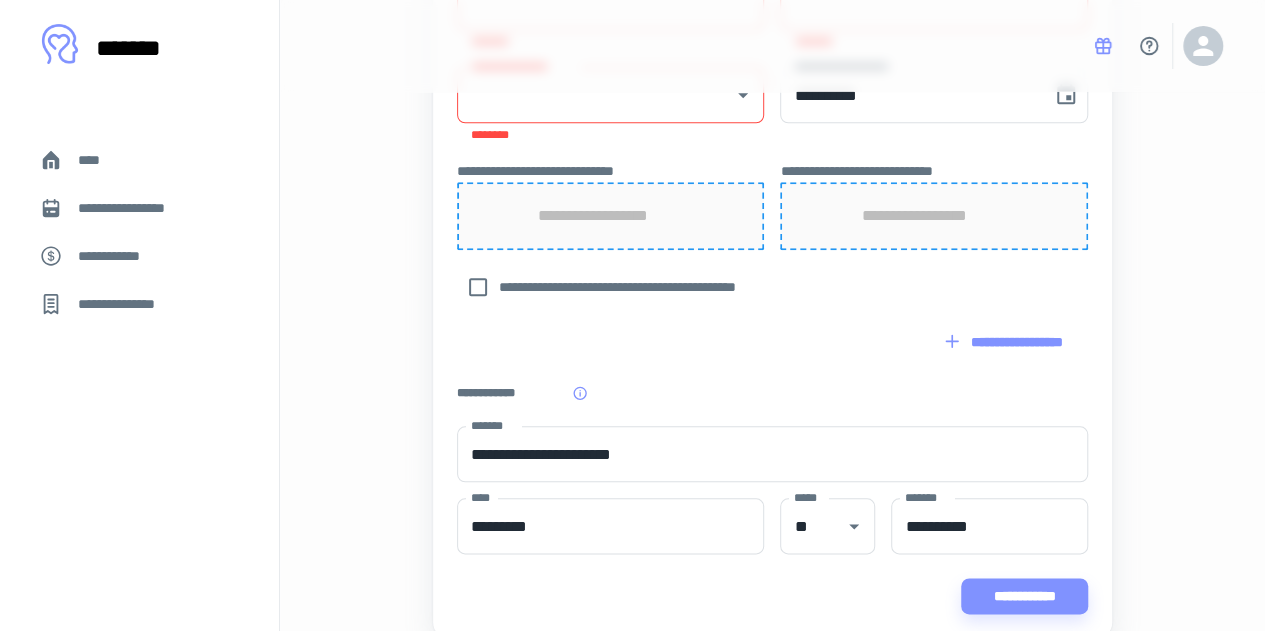 scroll, scrollTop: 998, scrollLeft: 0, axis: vertical 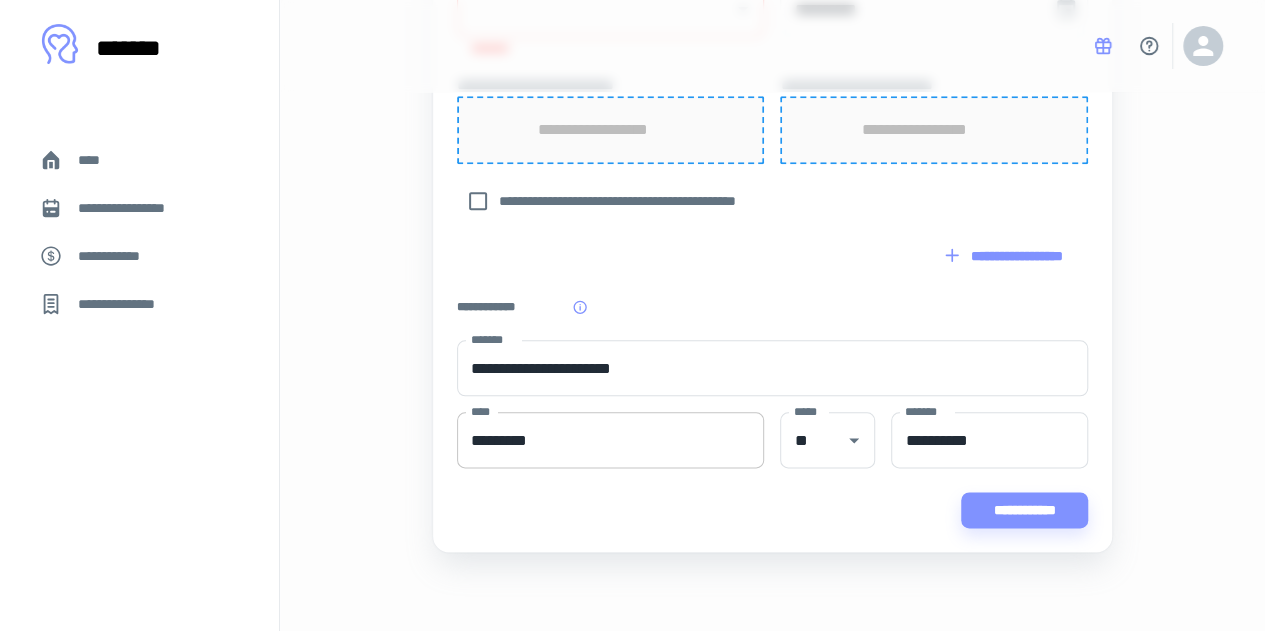 click on "*********" at bounding box center (610, 440) 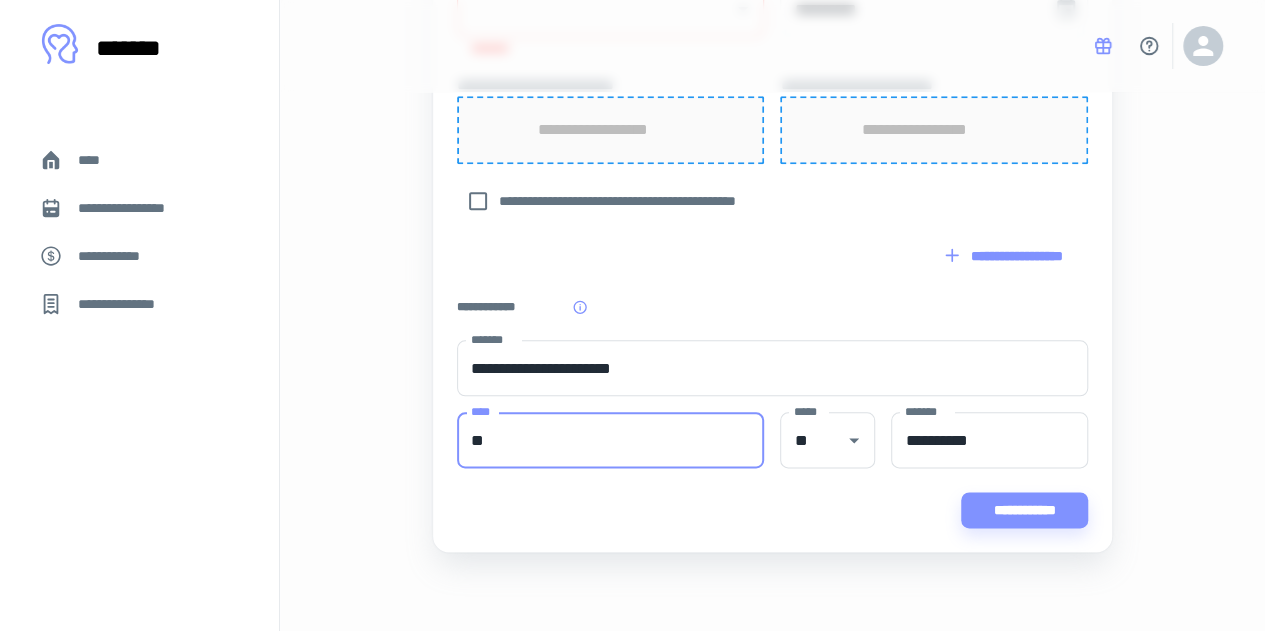 type on "*" 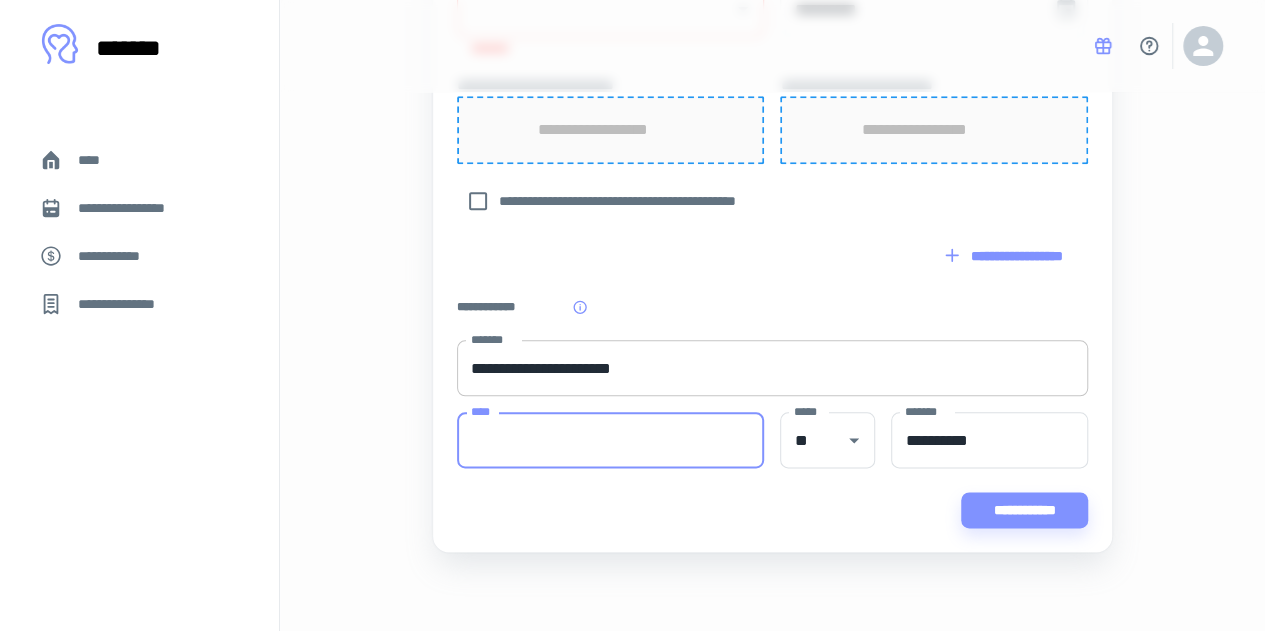 type 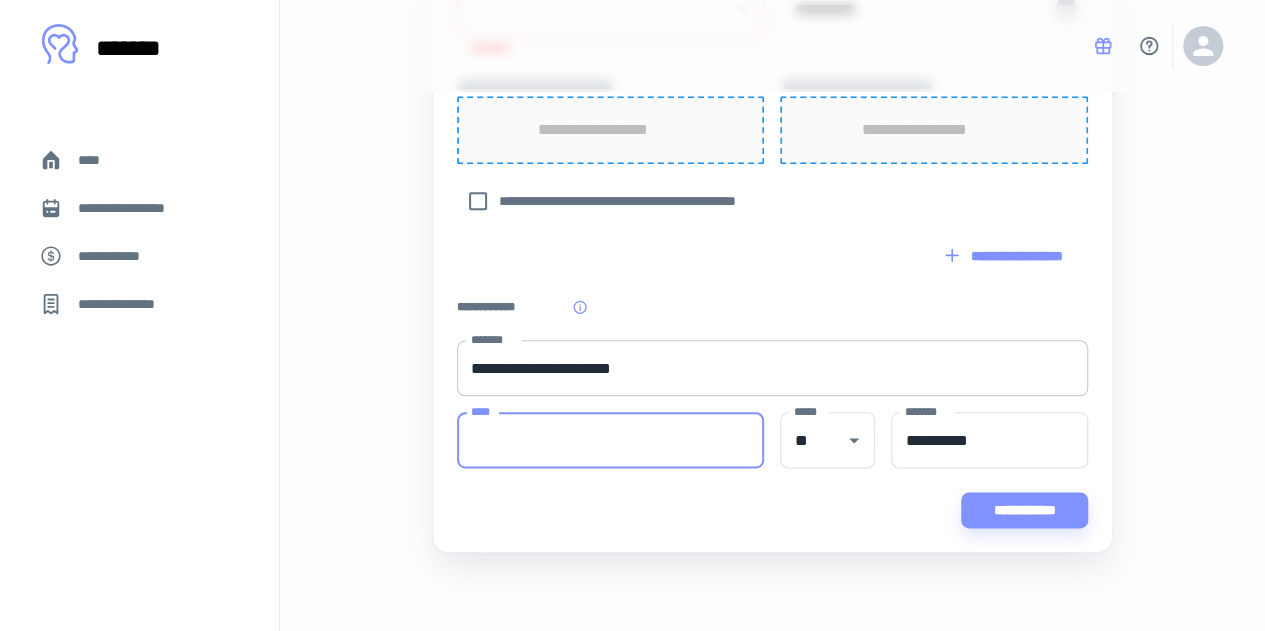 click on "**********" at bounding box center (772, 368) 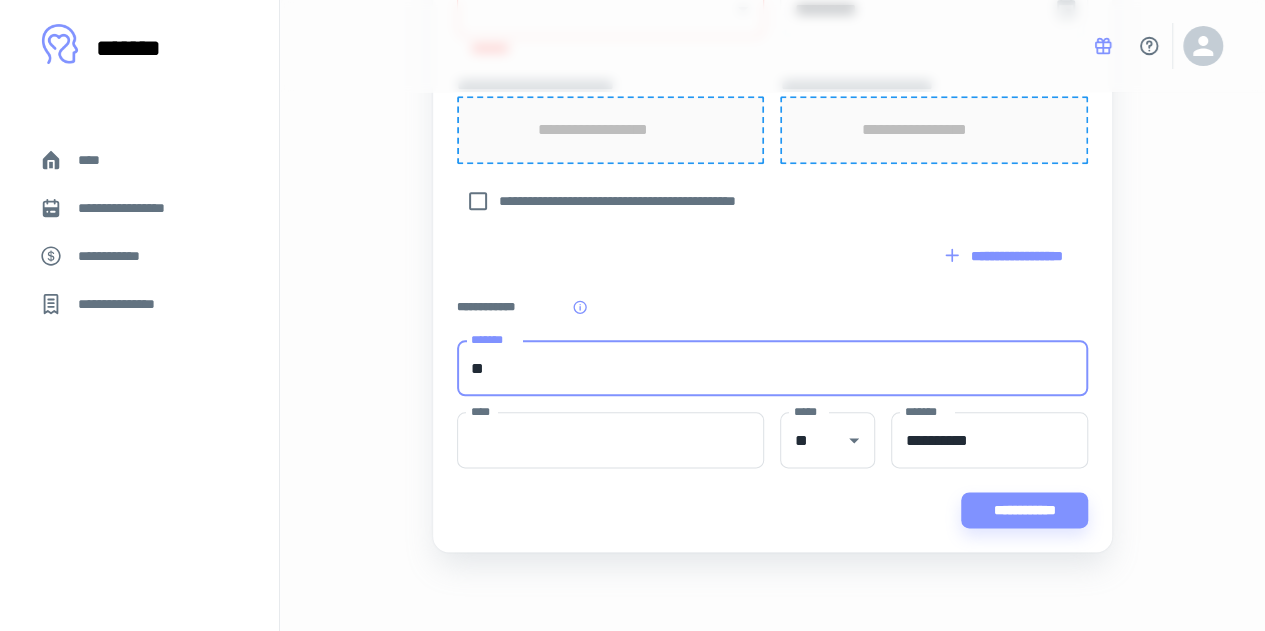 type on "*" 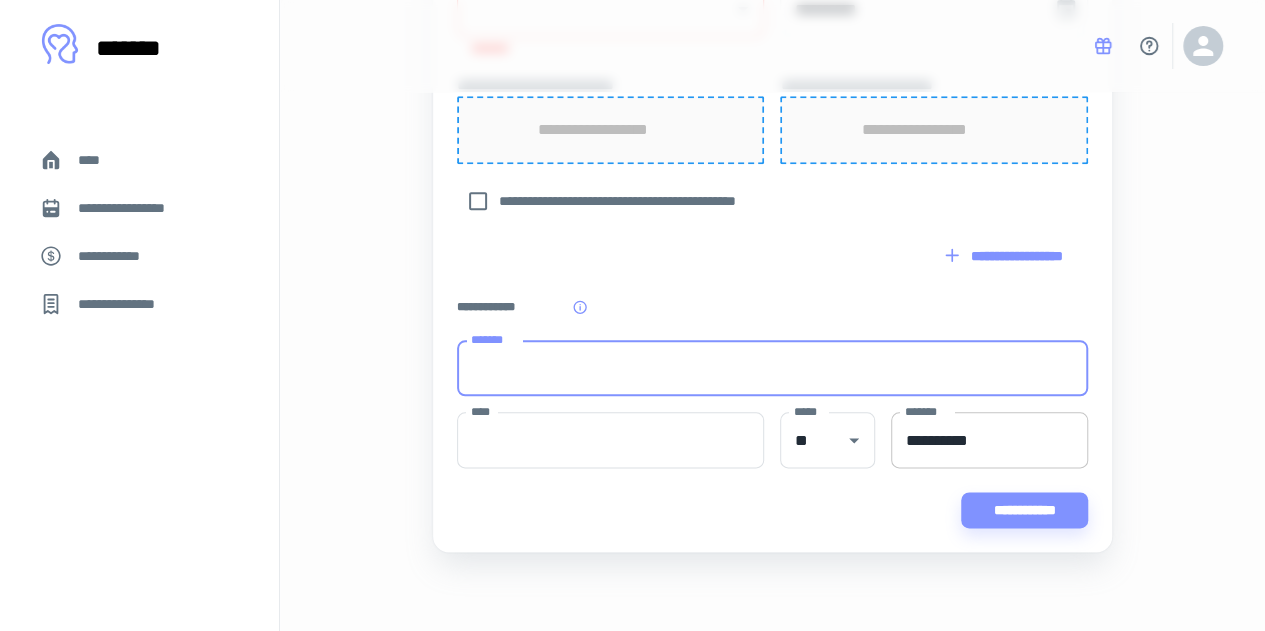 type 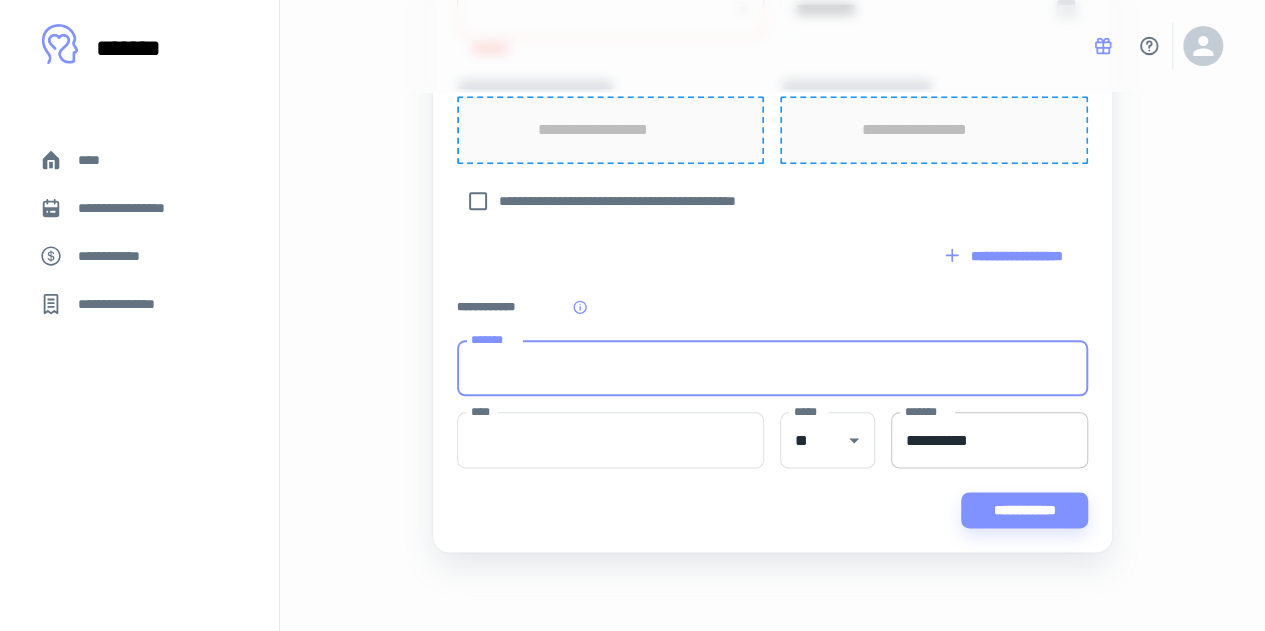 click on "**********" at bounding box center [989, 440] 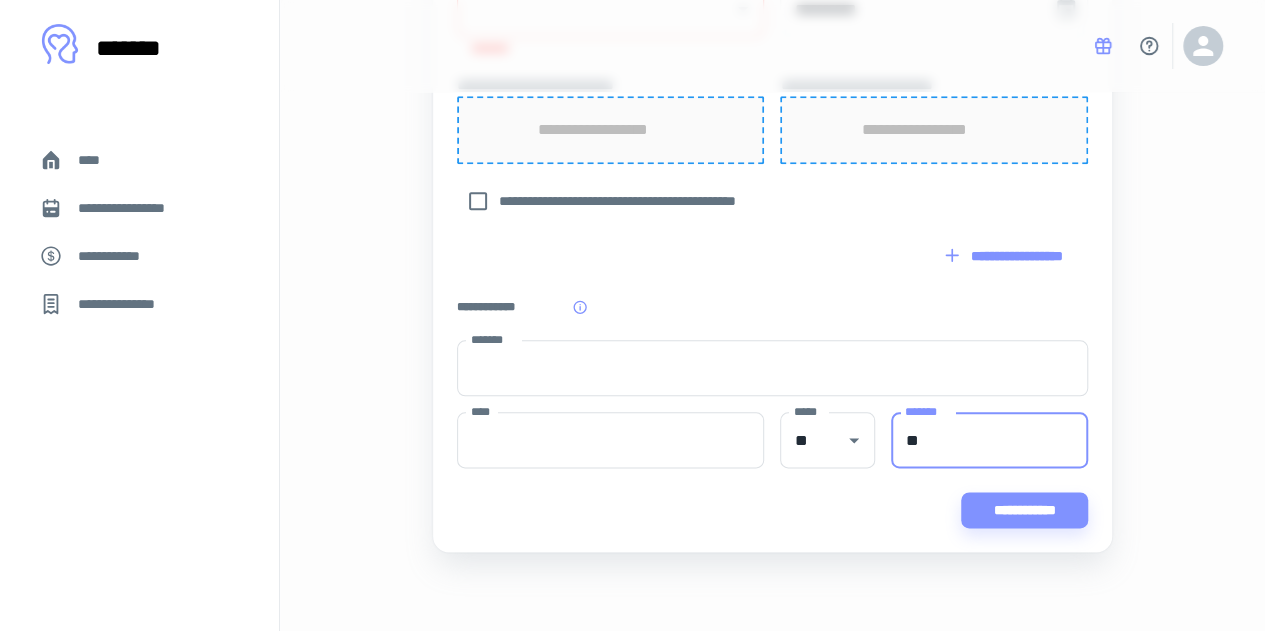 type on "*" 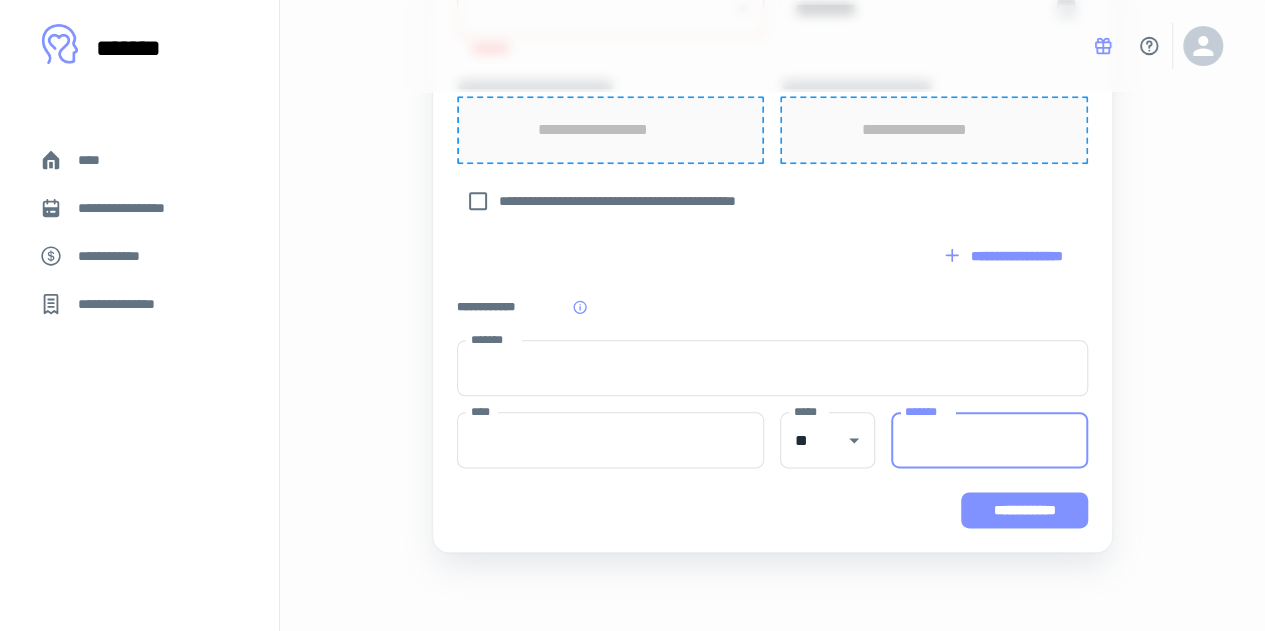 type 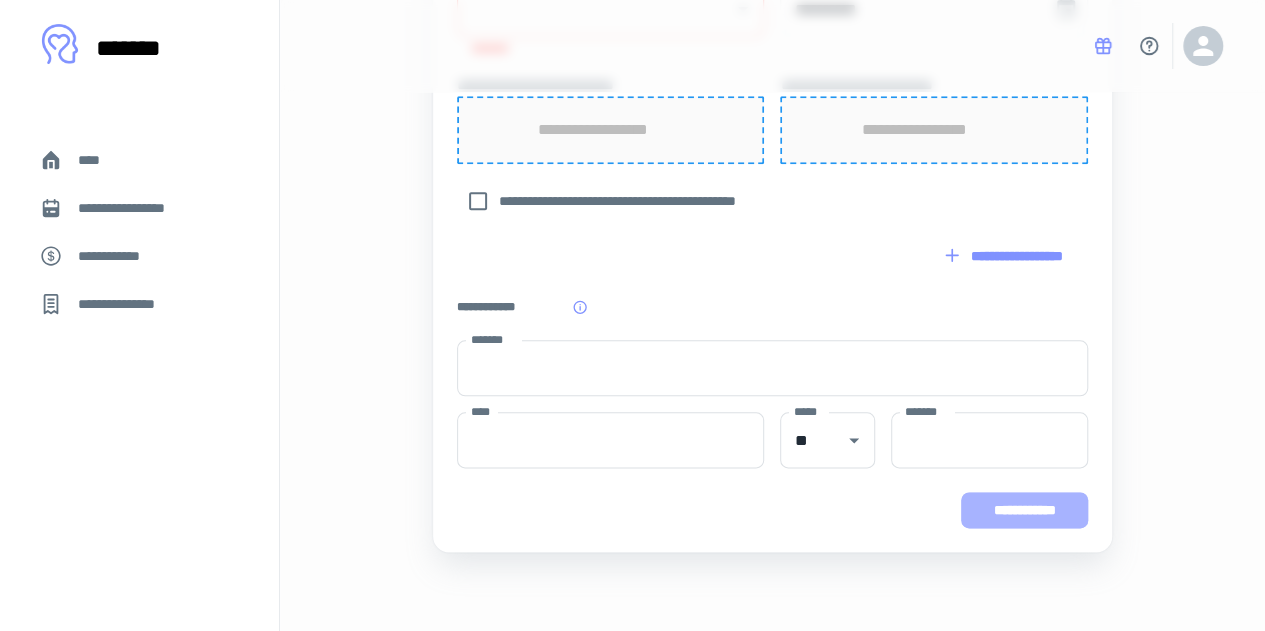 click on "**********" at bounding box center [1024, 510] 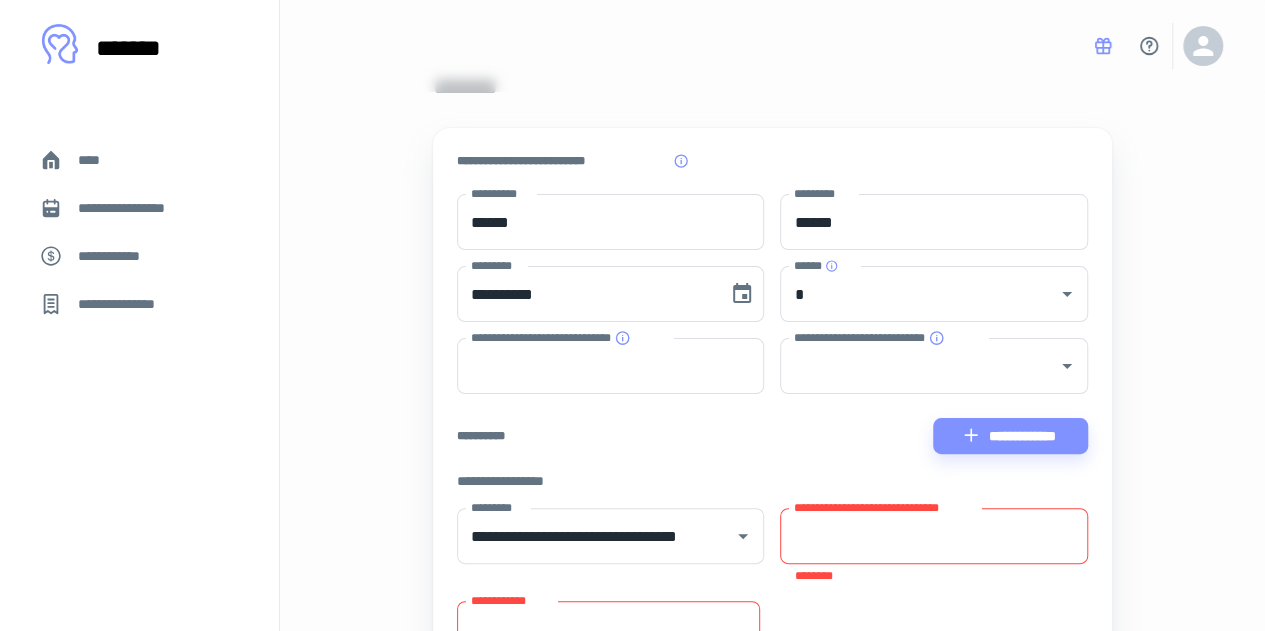 scroll, scrollTop: 0, scrollLeft: 0, axis: both 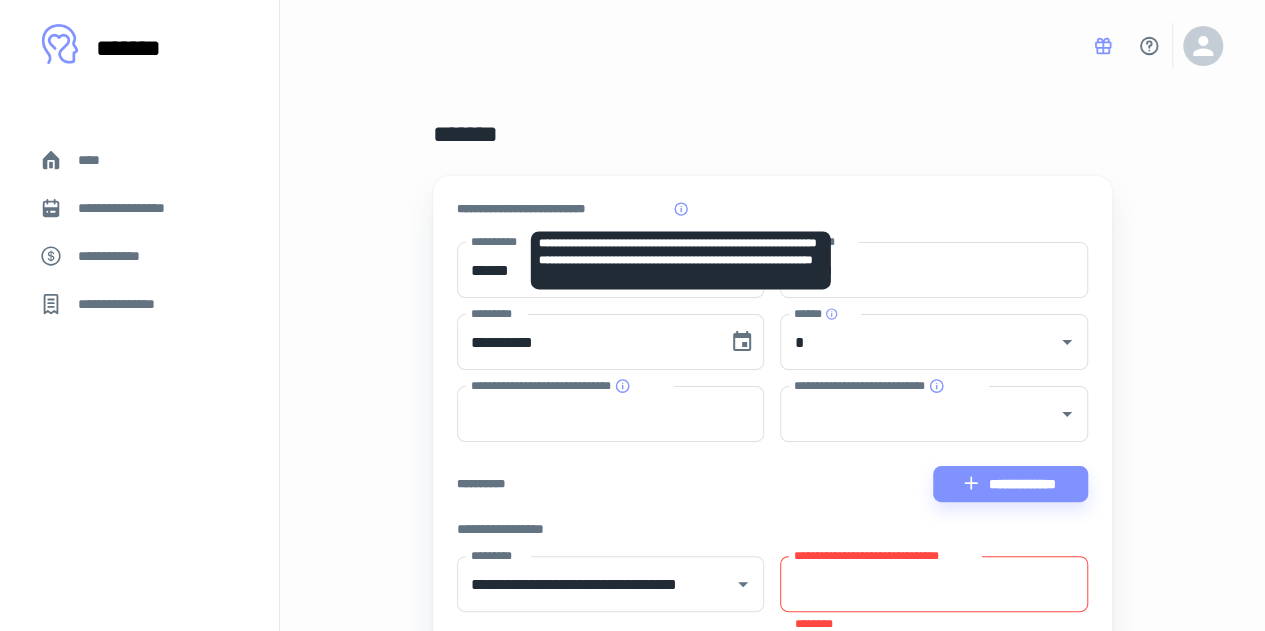 click 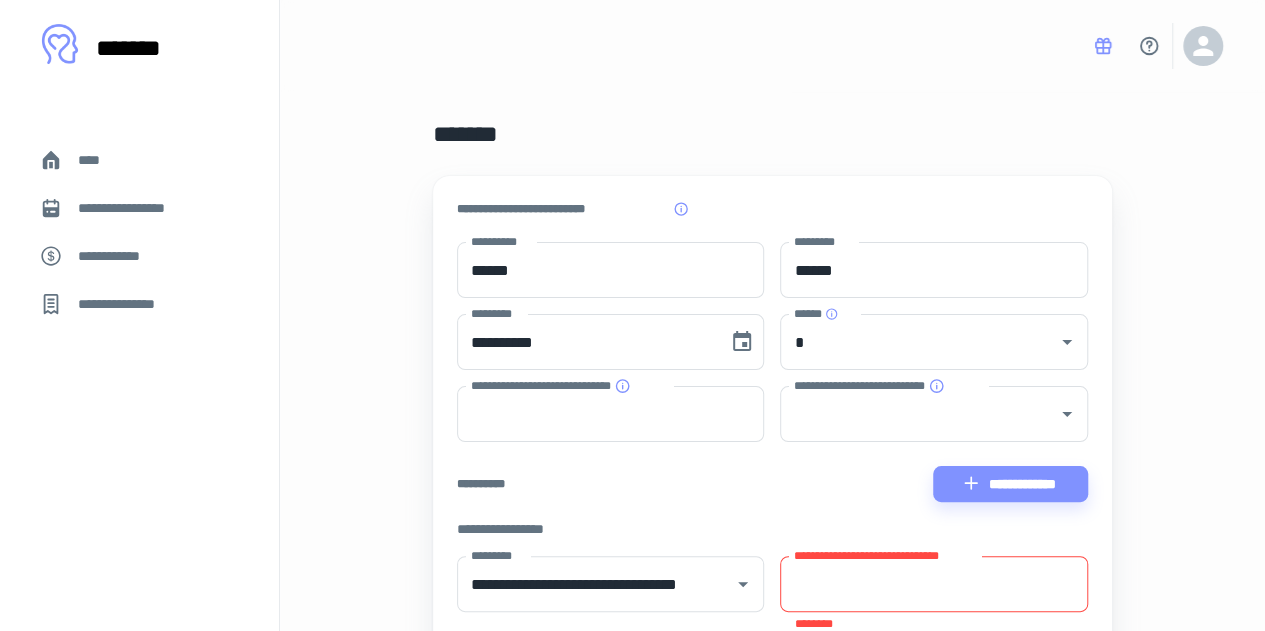 click 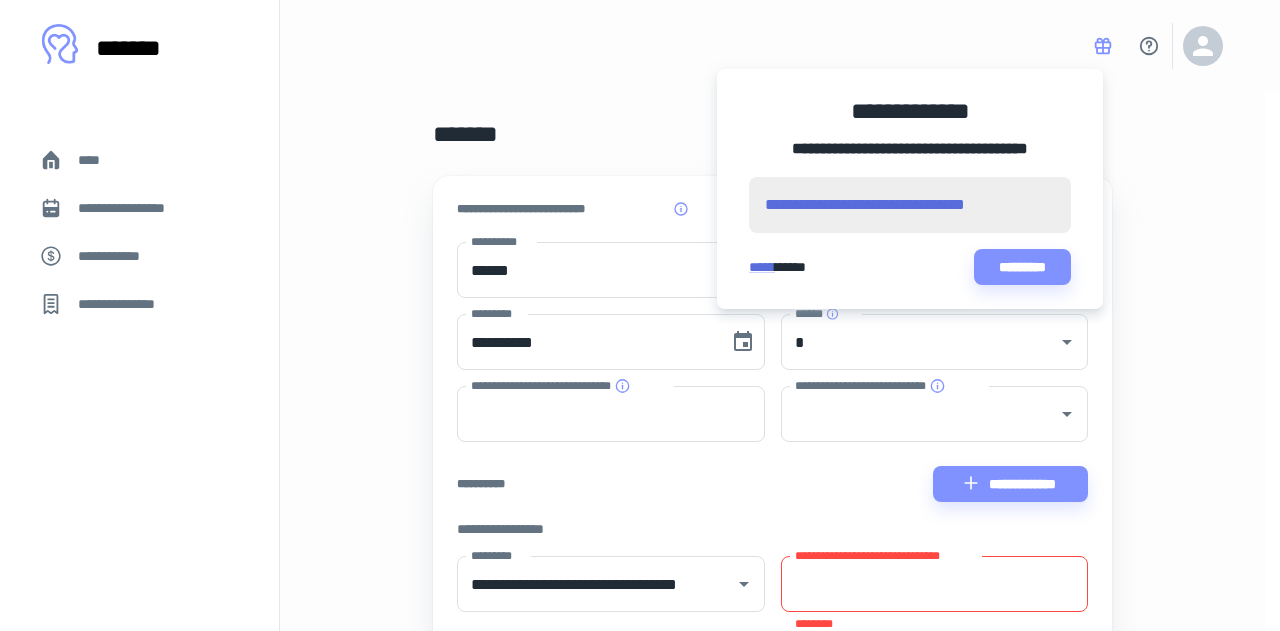 click at bounding box center [640, 315] 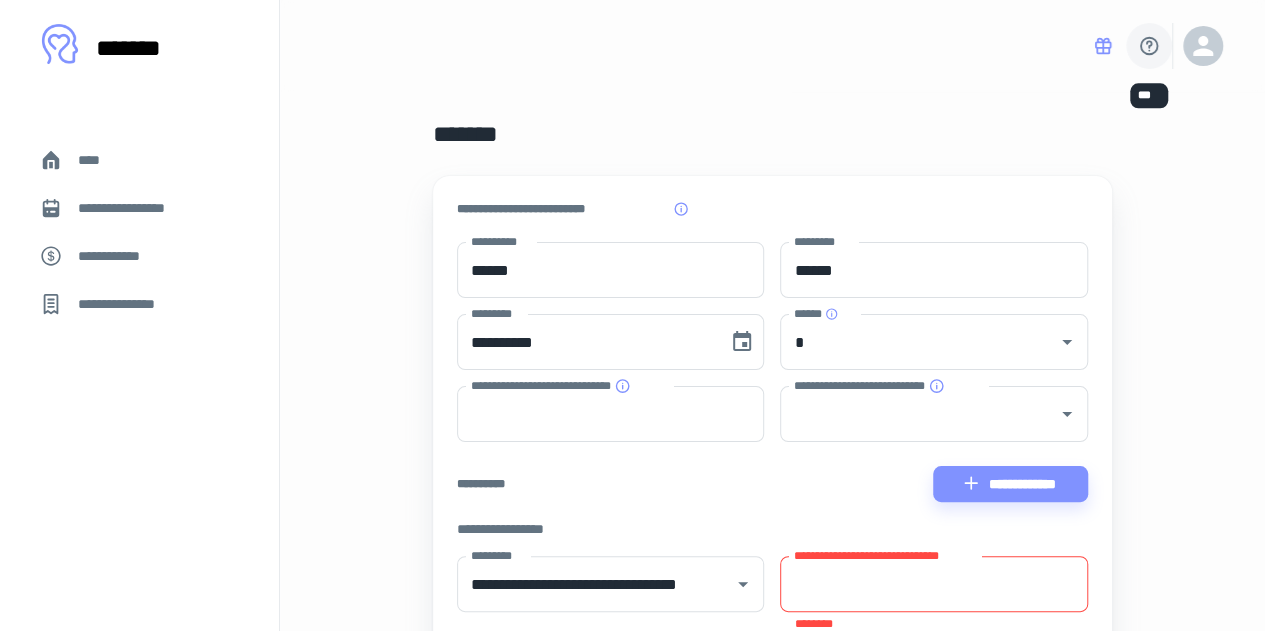 click 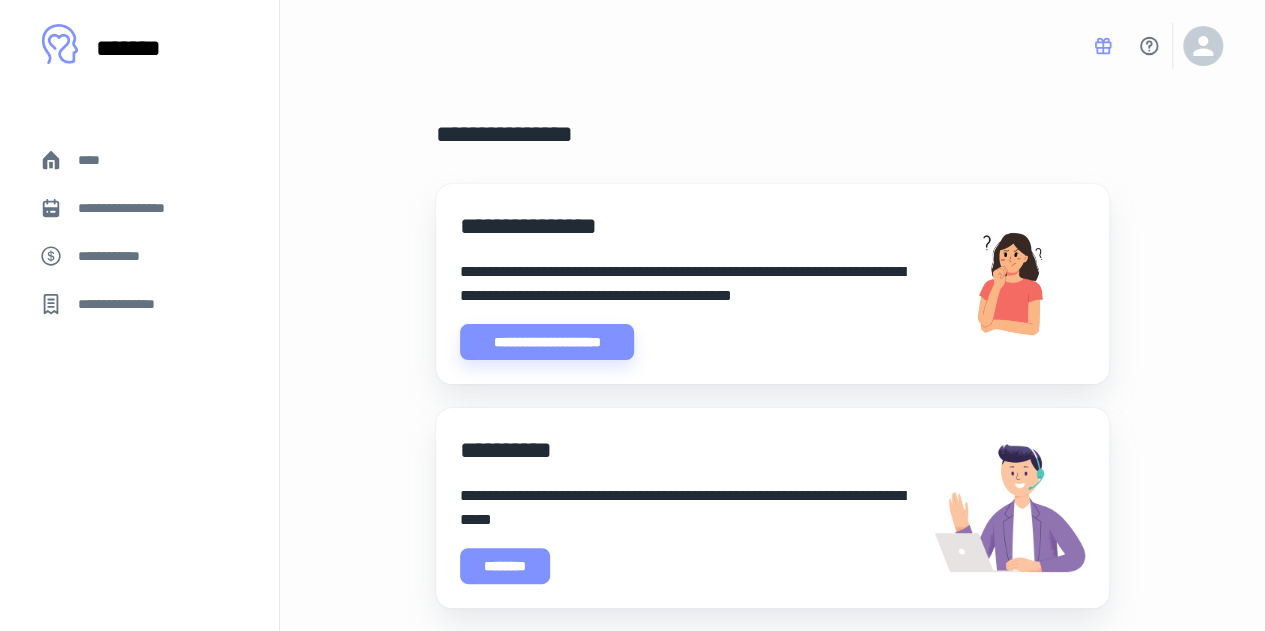 click on "********" at bounding box center [505, 566] 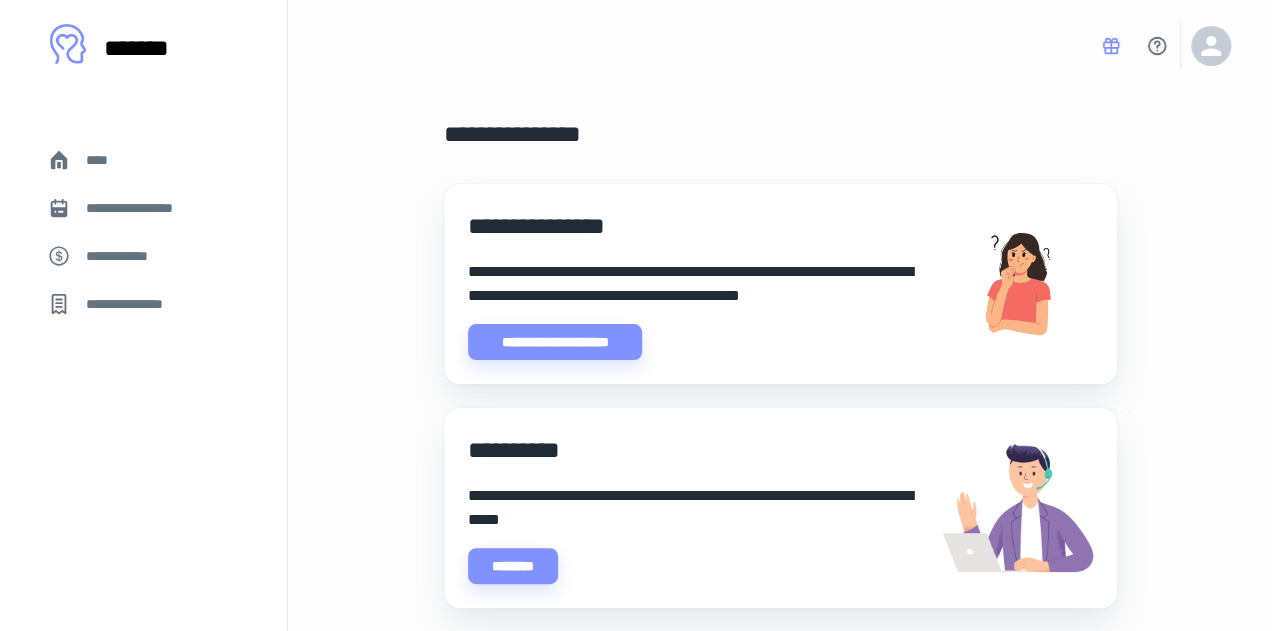 scroll, scrollTop: 56, scrollLeft: 0, axis: vertical 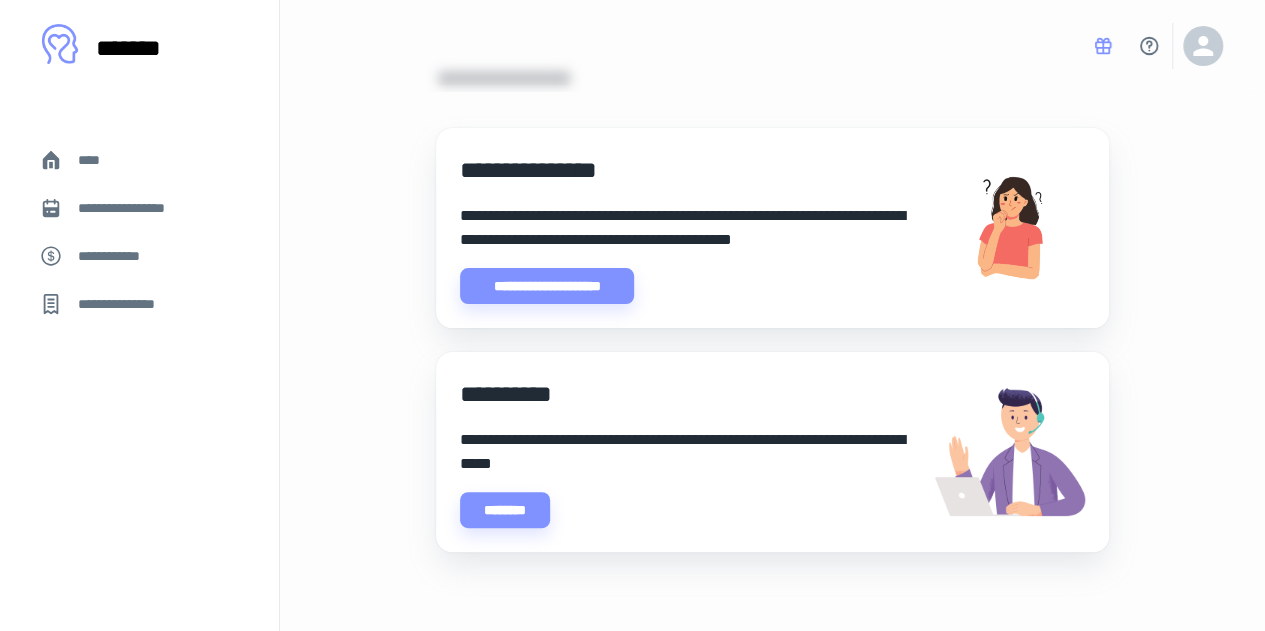 click at bounding box center [1010, 228] 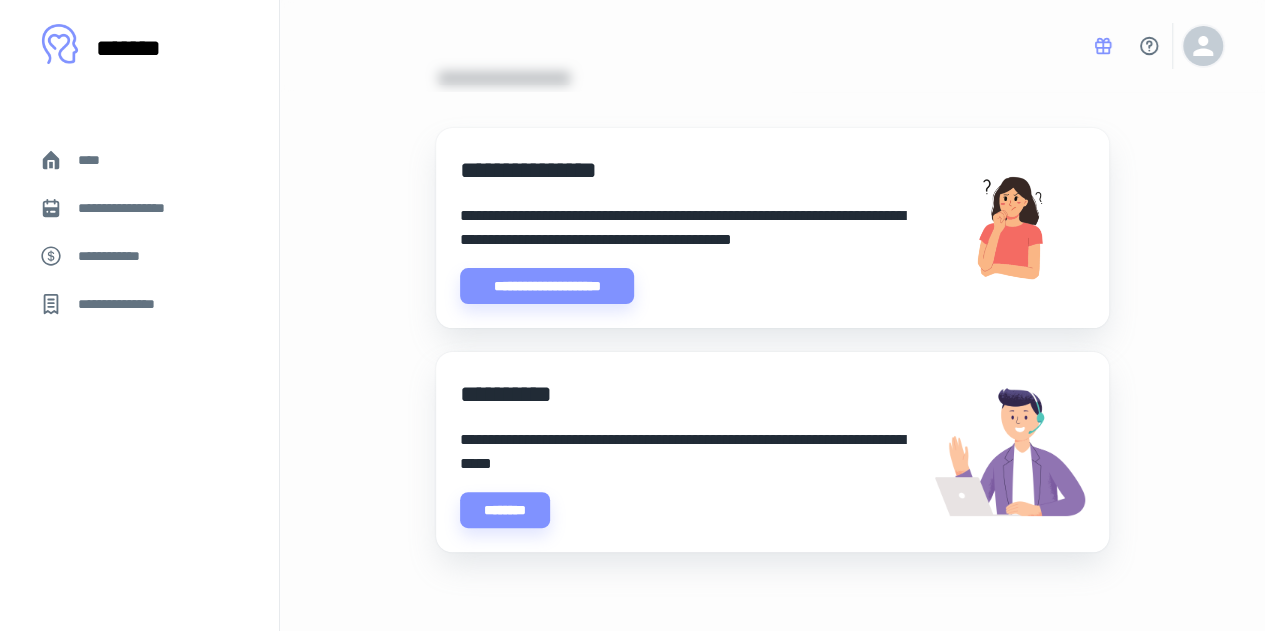 click 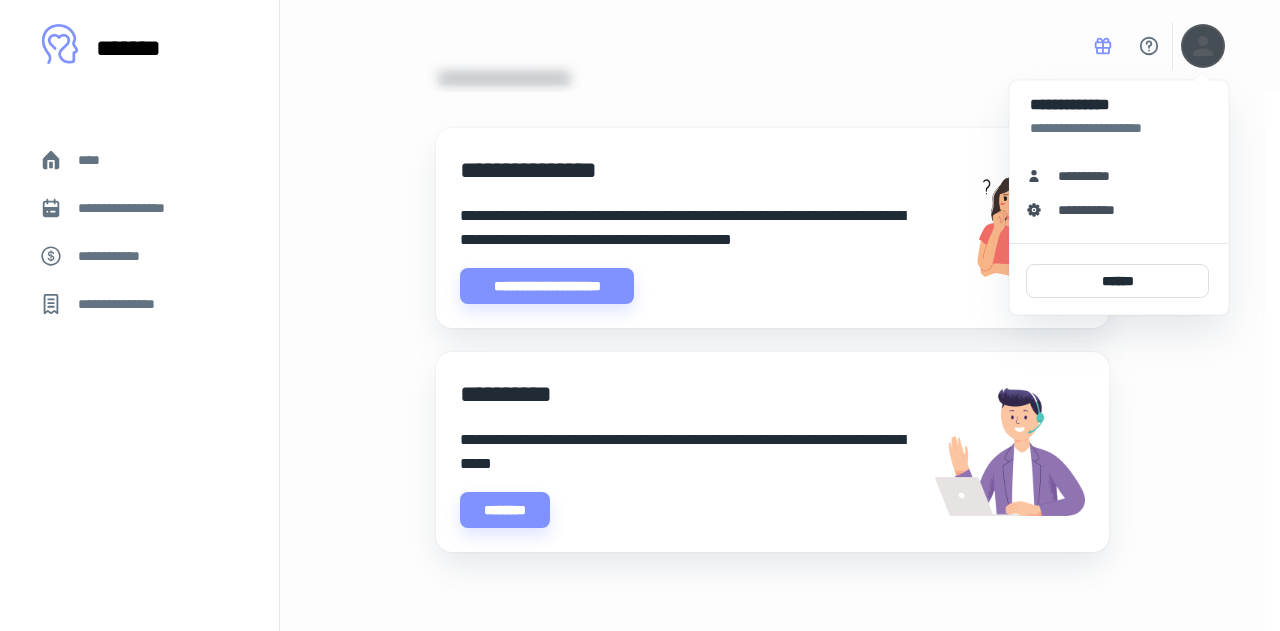 click on "**********" at bounding box center (1091, 176) 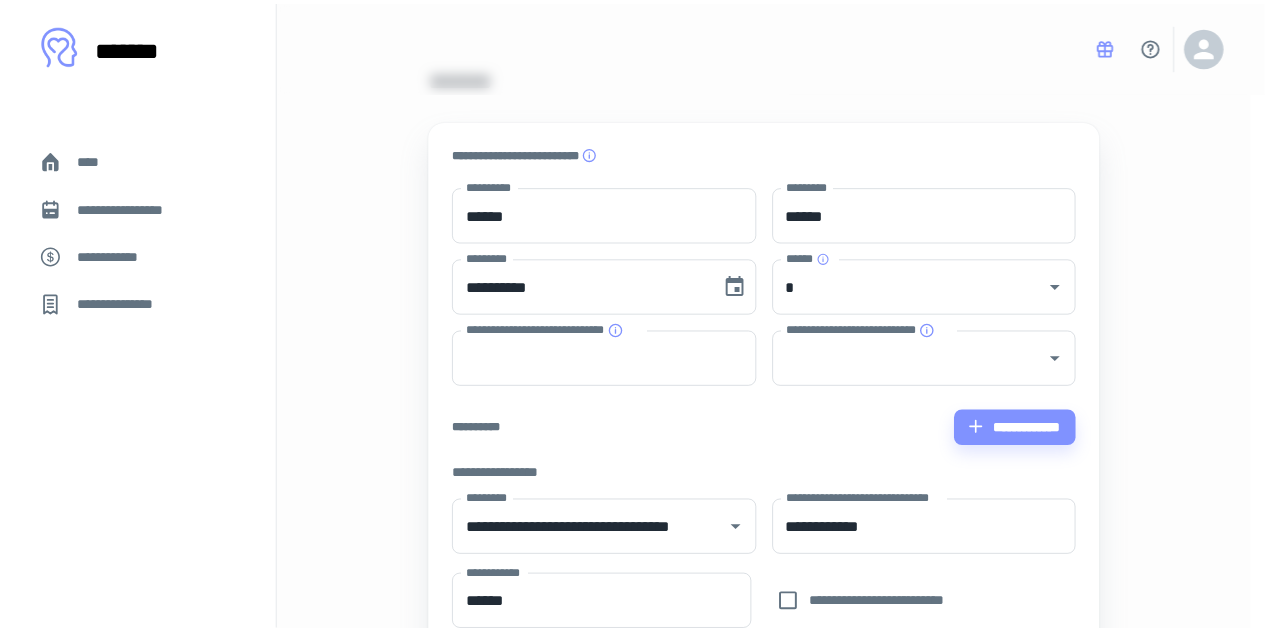 scroll, scrollTop: 0, scrollLeft: 0, axis: both 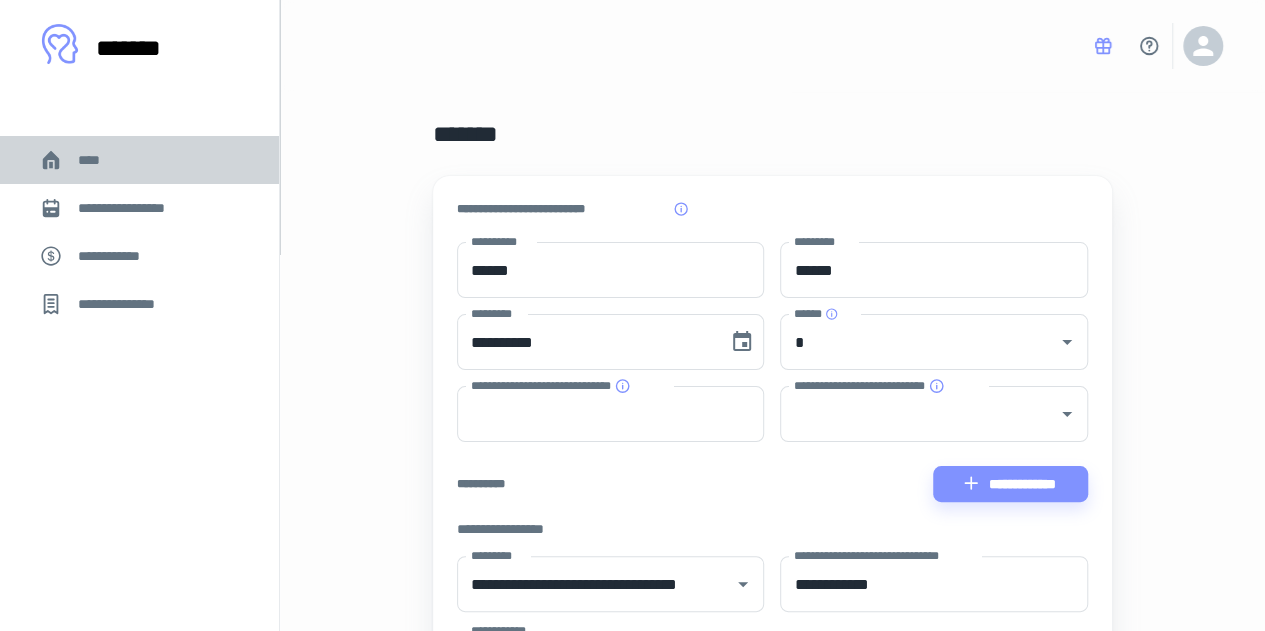 click on "****" at bounding box center (97, 160) 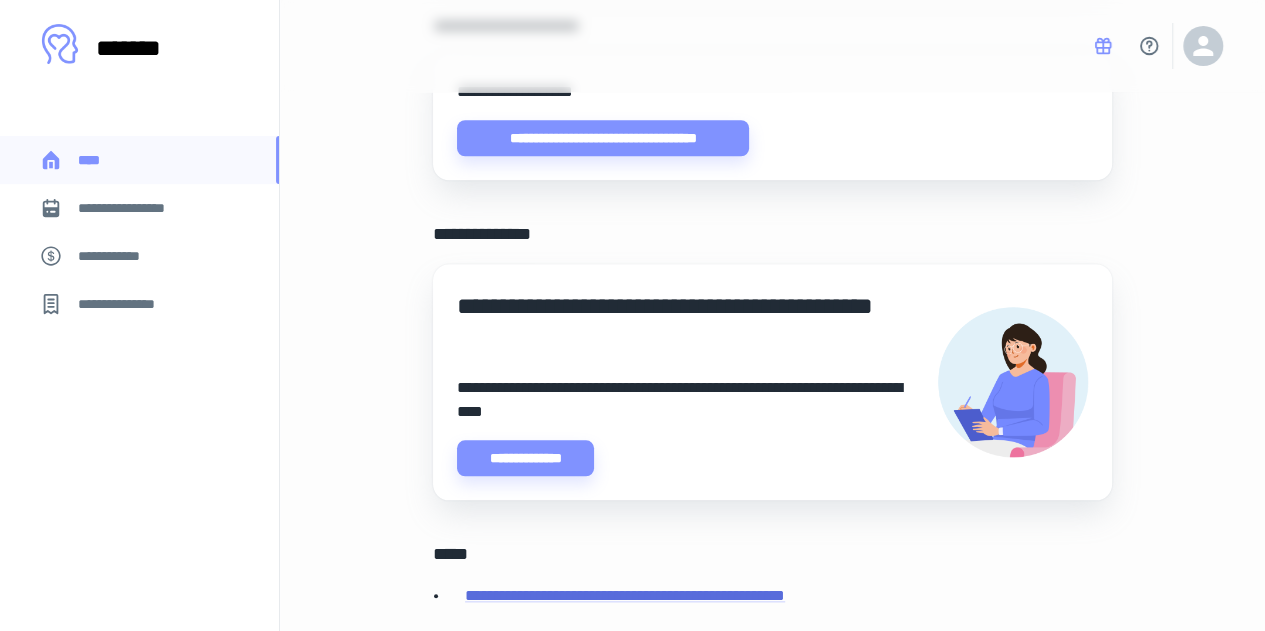scroll, scrollTop: 749, scrollLeft: 0, axis: vertical 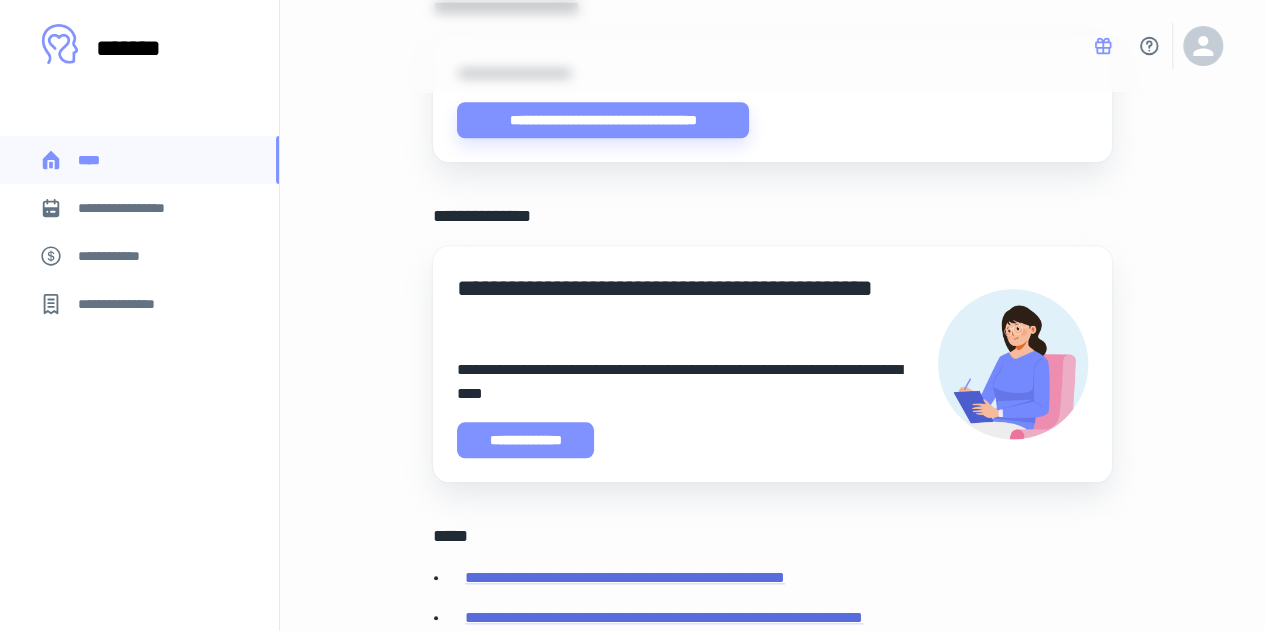 click on "**********" at bounding box center (525, 440) 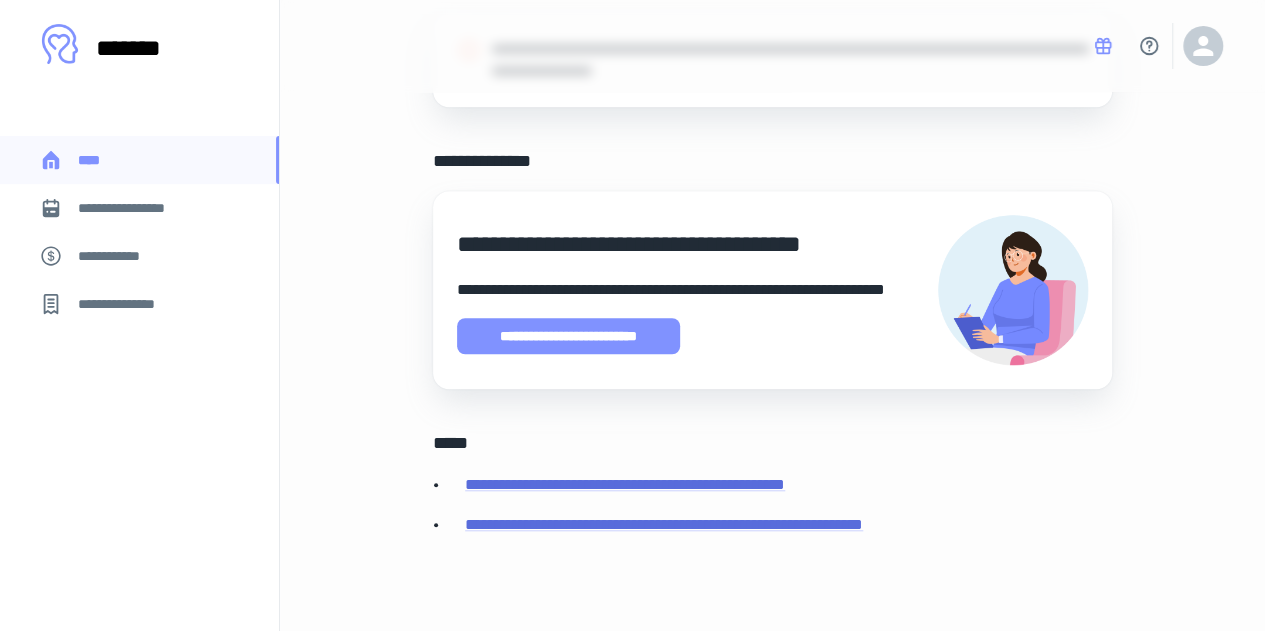 scroll, scrollTop: 598, scrollLeft: 0, axis: vertical 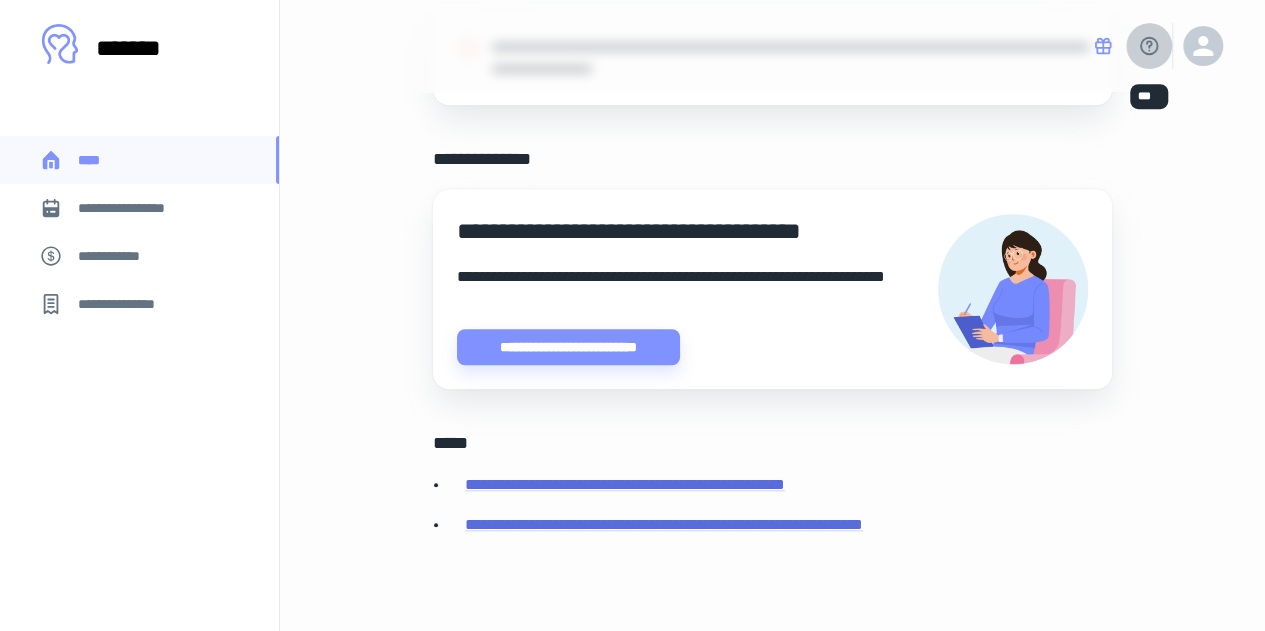 click 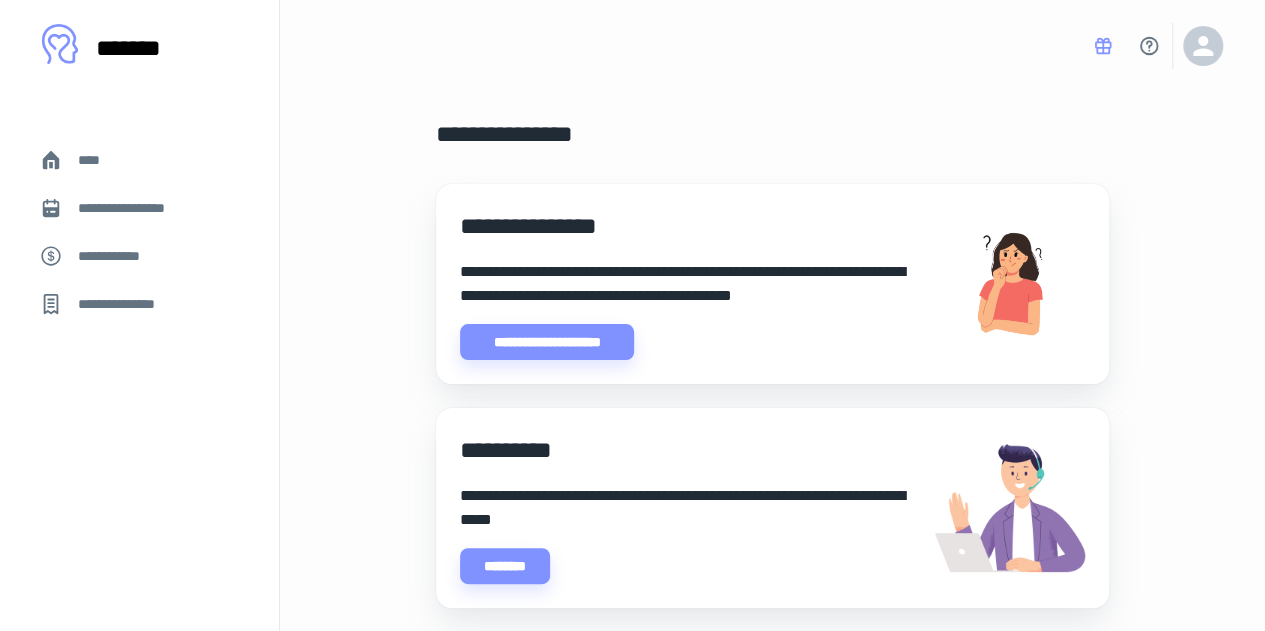 click on "[FIRST] [LAST] [STREET] [CITY], [STATE] [POSTAL_CODE]" at bounding box center (760, 350) 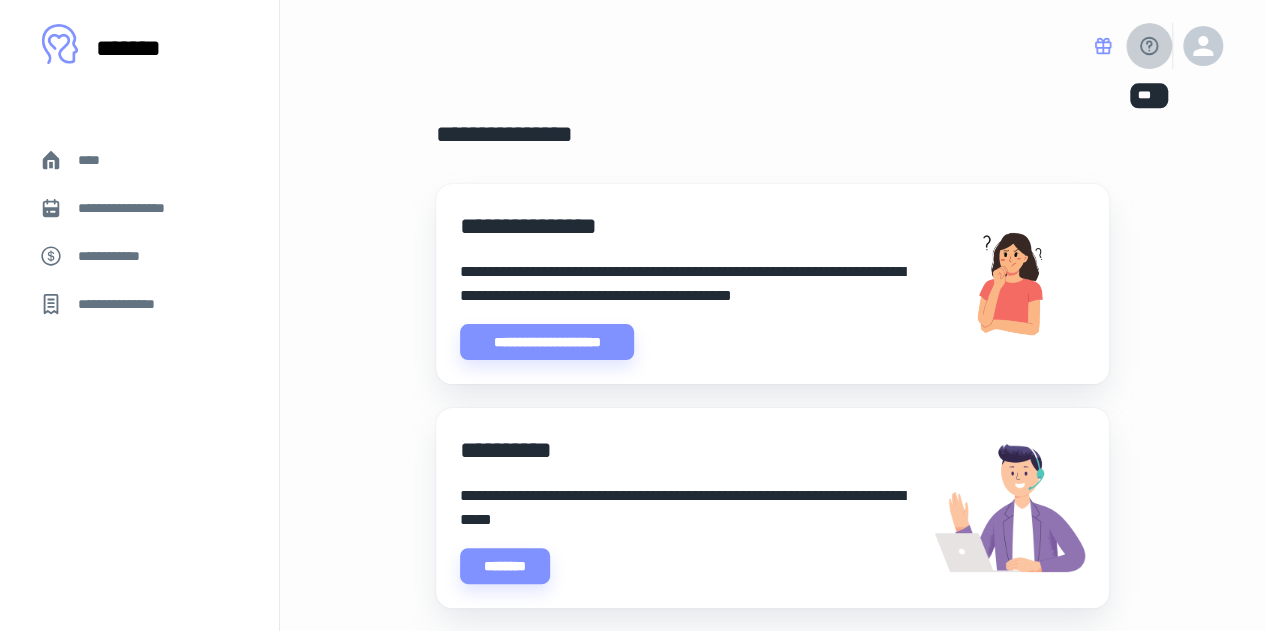 click 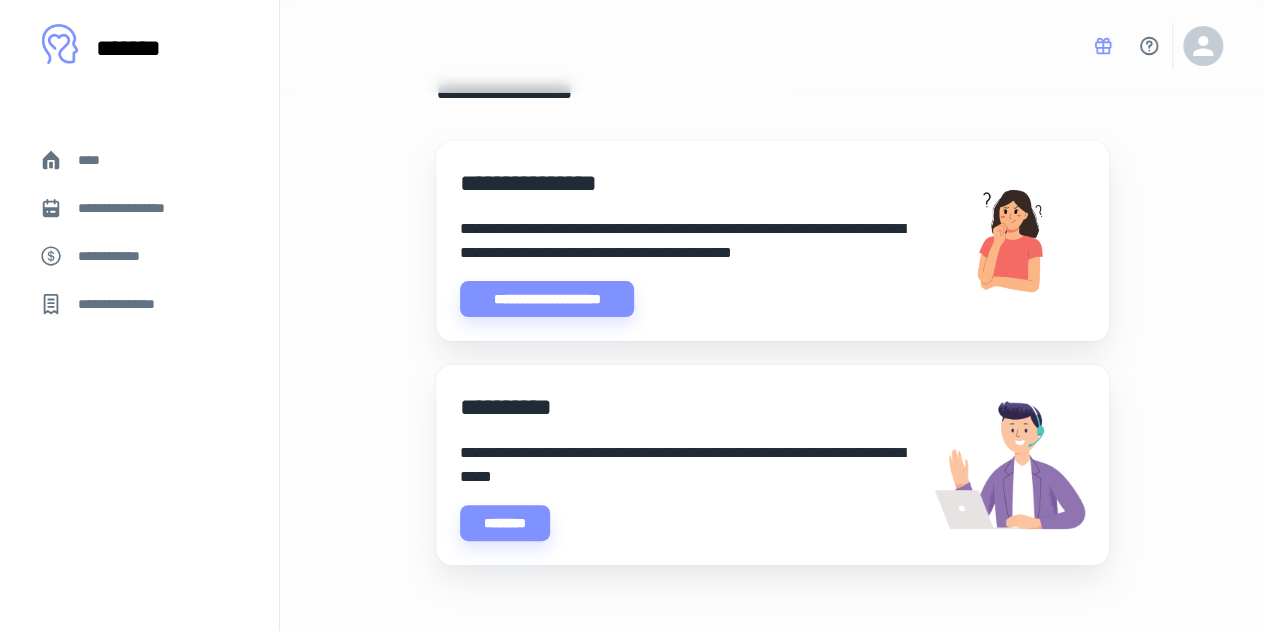 scroll, scrollTop: 56, scrollLeft: 0, axis: vertical 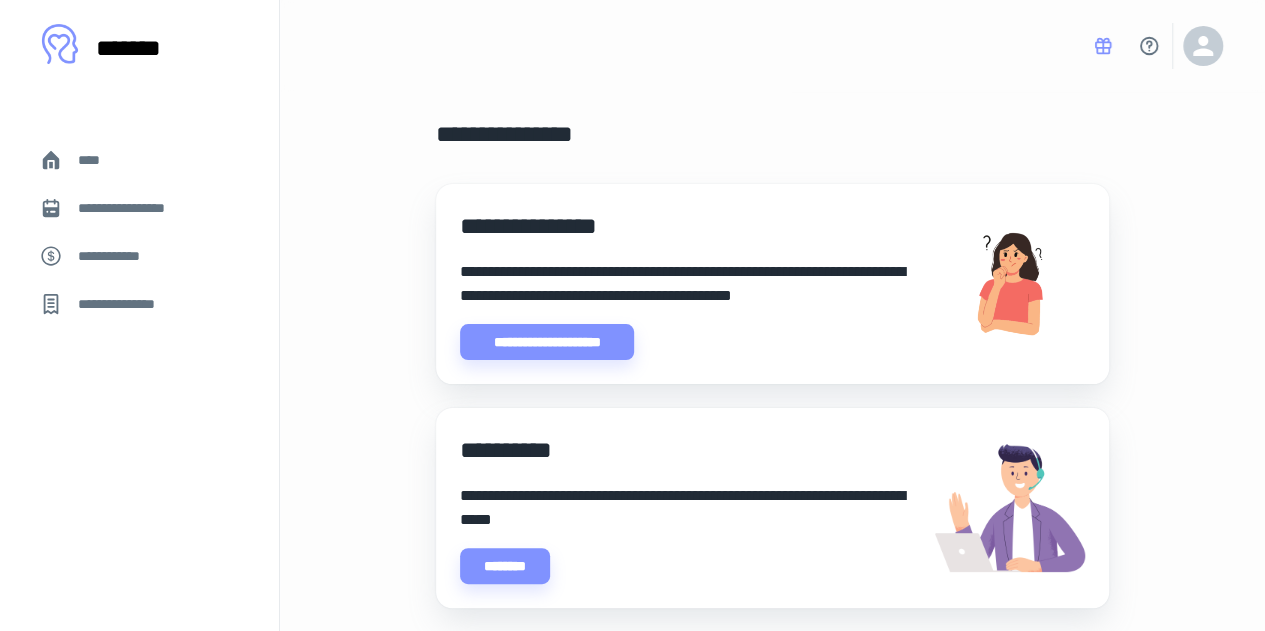 click on "****" at bounding box center [97, 160] 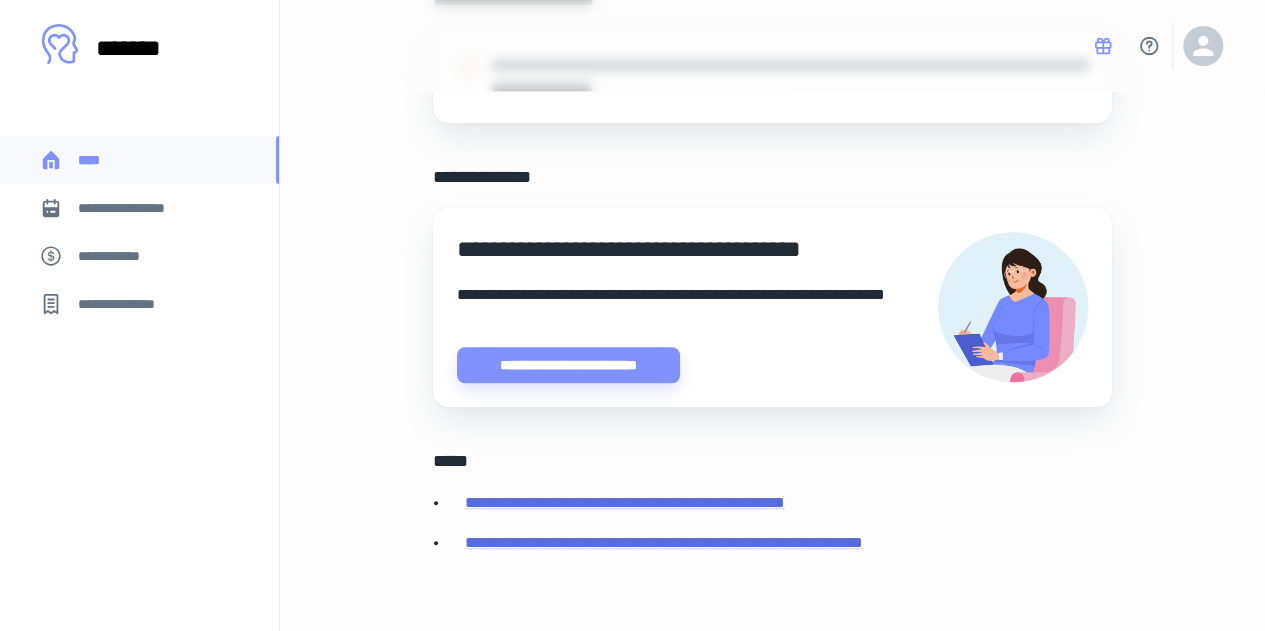 scroll, scrollTop: 598, scrollLeft: 0, axis: vertical 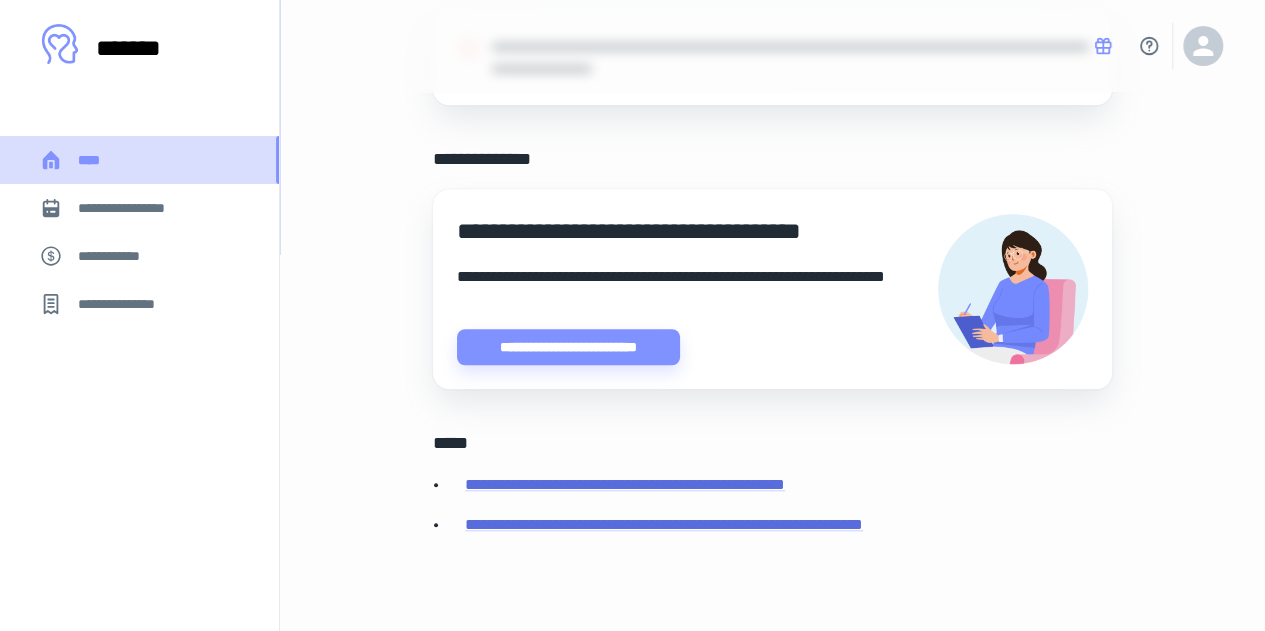 click on "****" at bounding box center [97, 160] 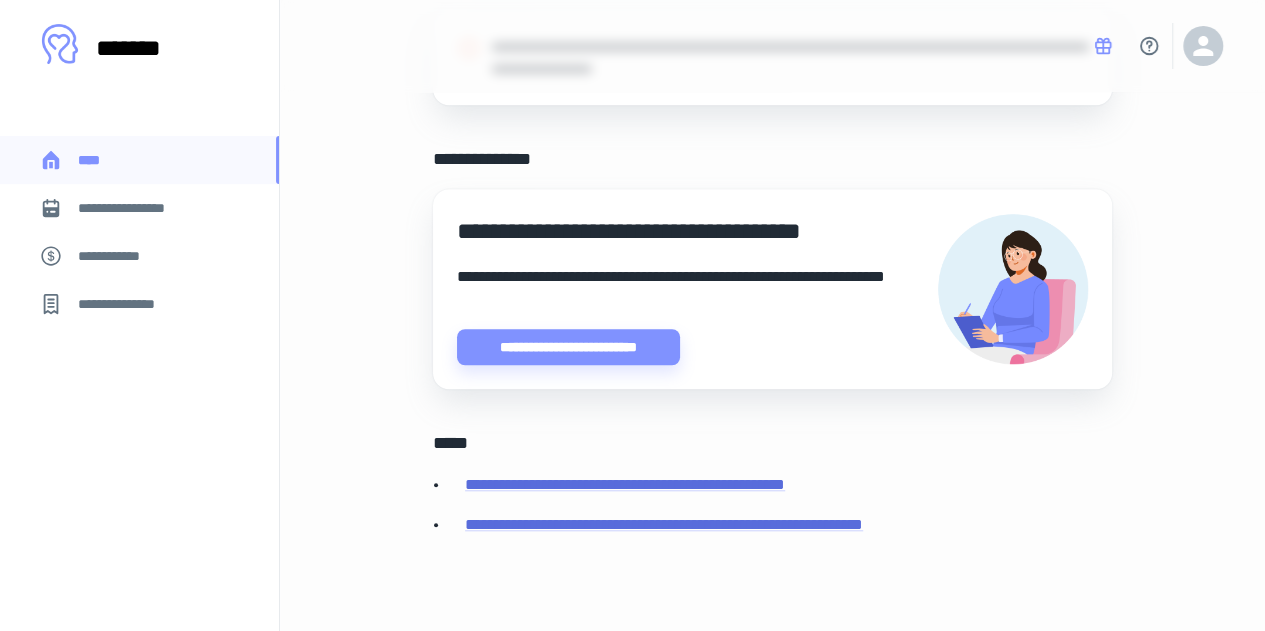 drag, startPoint x: 279, startPoint y: 158, endPoint x: 278, endPoint y: 302, distance: 144.00348 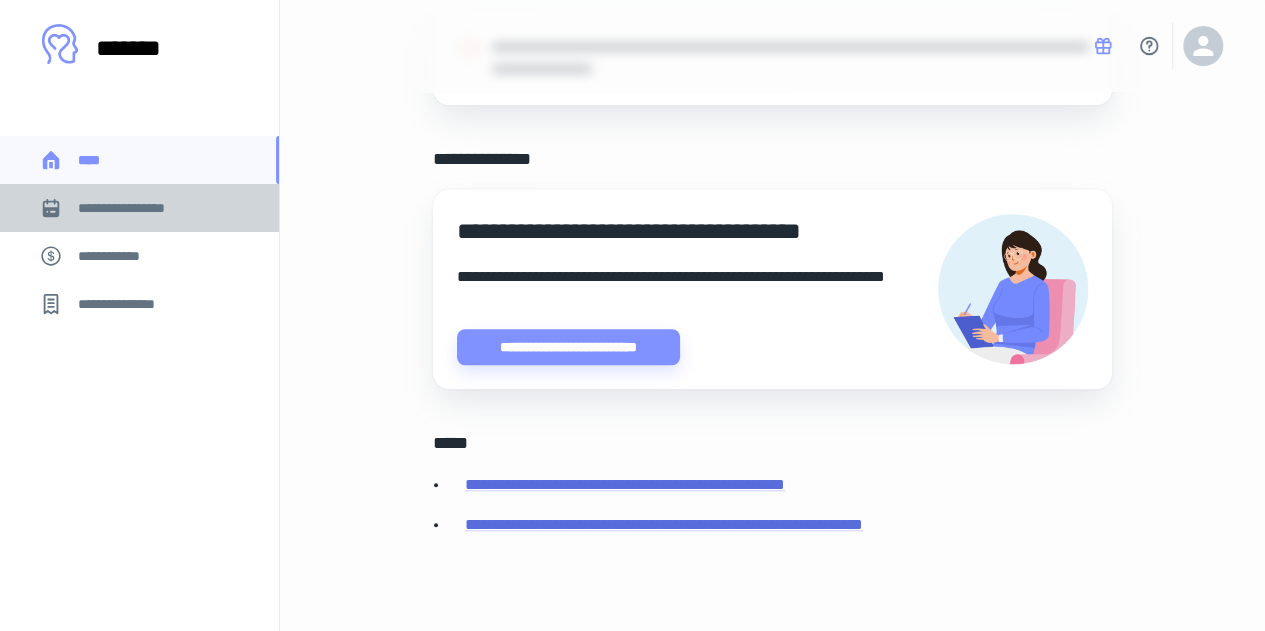 click on "**********" at bounding box center [136, 208] 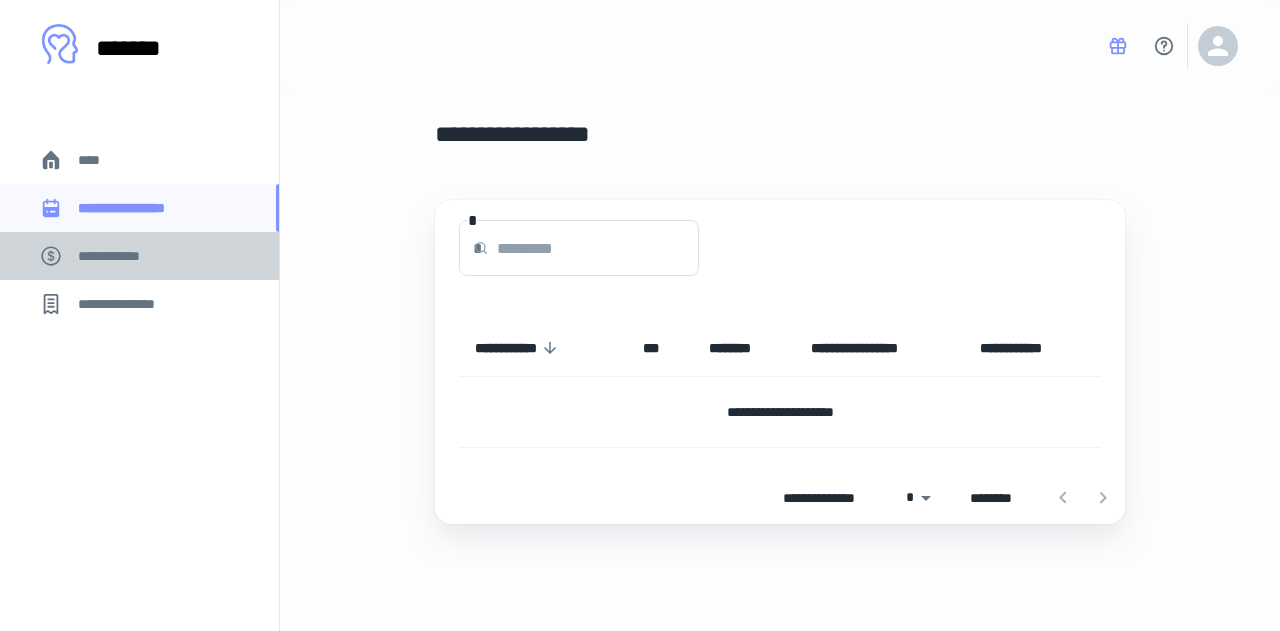 click on "**********" at bounding box center (139, 256) 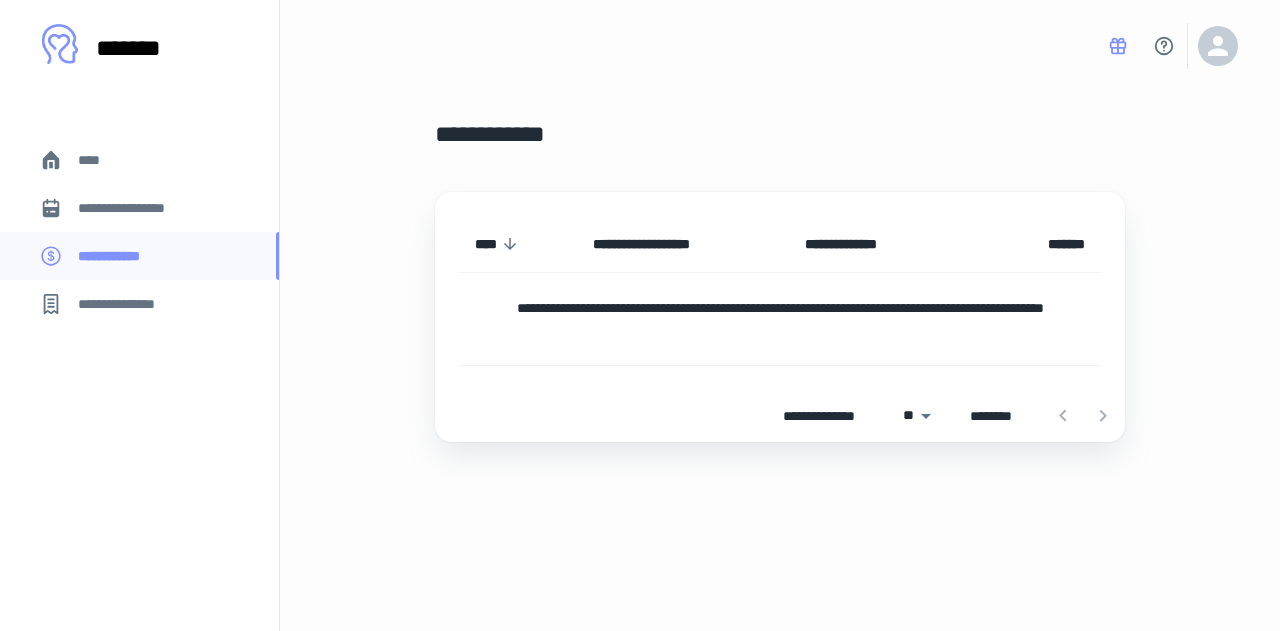 click on "**********" at bounding box center (127, 304) 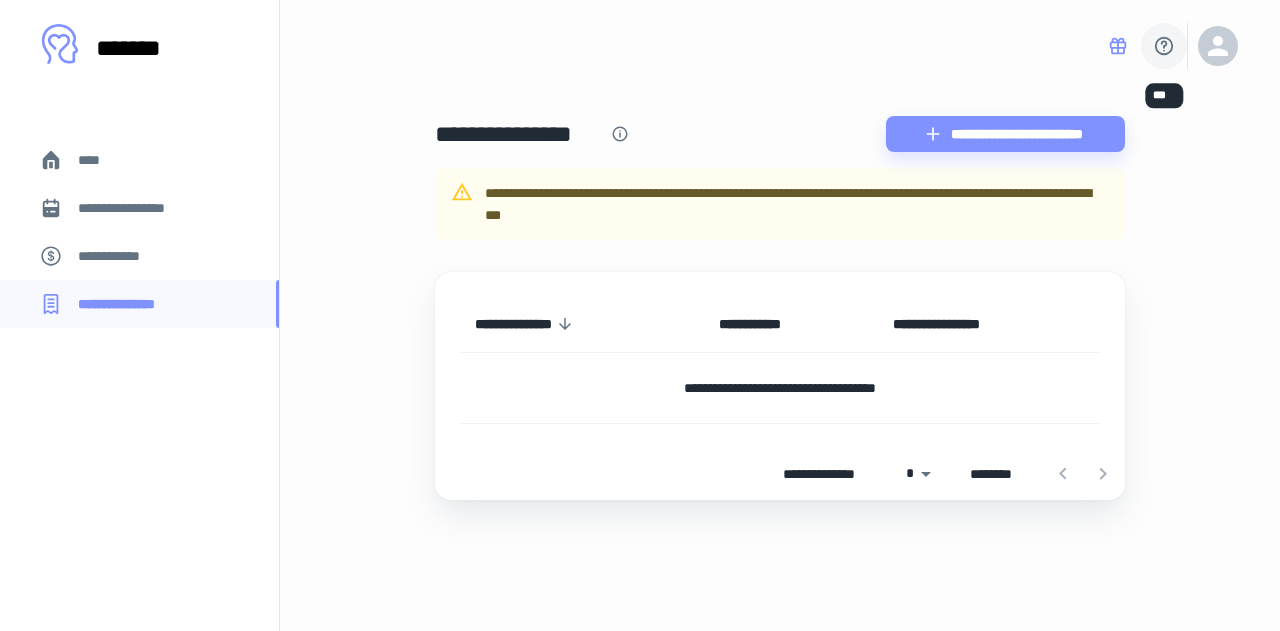 click 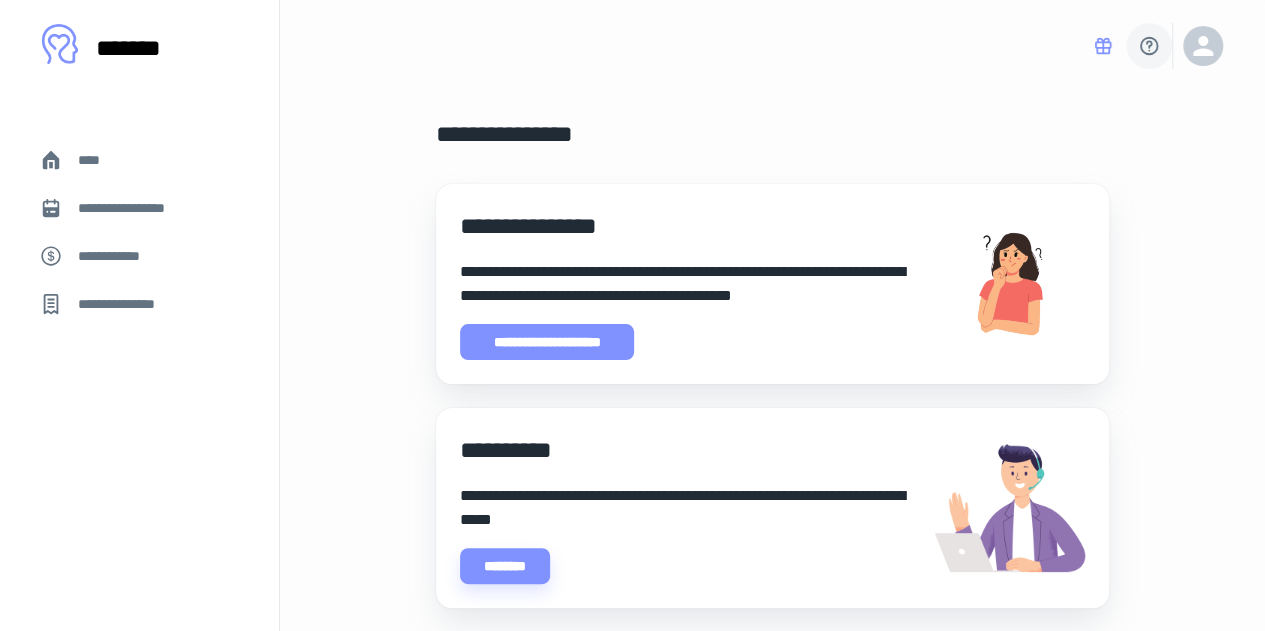 click on "**********" at bounding box center [547, 342] 